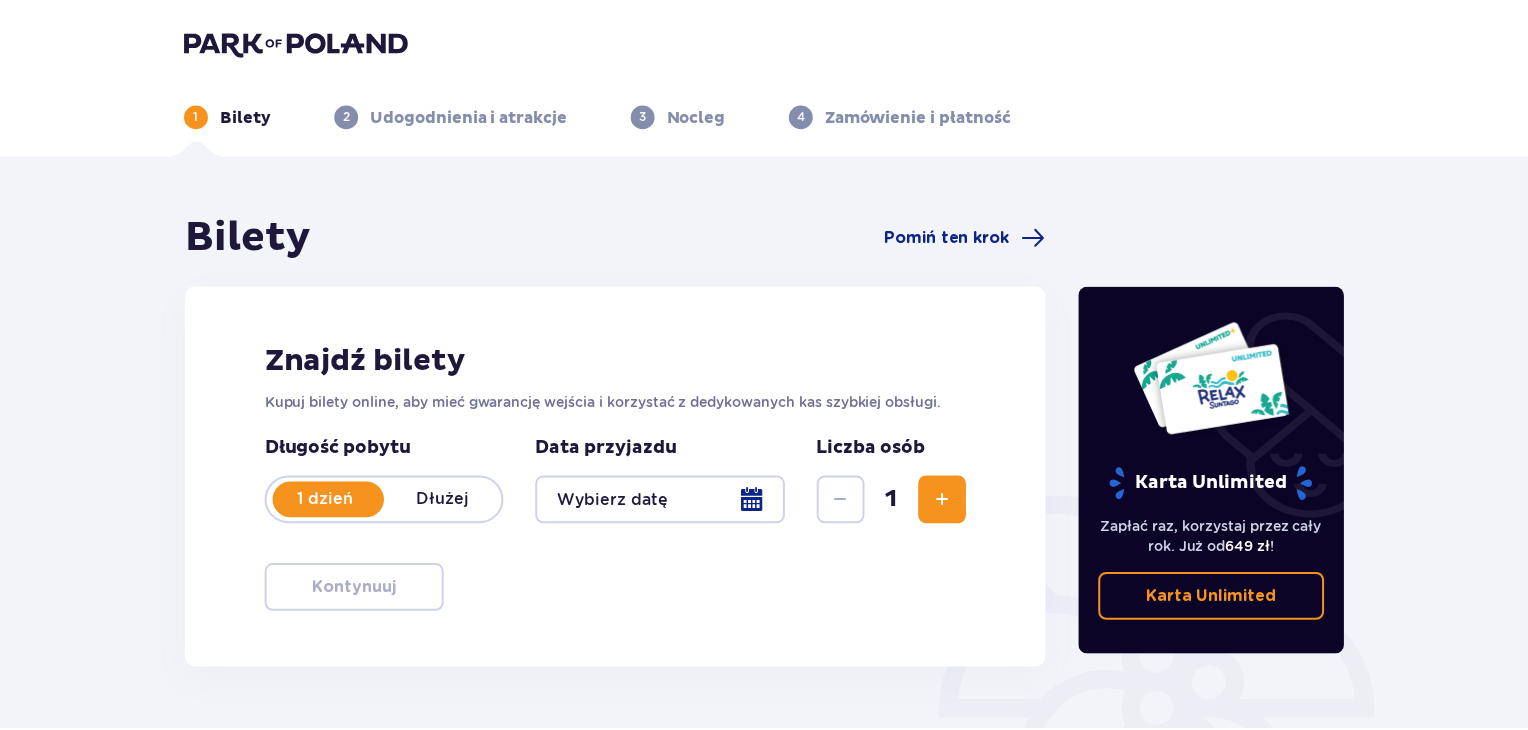 scroll, scrollTop: 0, scrollLeft: 0, axis: both 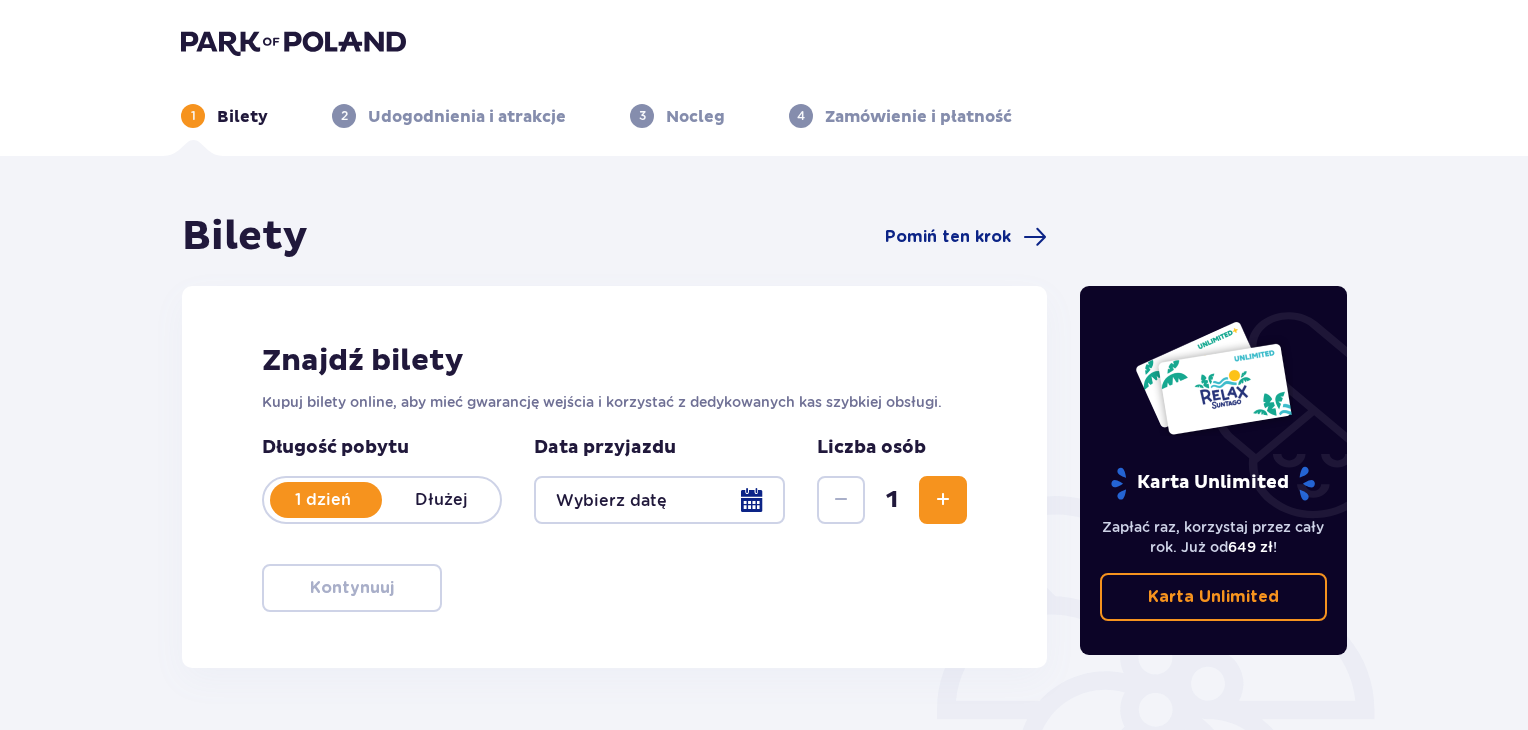 click at bounding box center [659, 500] 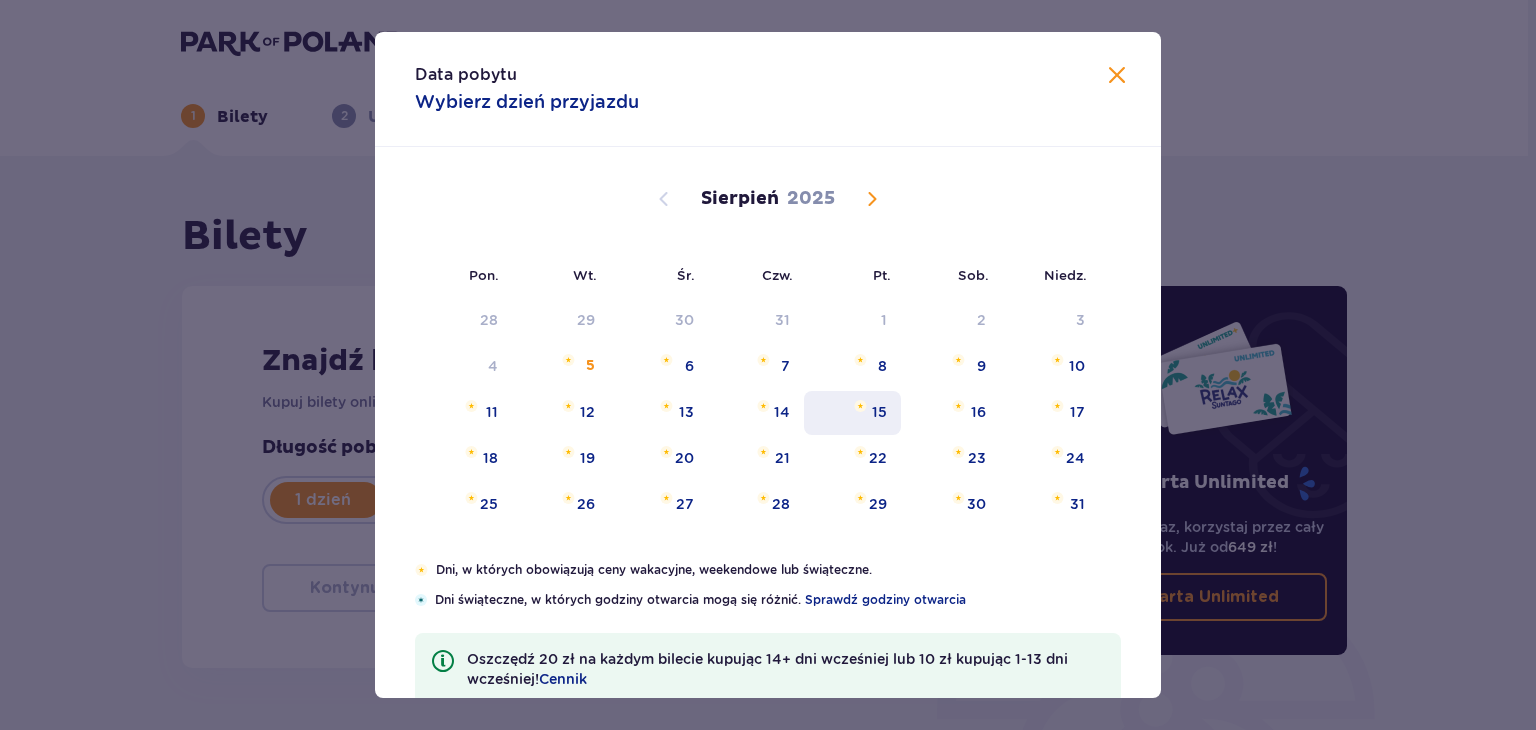 click on "15" at bounding box center (879, 412) 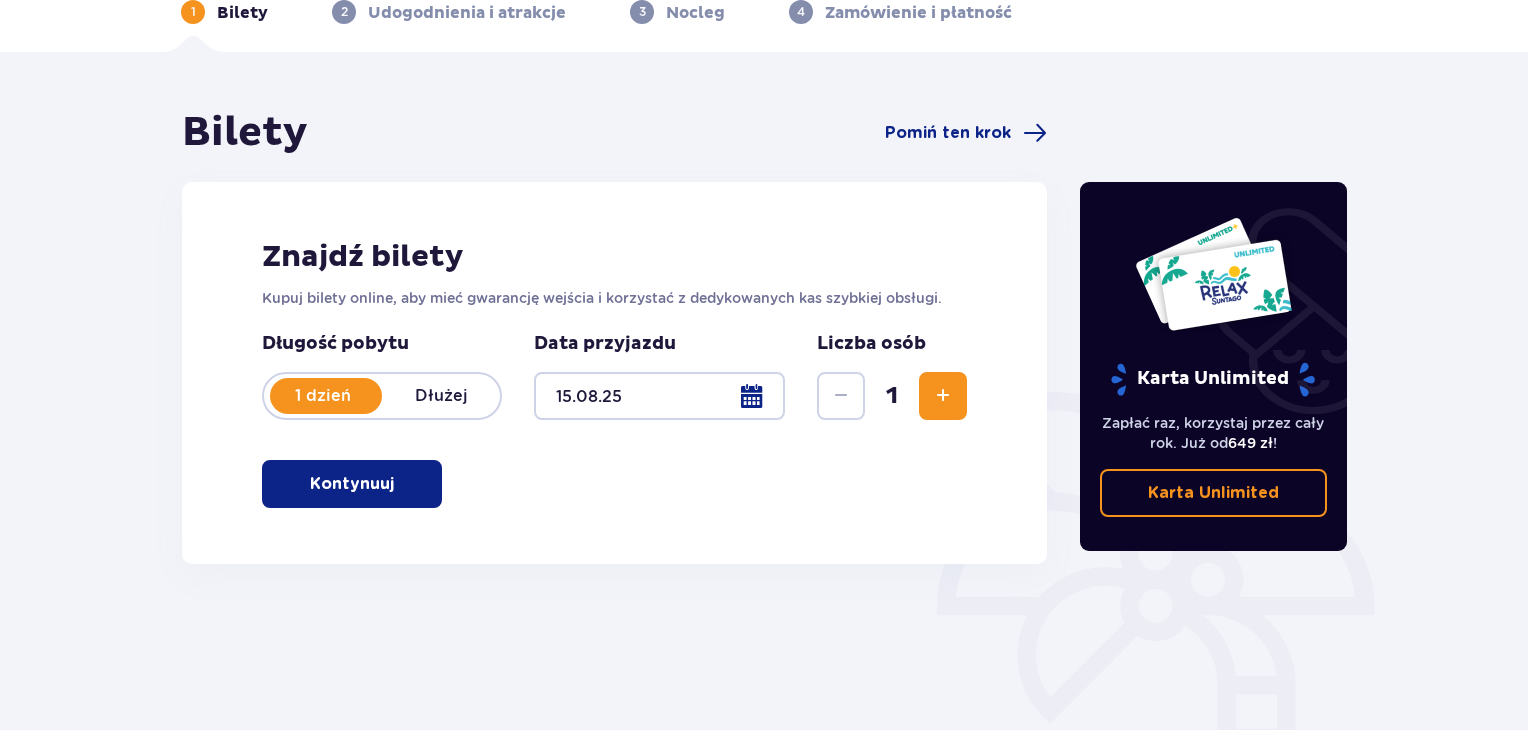 scroll, scrollTop: 289, scrollLeft: 0, axis: vertical 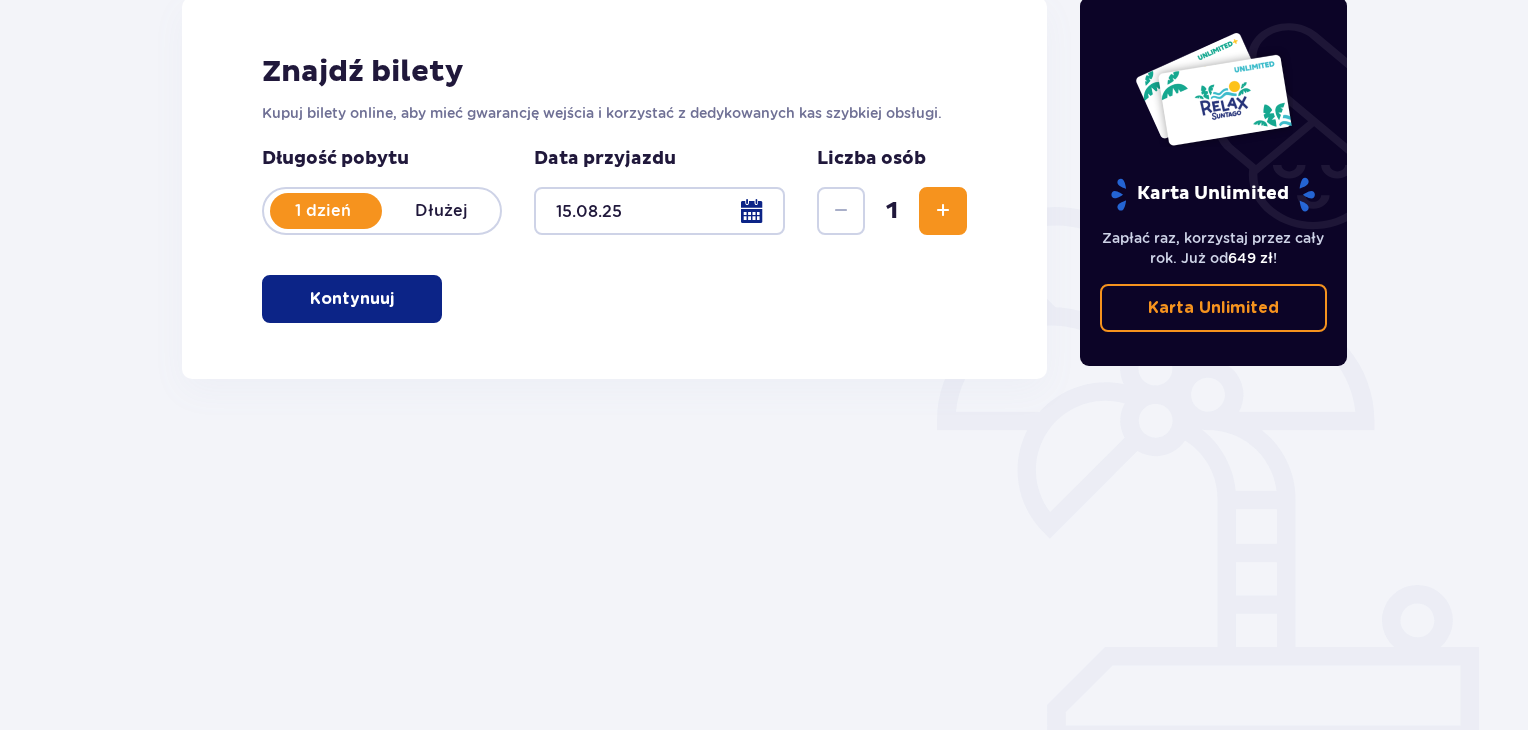 click at bounding box center (943, 211) 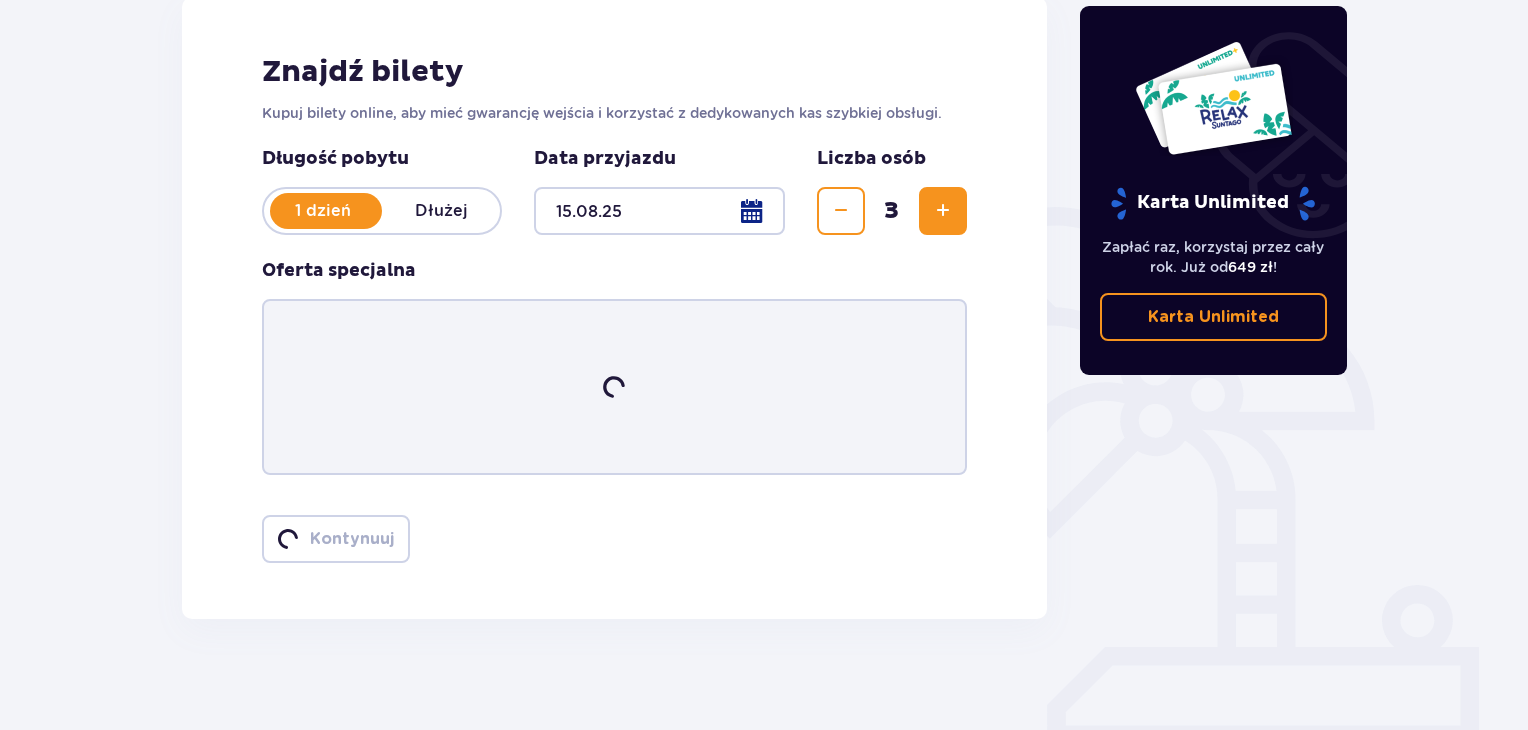 click at bounding box center [943, 211] 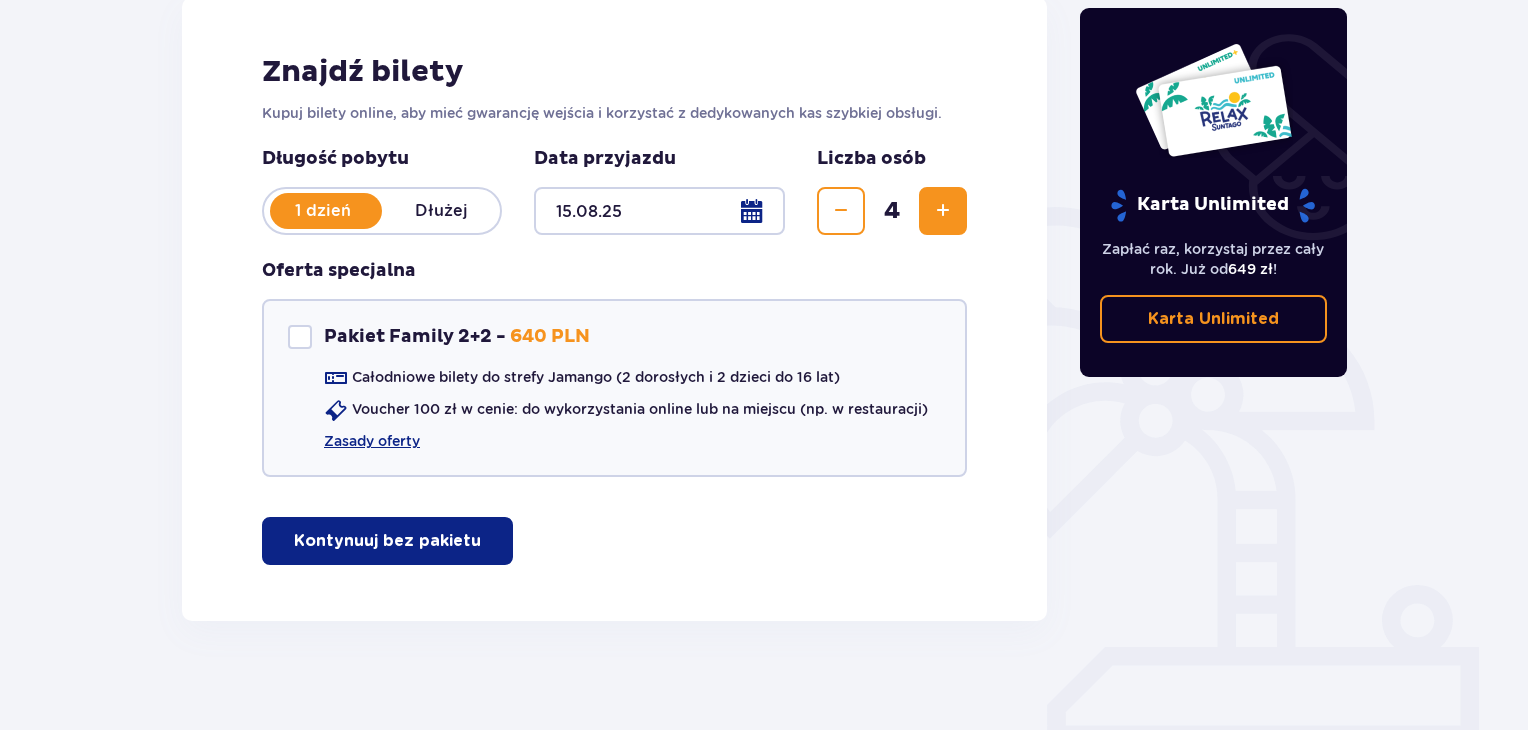 click at bounding box center (943, 211) 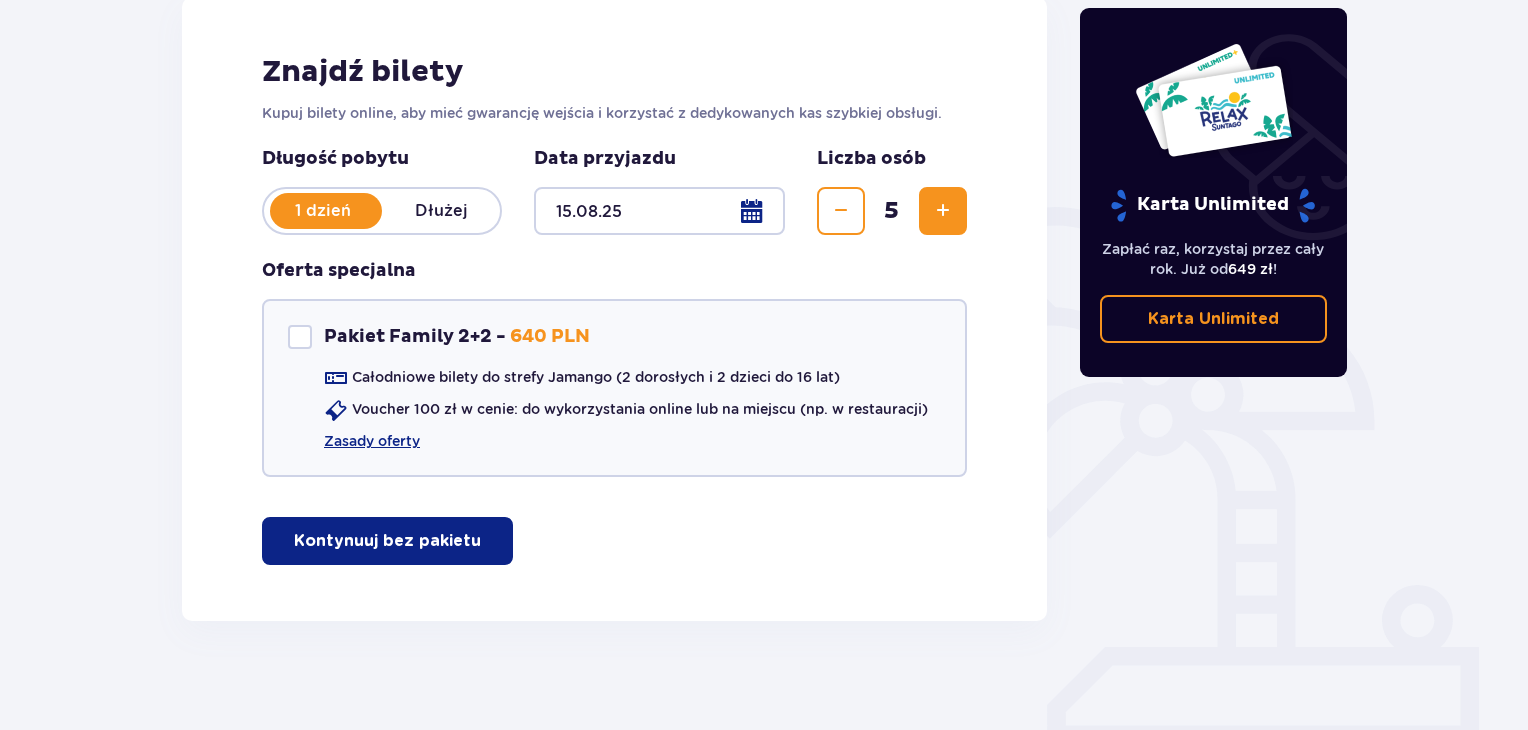 click at bounding box center [943, 211] 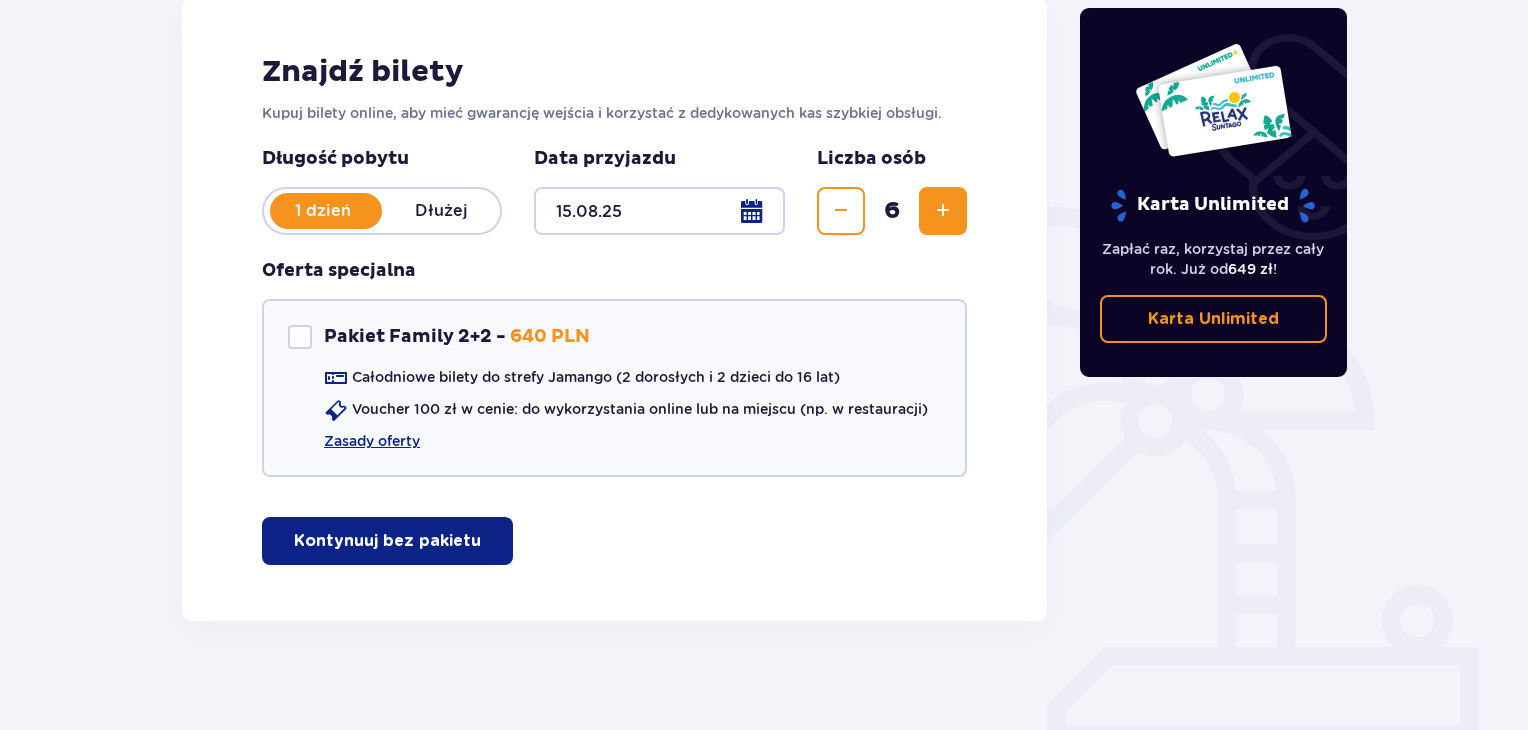 click at bounding box center [943, 211] 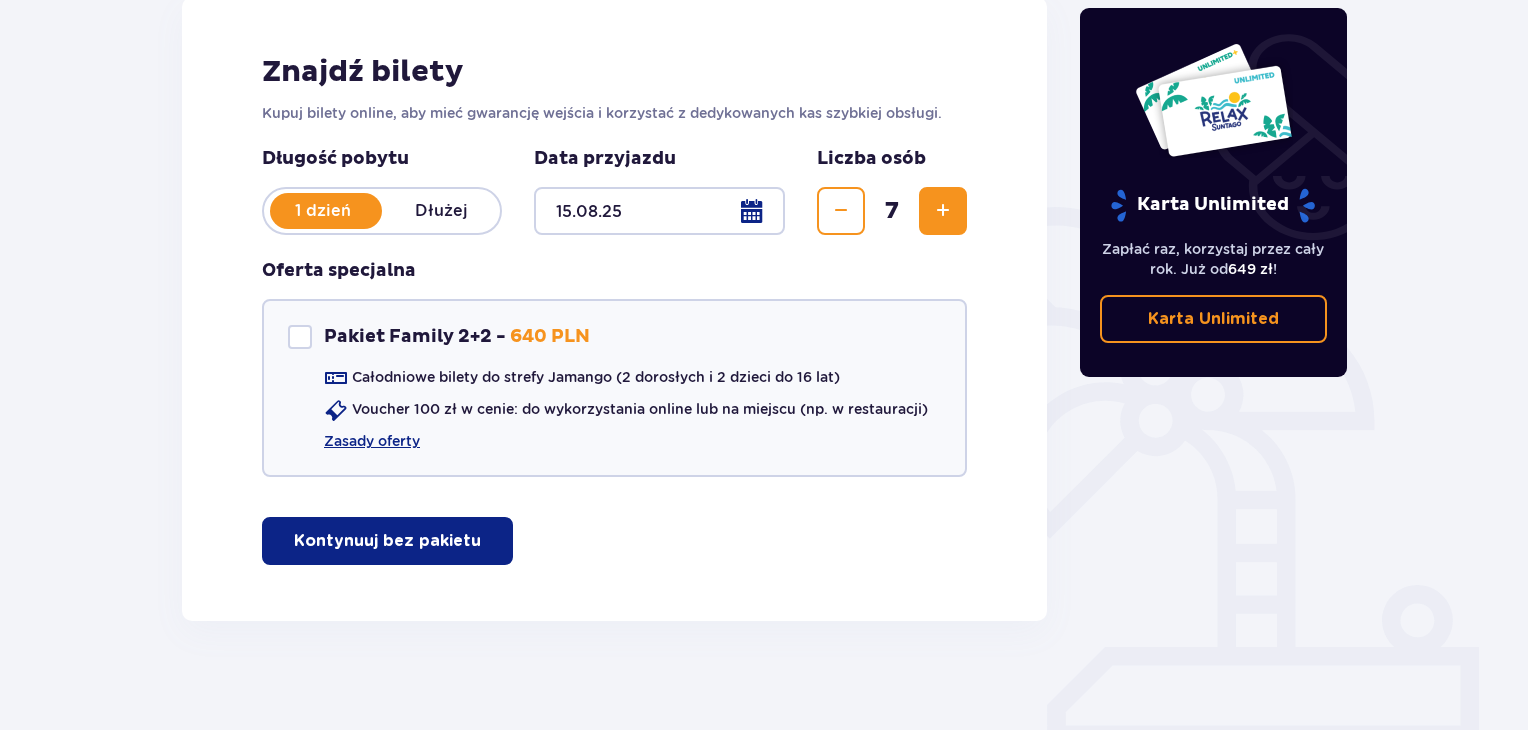 click at bounding box center [943, 211] 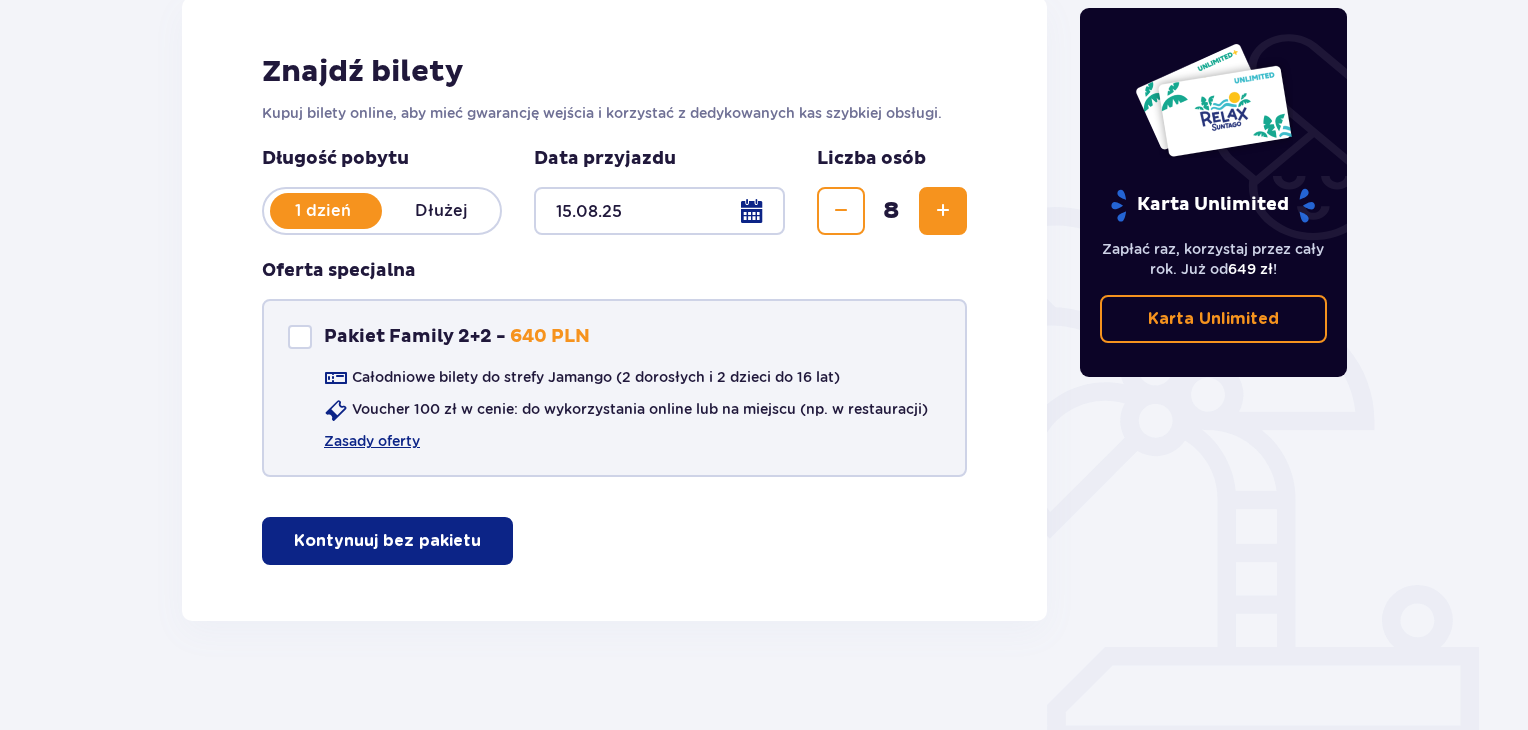 click on "Pakiet Family 2+2    -" at bounding box center [415, 337] 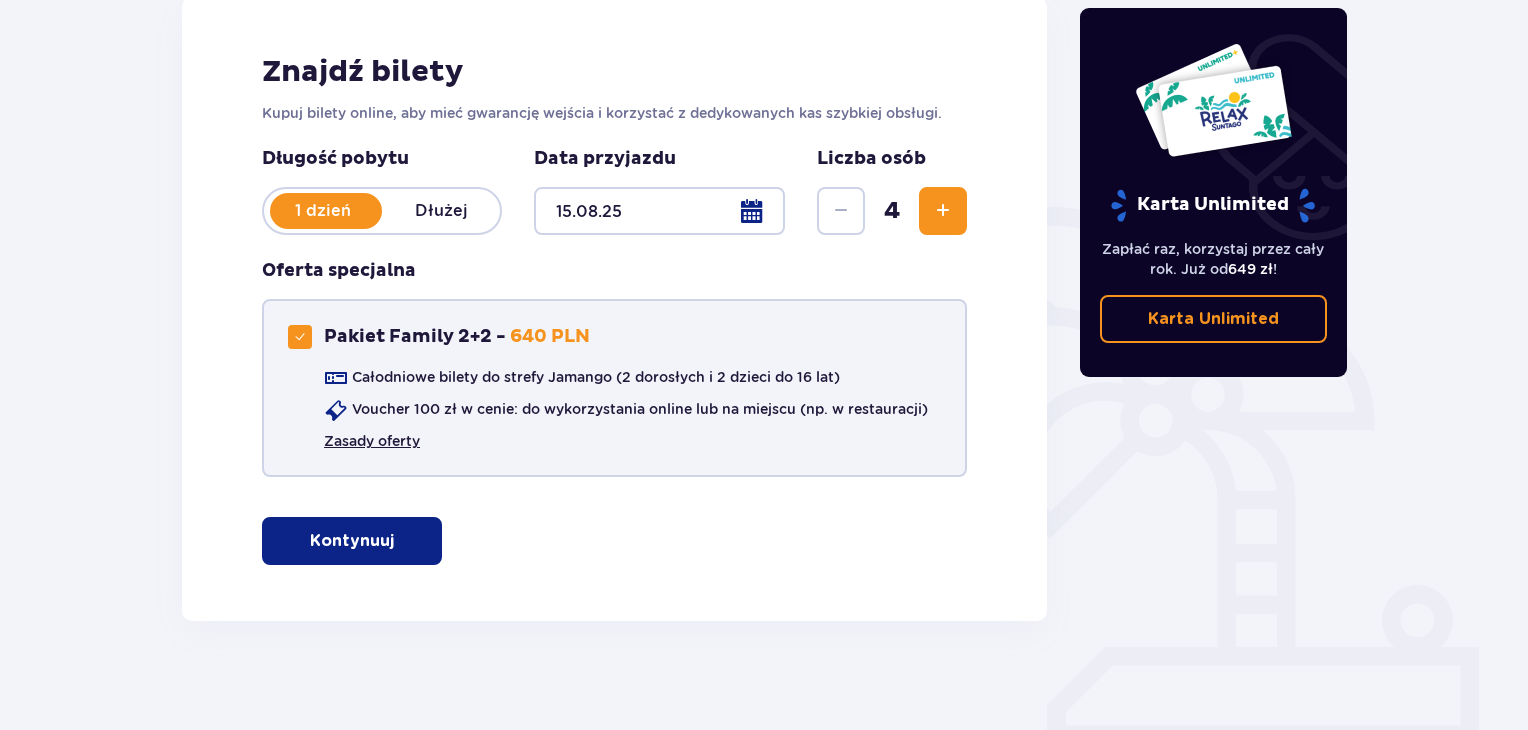 click on "Zasady oferty" at bounding box center [372, 441] 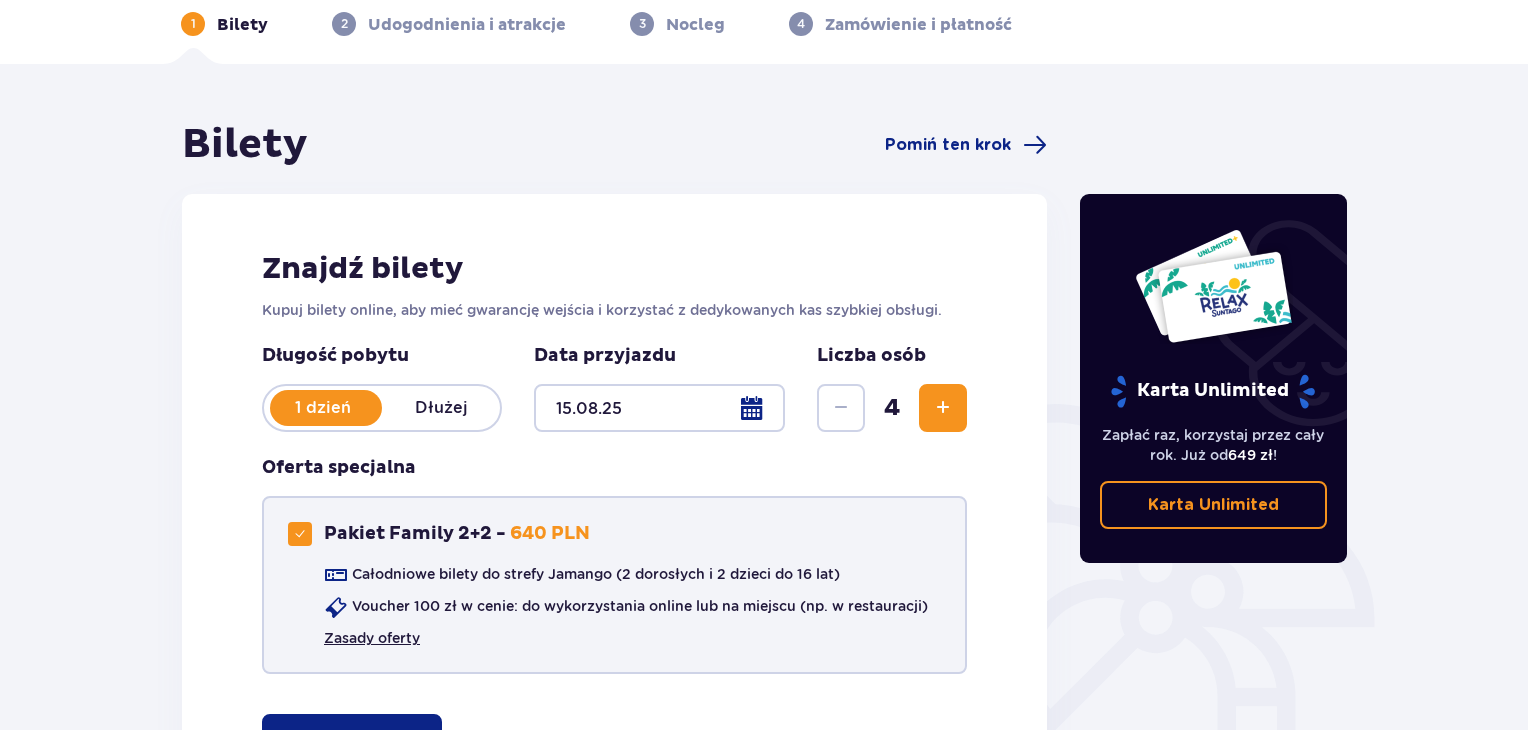 scroll, scrollTop: 0, scrollLeft: 0, axis: both 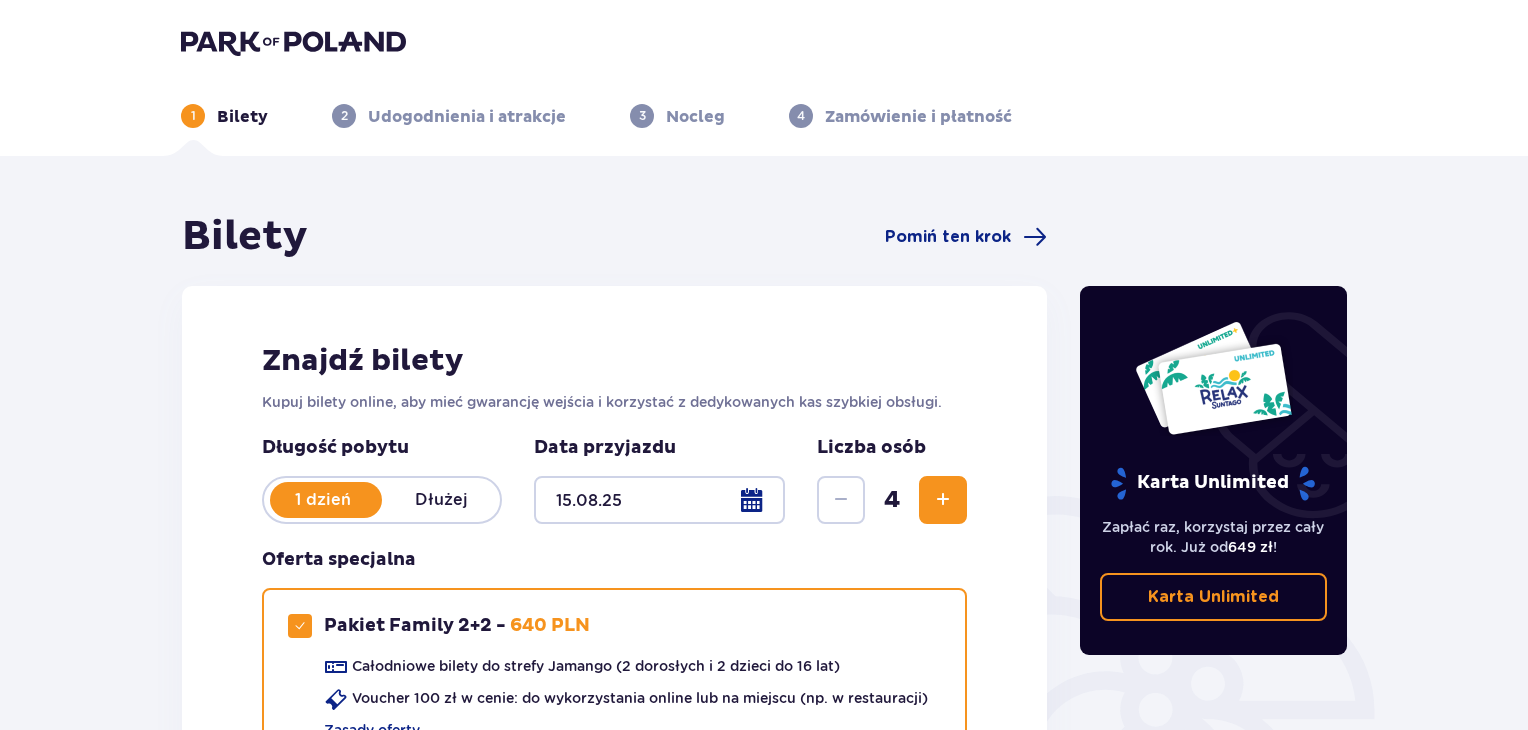 click on "Udogodnienia i atrakcje" at bounding box center [467, 117] 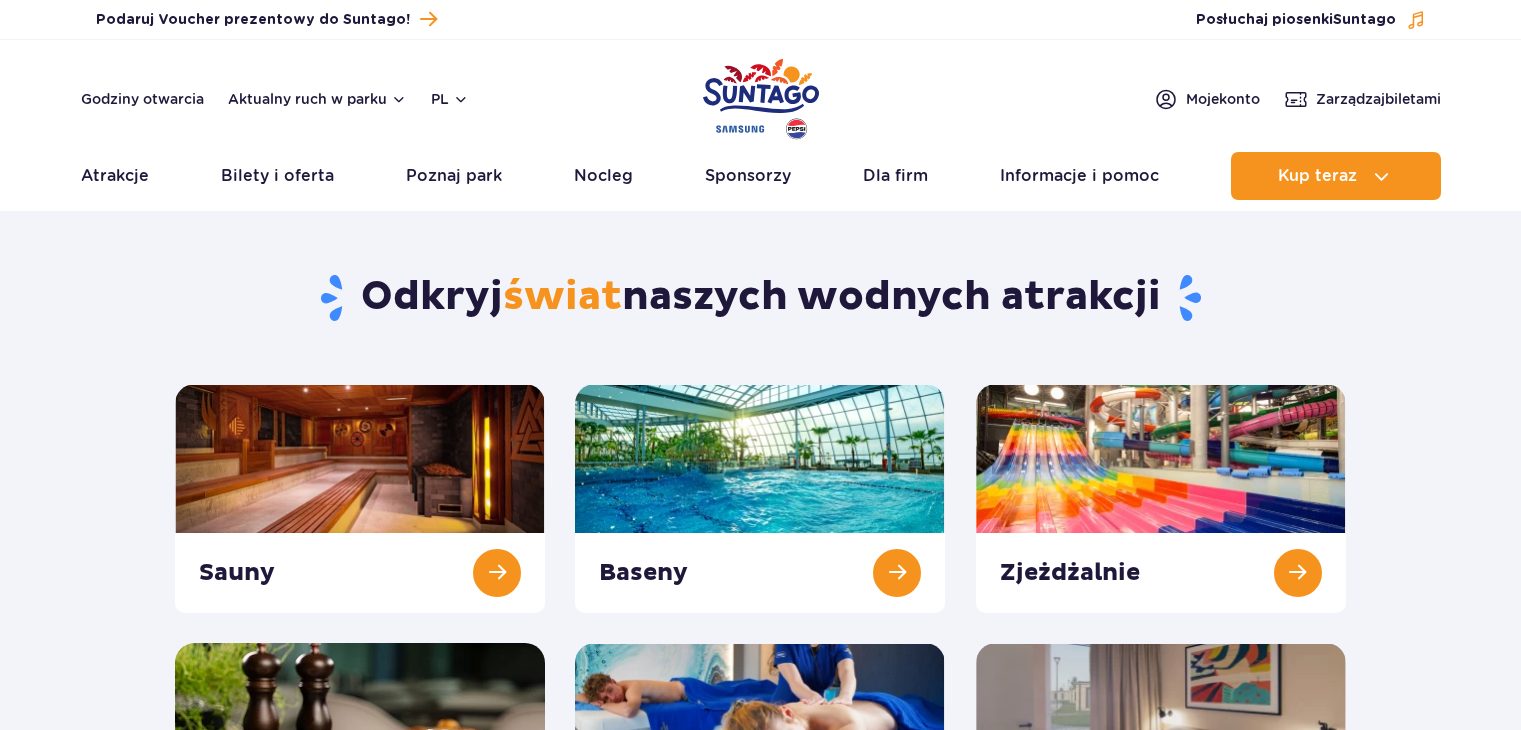scroll, scrollTop: 0, scrollLeft: 0, axis: both 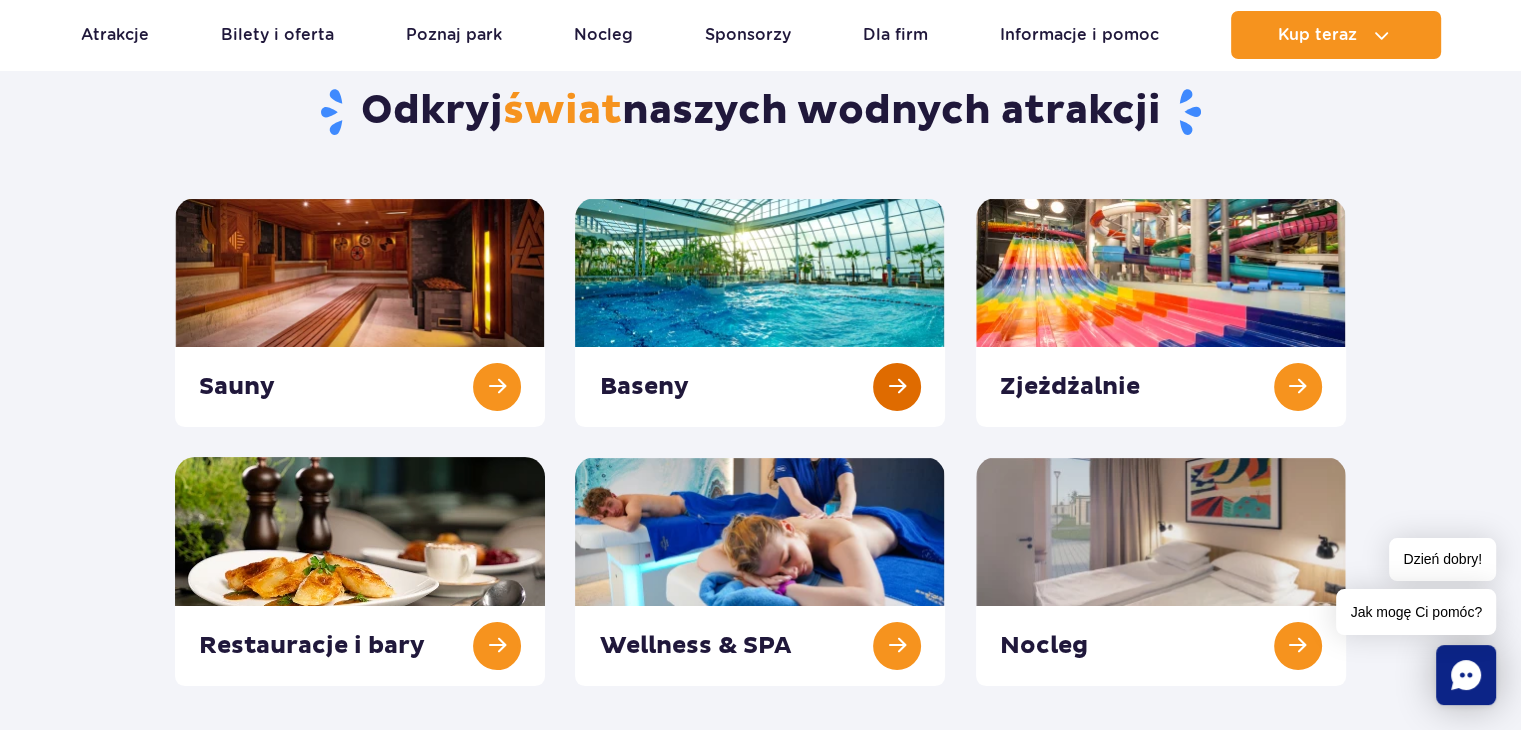 click at bounding box center [760, 312] 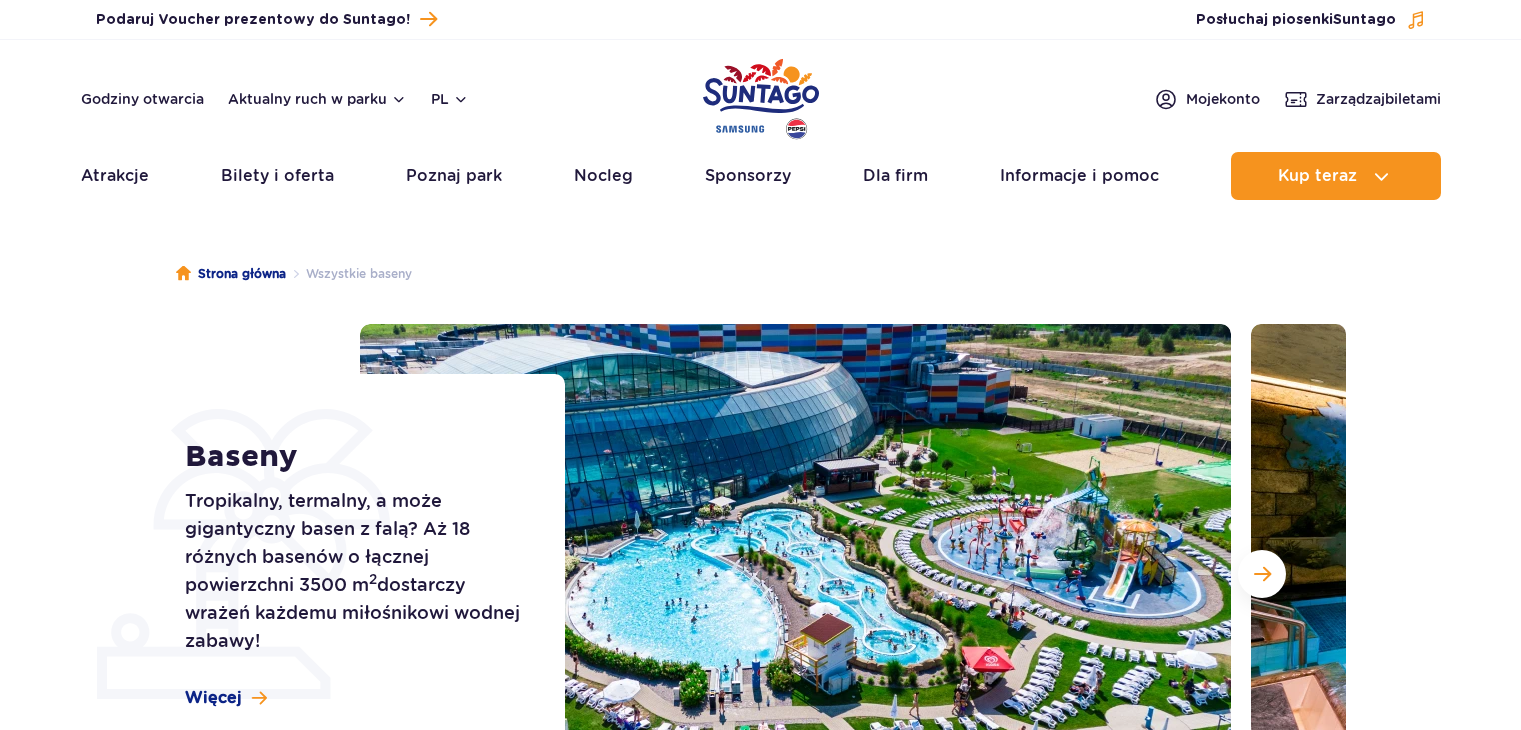 scroll, scrollTop: 0, scrollLeft: 0, axis: both 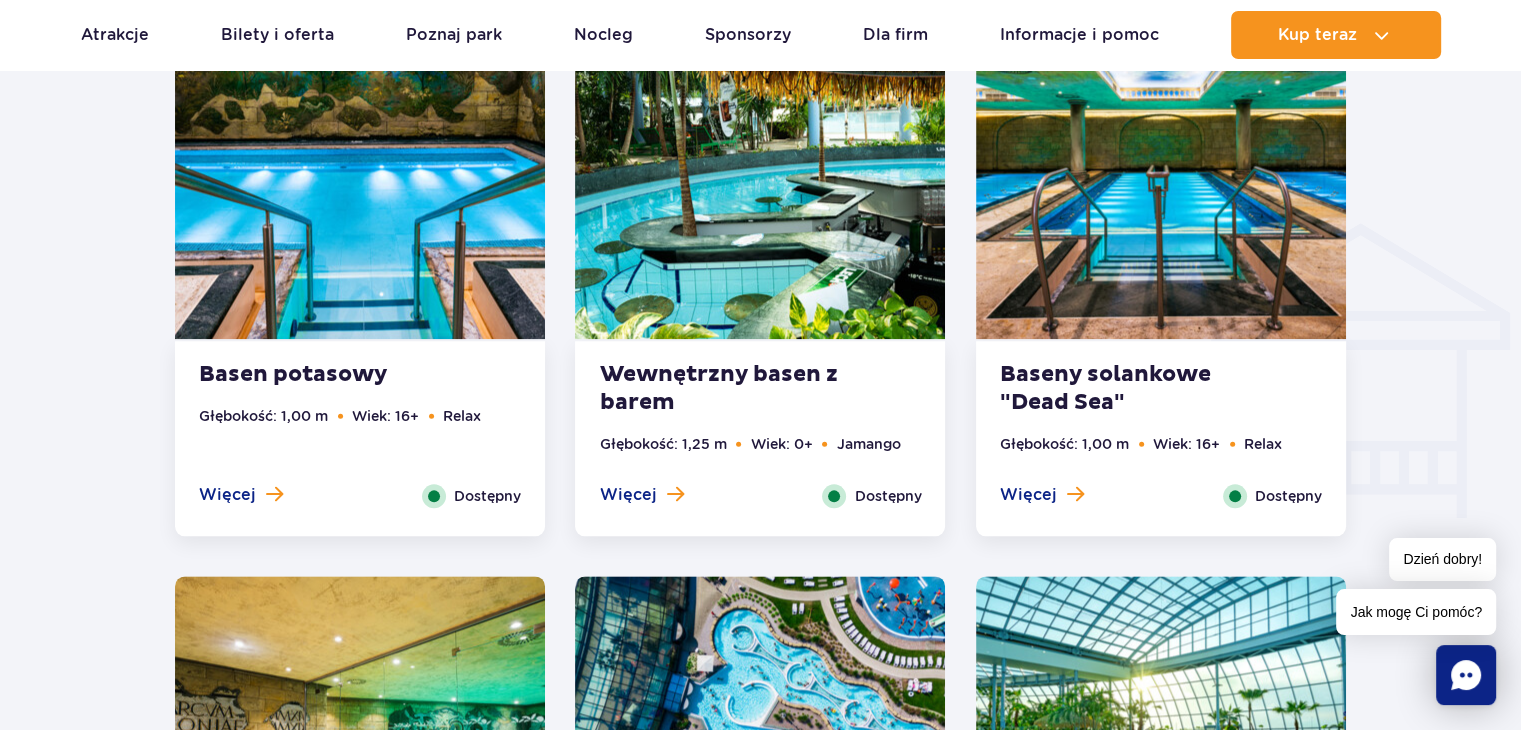 click at bounding box center (760, 182) 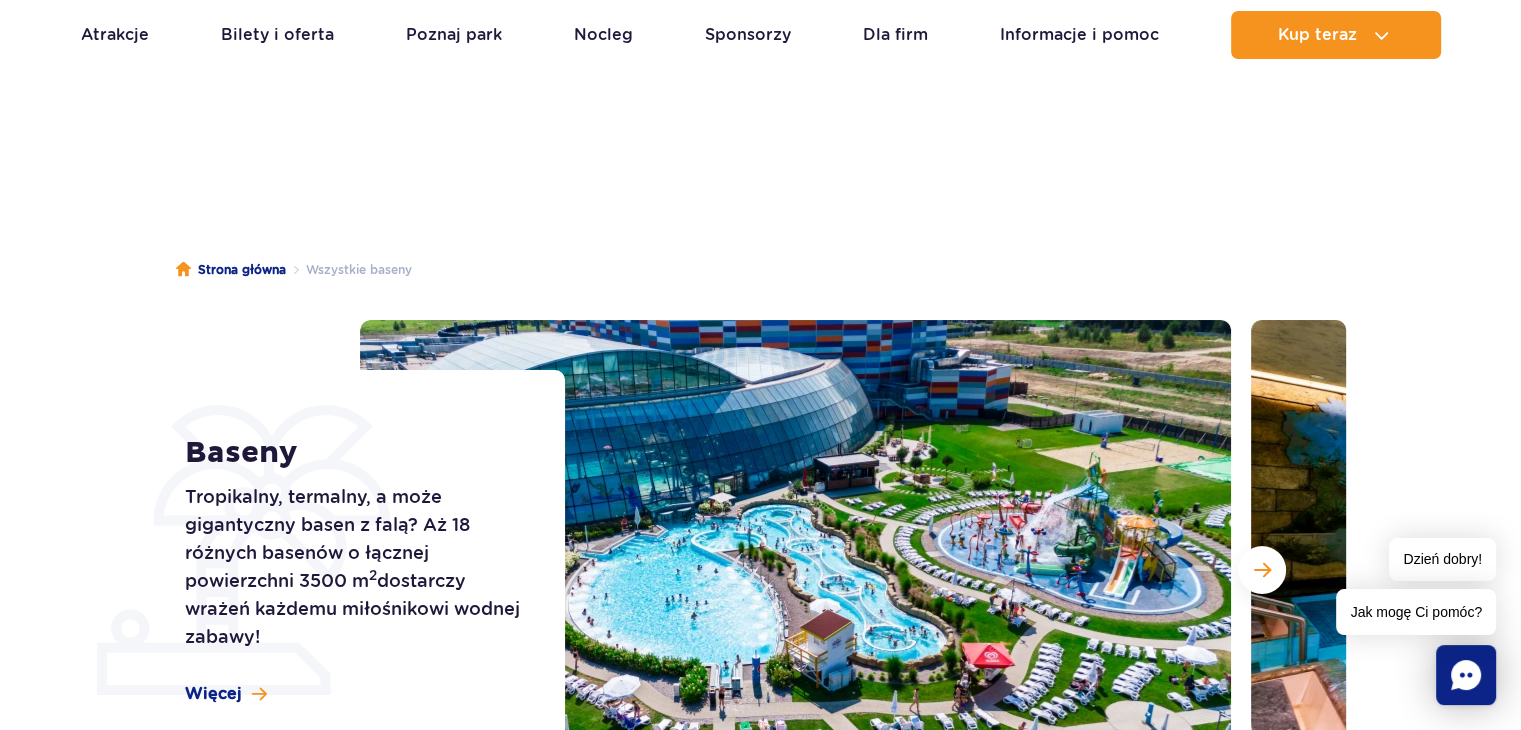 scroll, scrollTop: 0, scrollLeft: 0, axis: both 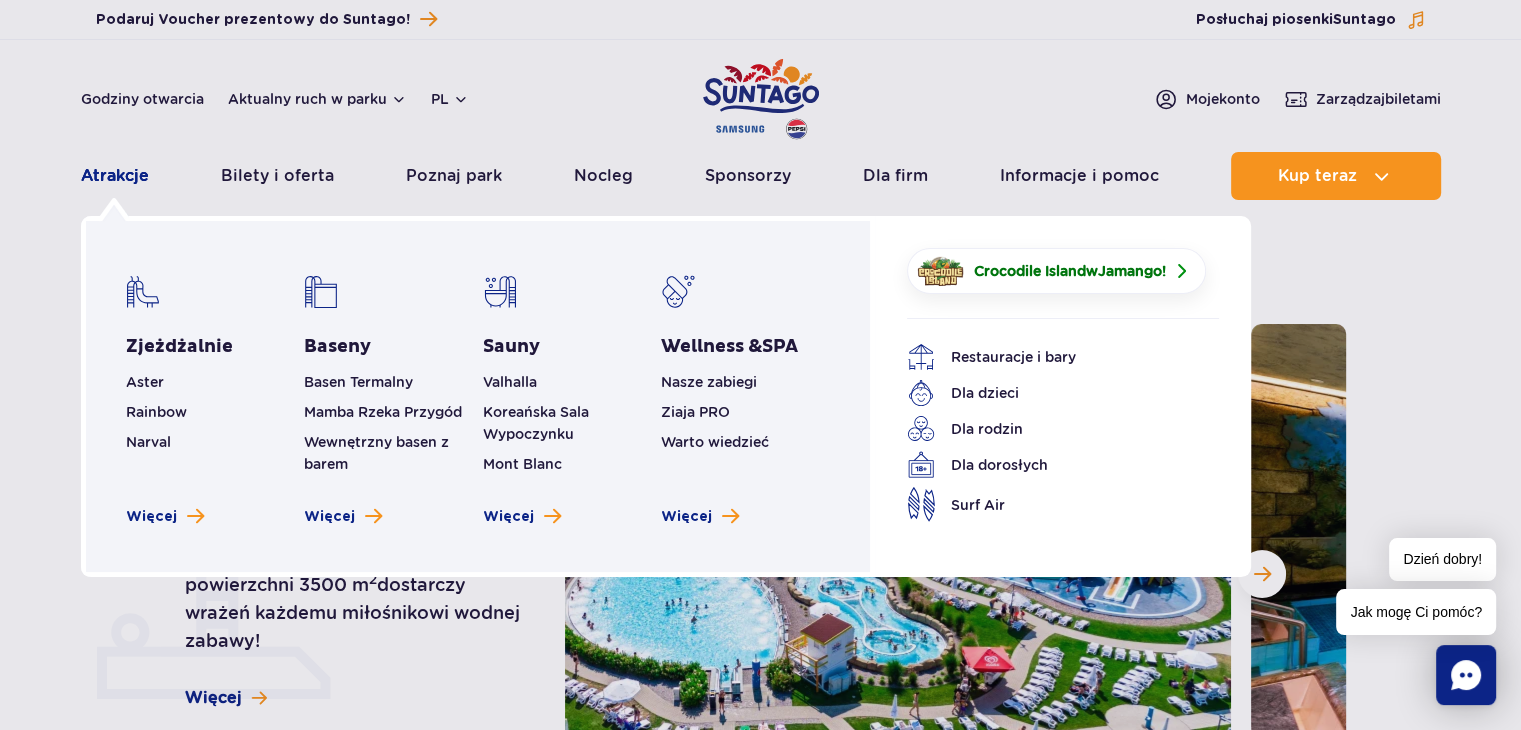 click on "Atrakcje" at bounding box center [115, 176] 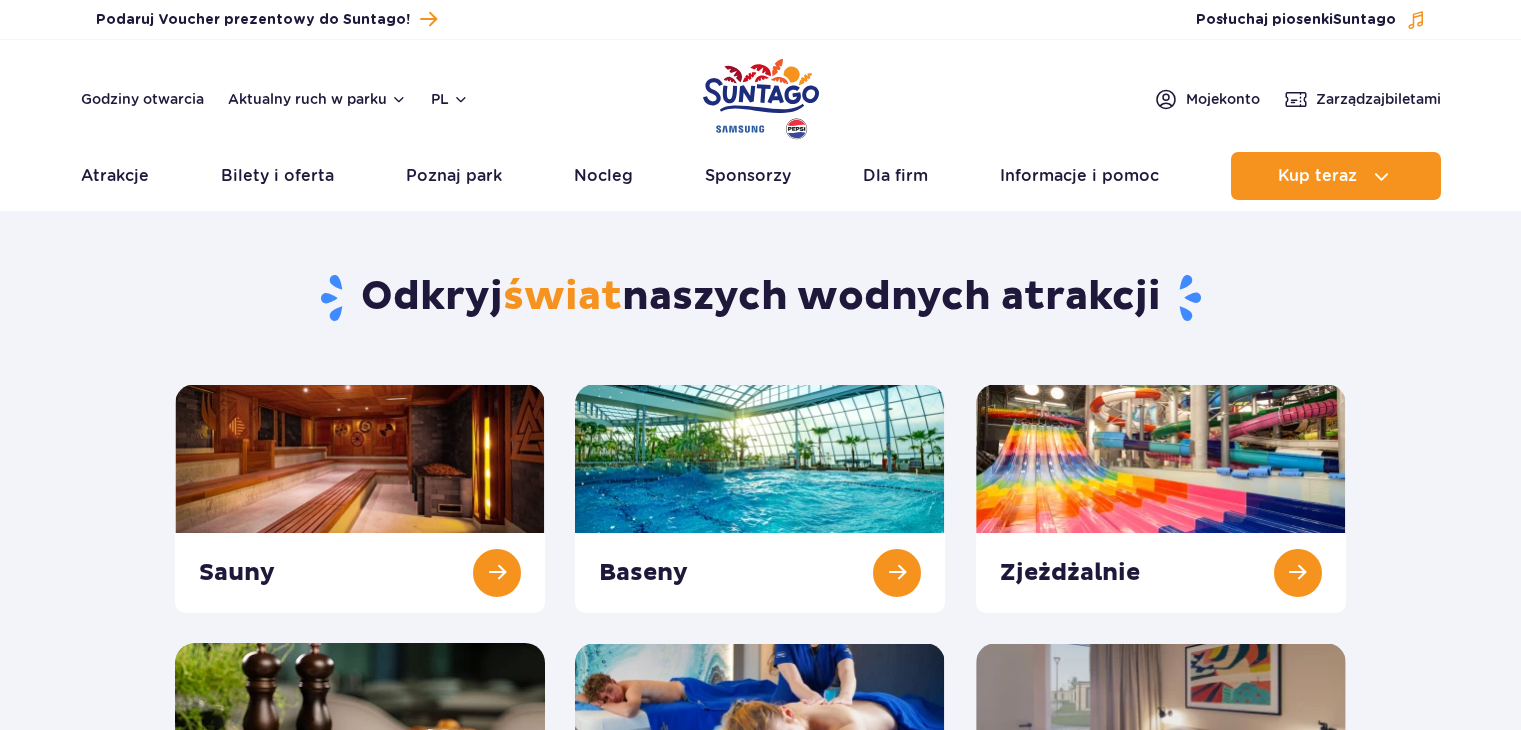 scroll, scrollTop: 0, scrollLeft: 0, axis: both 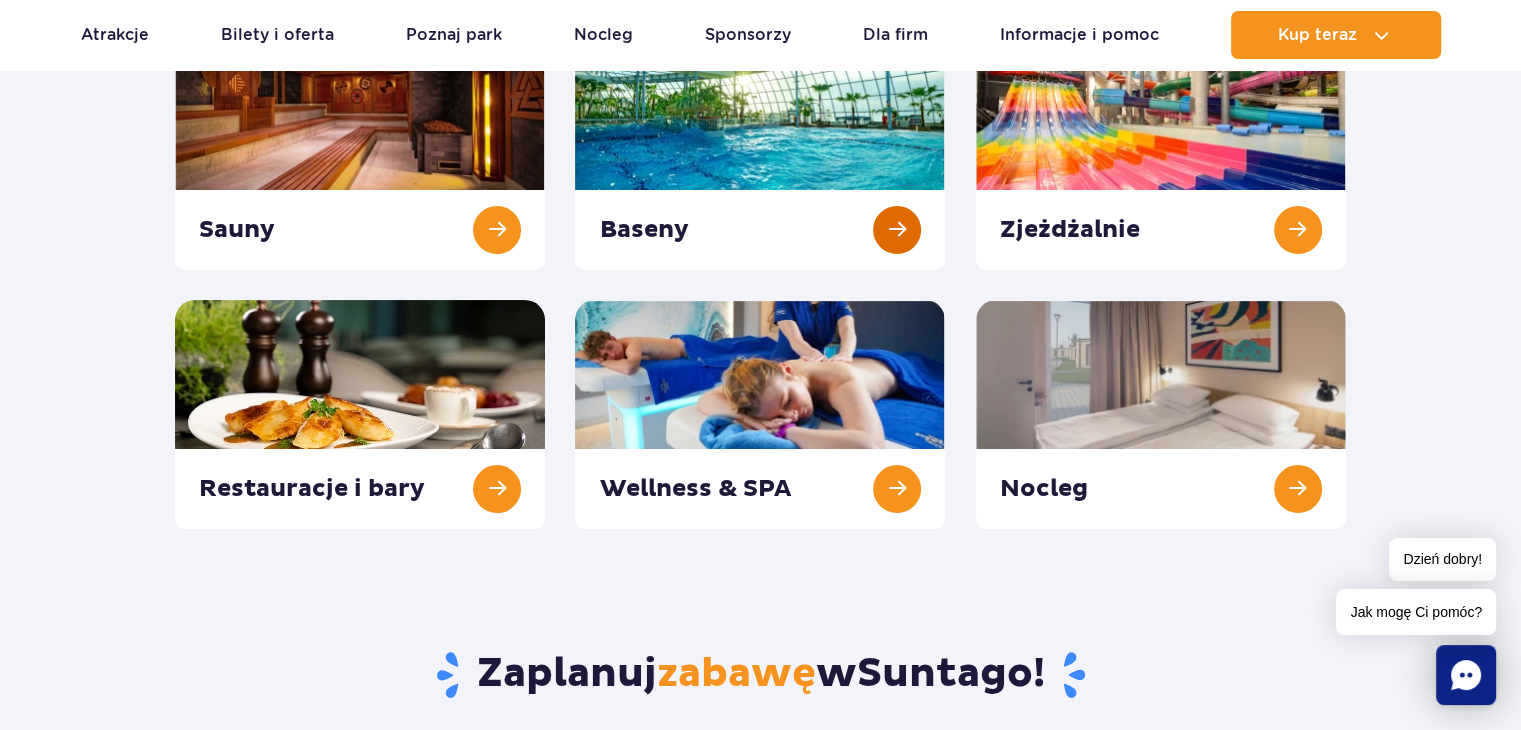 click at bounding box center (760, 155) 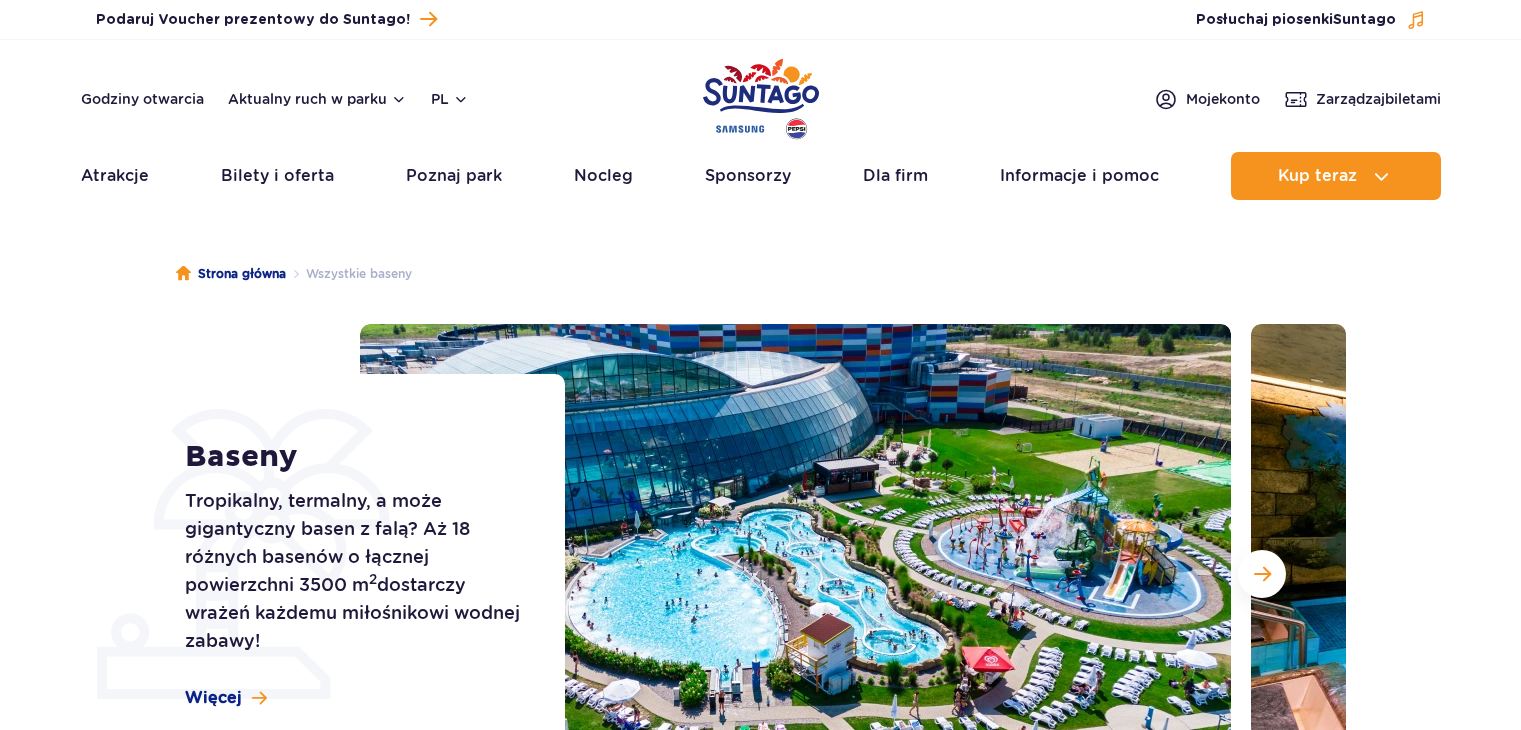 scroll, scrollTop: 0, scrollLeft: 0, axis: both 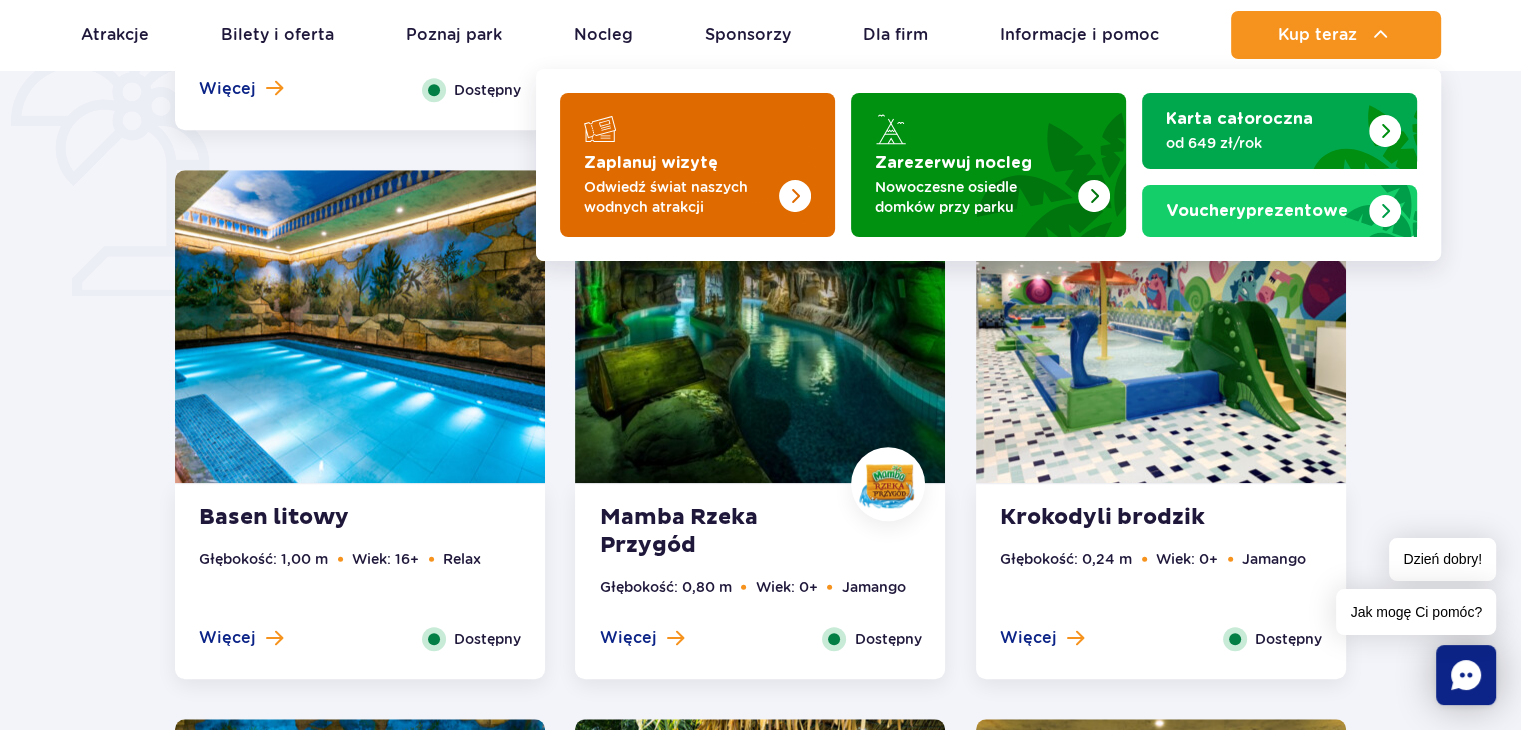 click on "Zaplanuj wizytę" at bounding box center (651, 163) 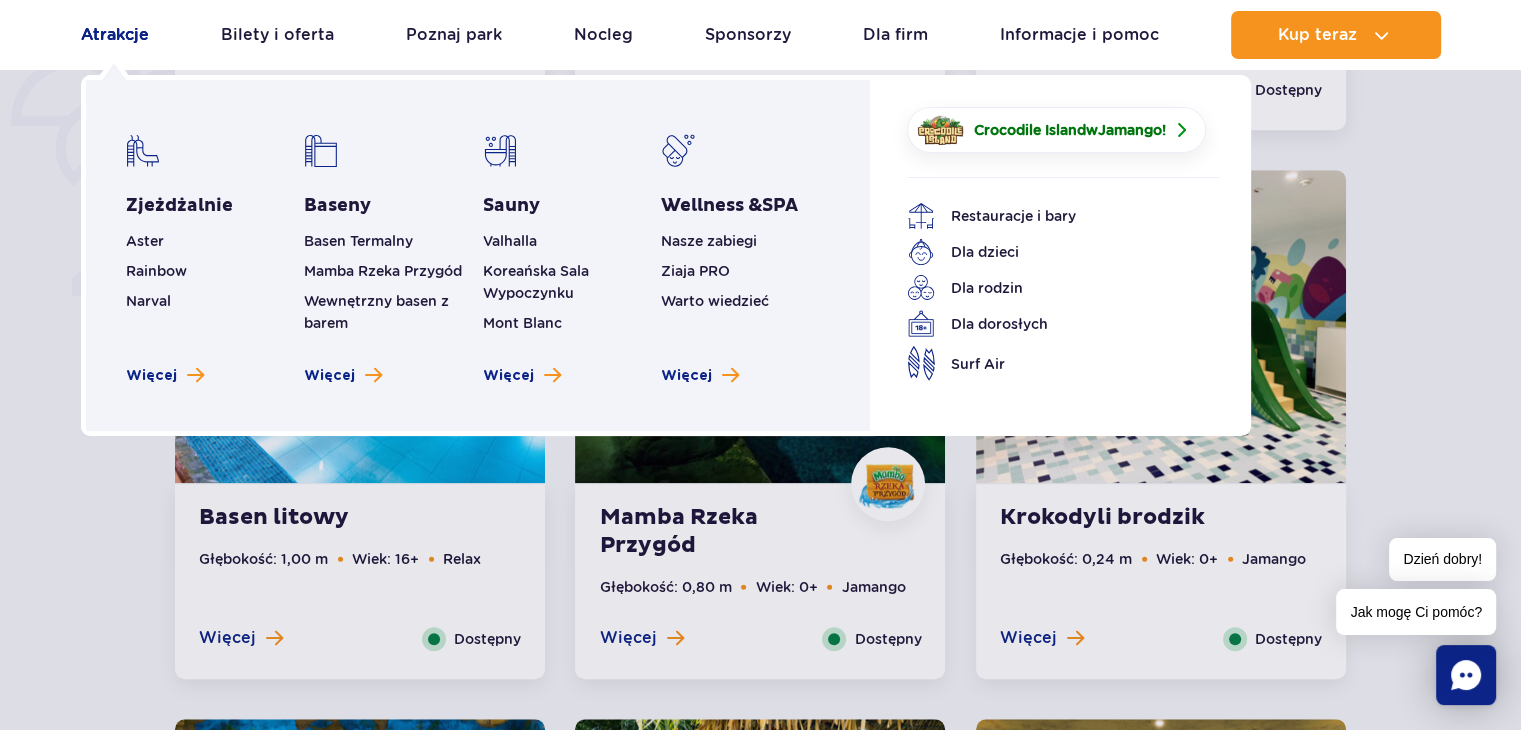 click on "Atrakcje" at bounding box center (115, 35) 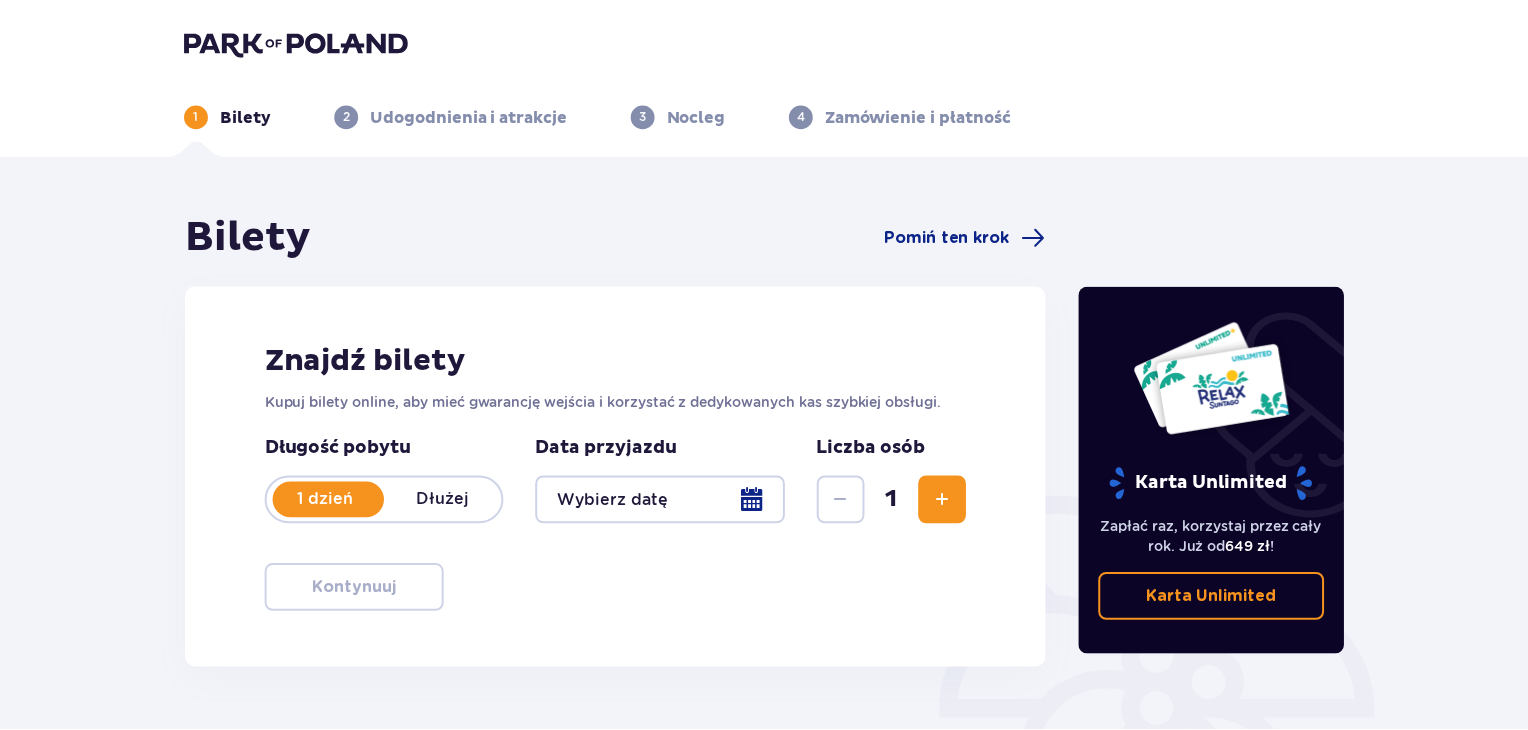 scroll, scrollTop: 0, scrollLeft: 0, axis: both 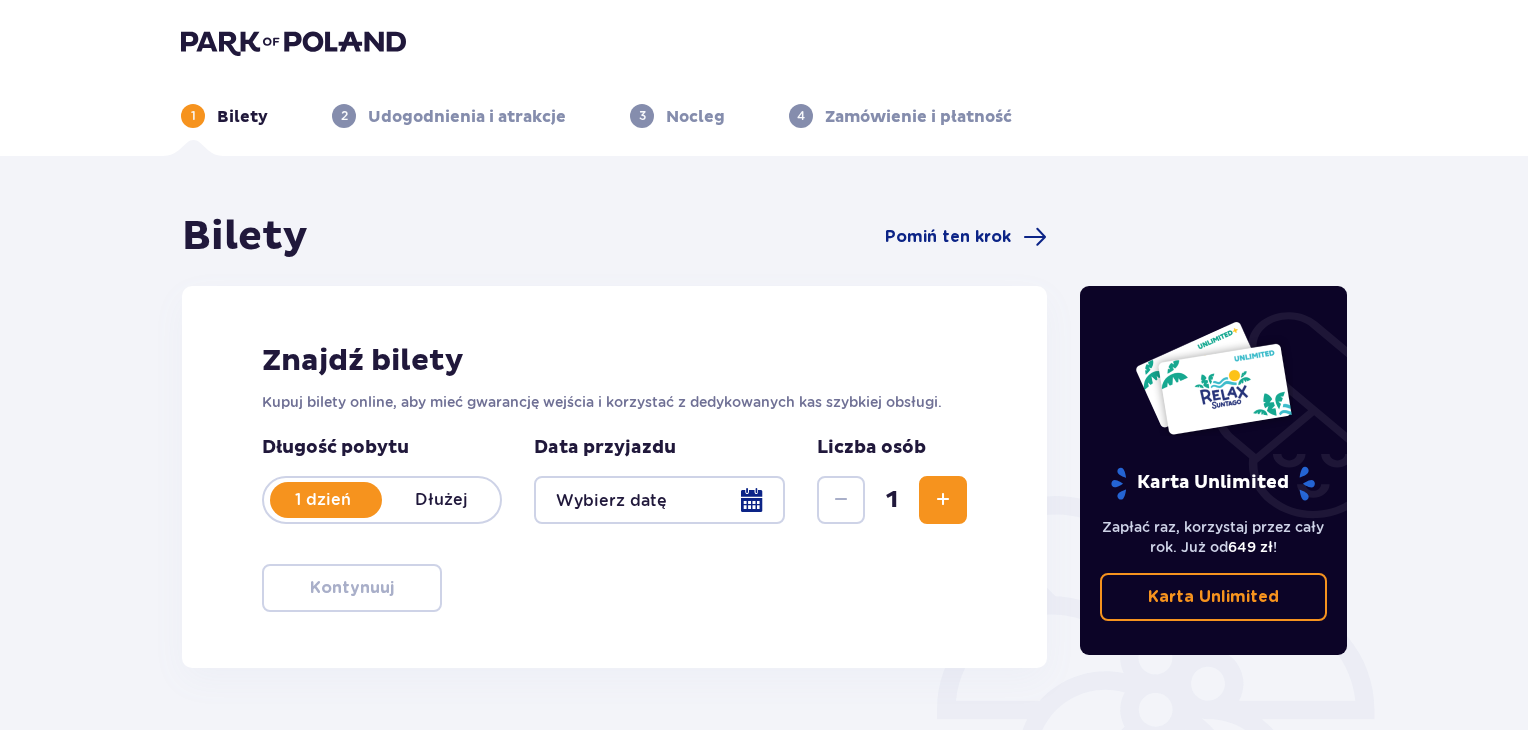 click at bounding box center [659, 500] 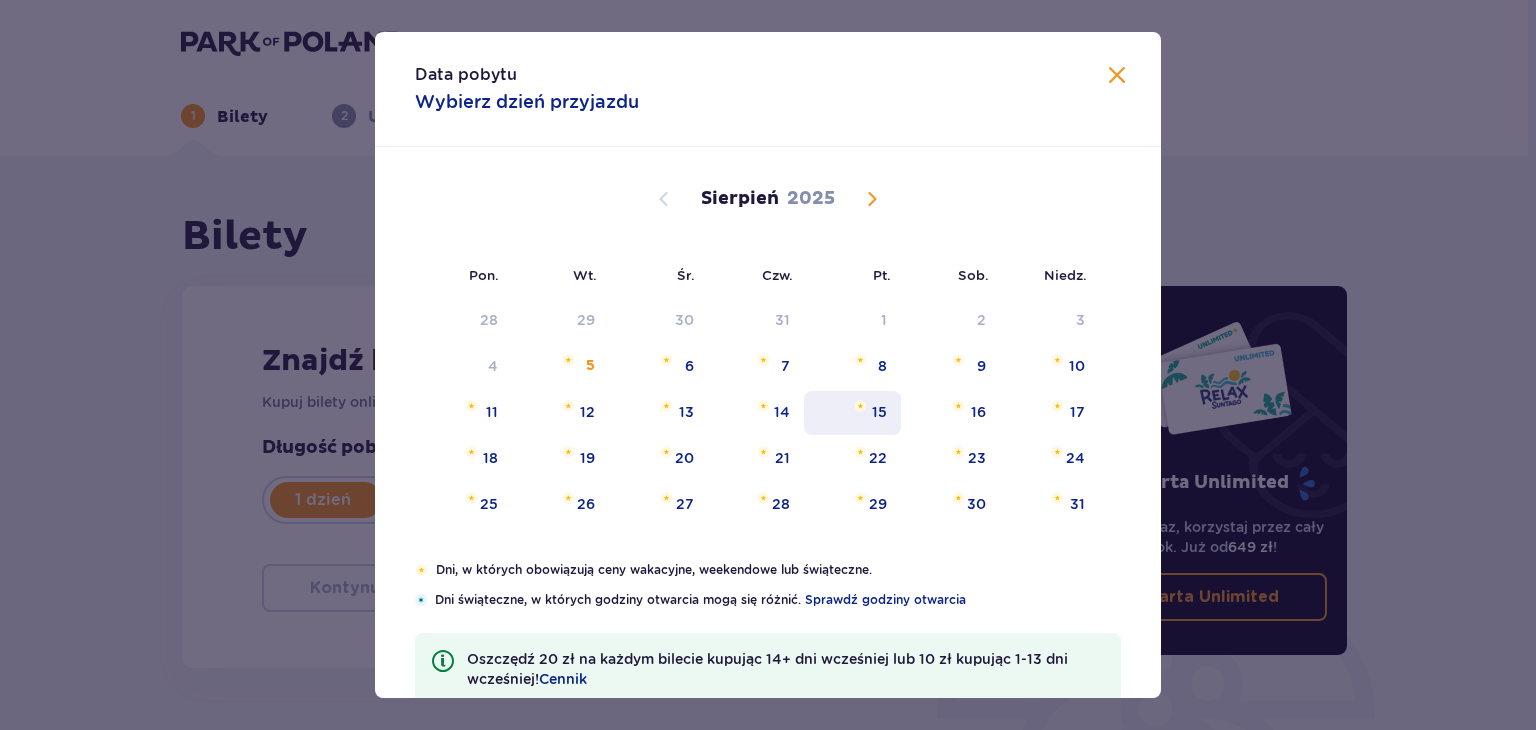 click on "15" at bounding box center (879, 412) 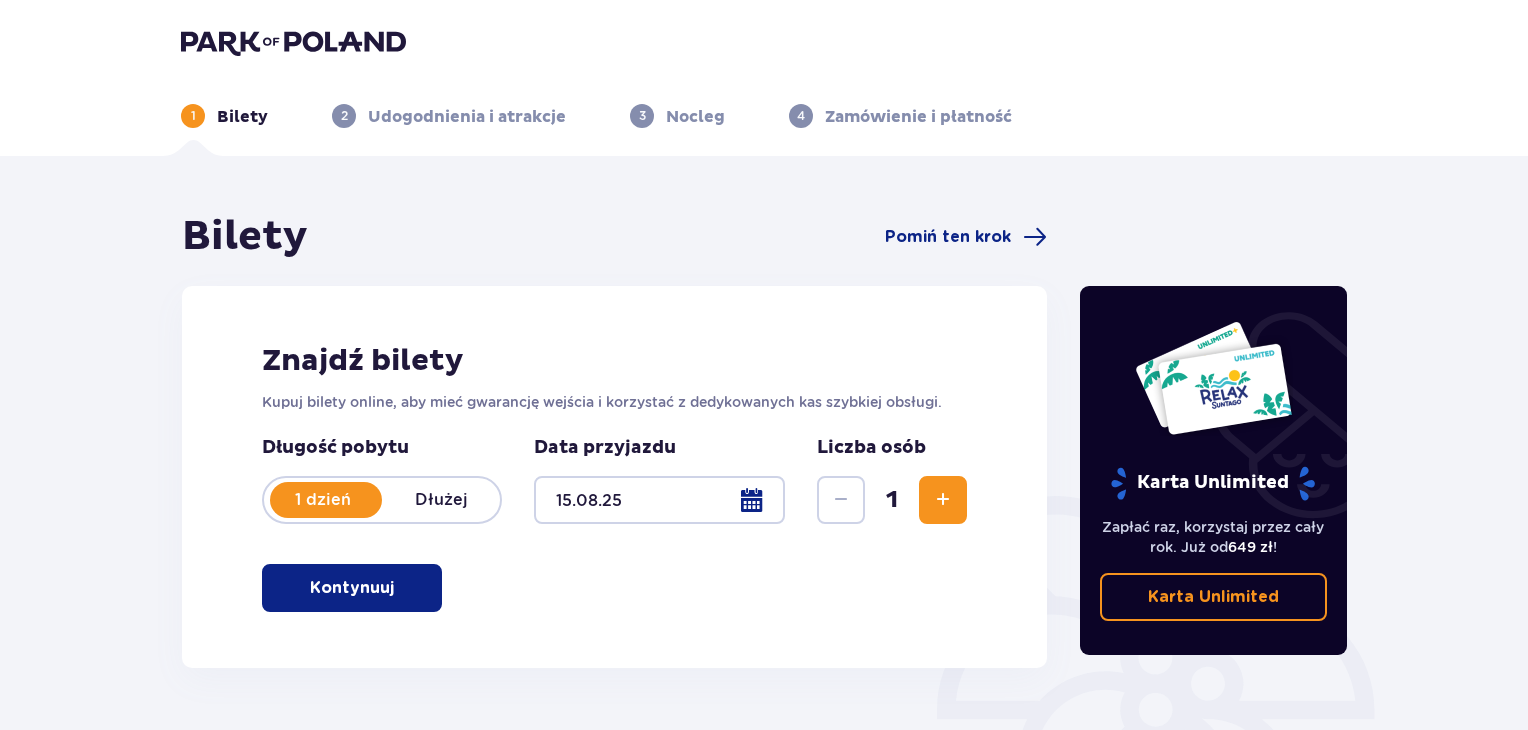 click on "Bilety Pomiń ten krok Znajdź bilety Kupuj bilety online, aby mieć gwarancję wejścia i korzystać z dedykowanych kas szybkiej obsługi. Długość pobytu 1 dzień Dłużej Data przyjazdu 15.08.25 Liczba osób 1 Kontynuuj Karta Unlimited Zapłać raz, korzystaj przez cały rok. Już od  649 zł ! Karta Unlimited" at bounding box center (764, 587) 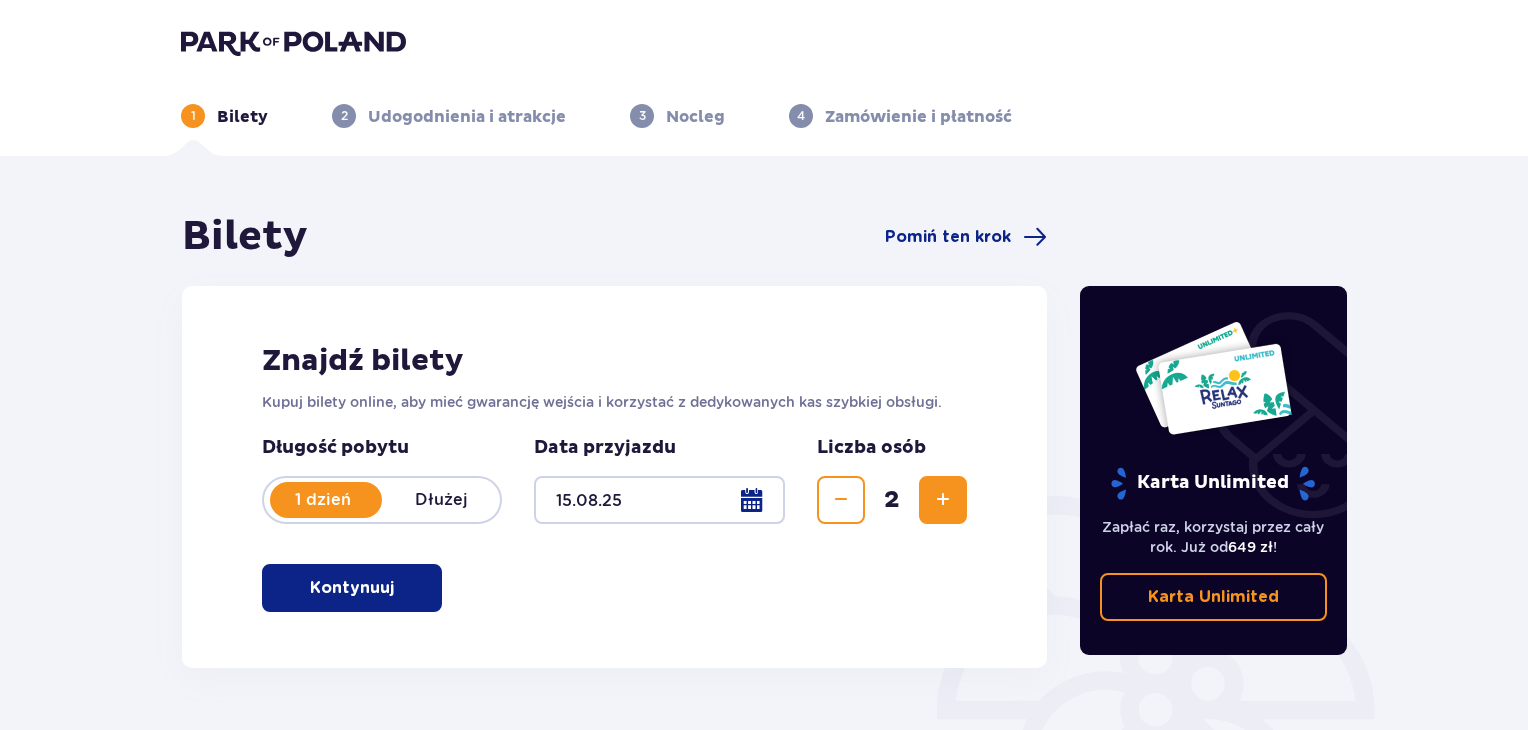 click at bounding box center (943, 500) 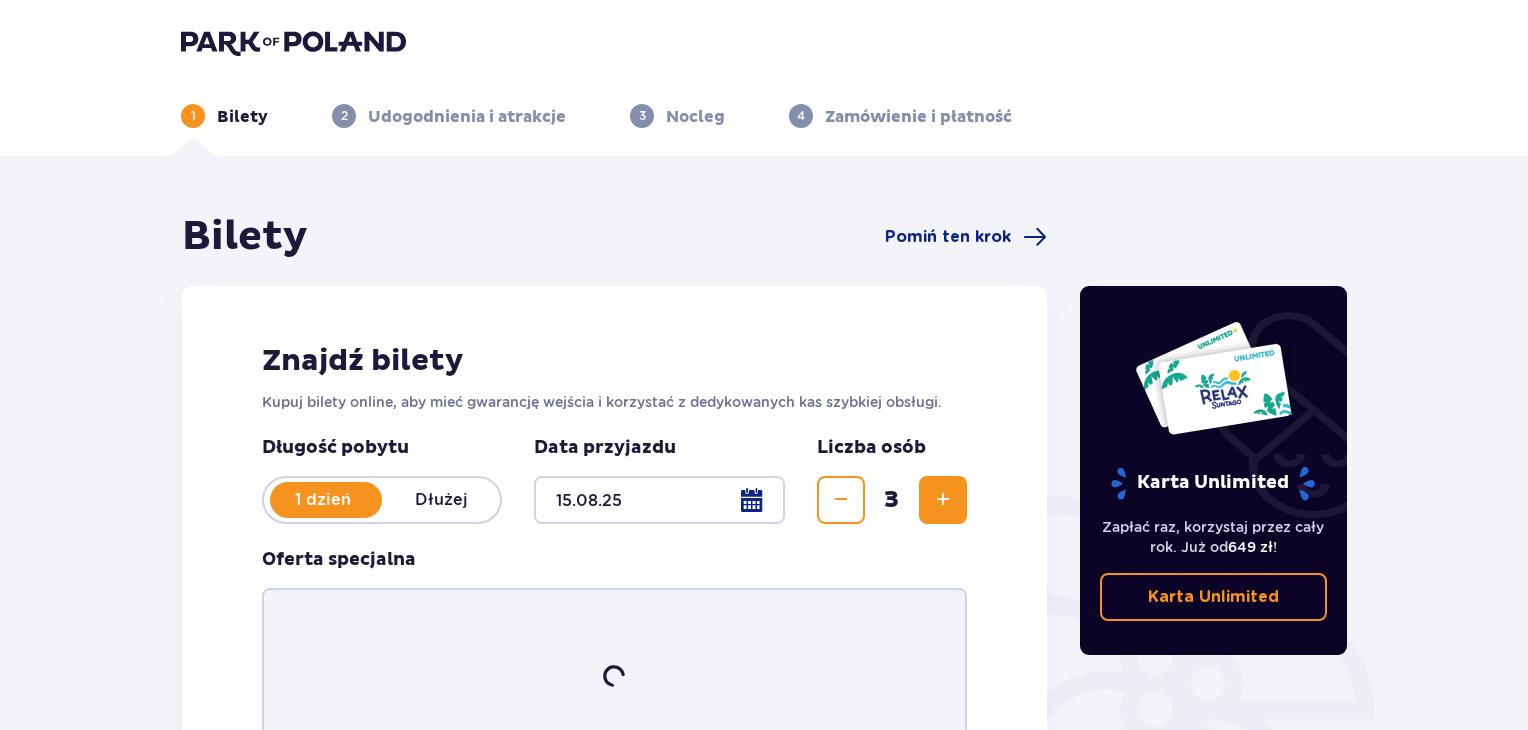 click at bounding box center [943, 500] 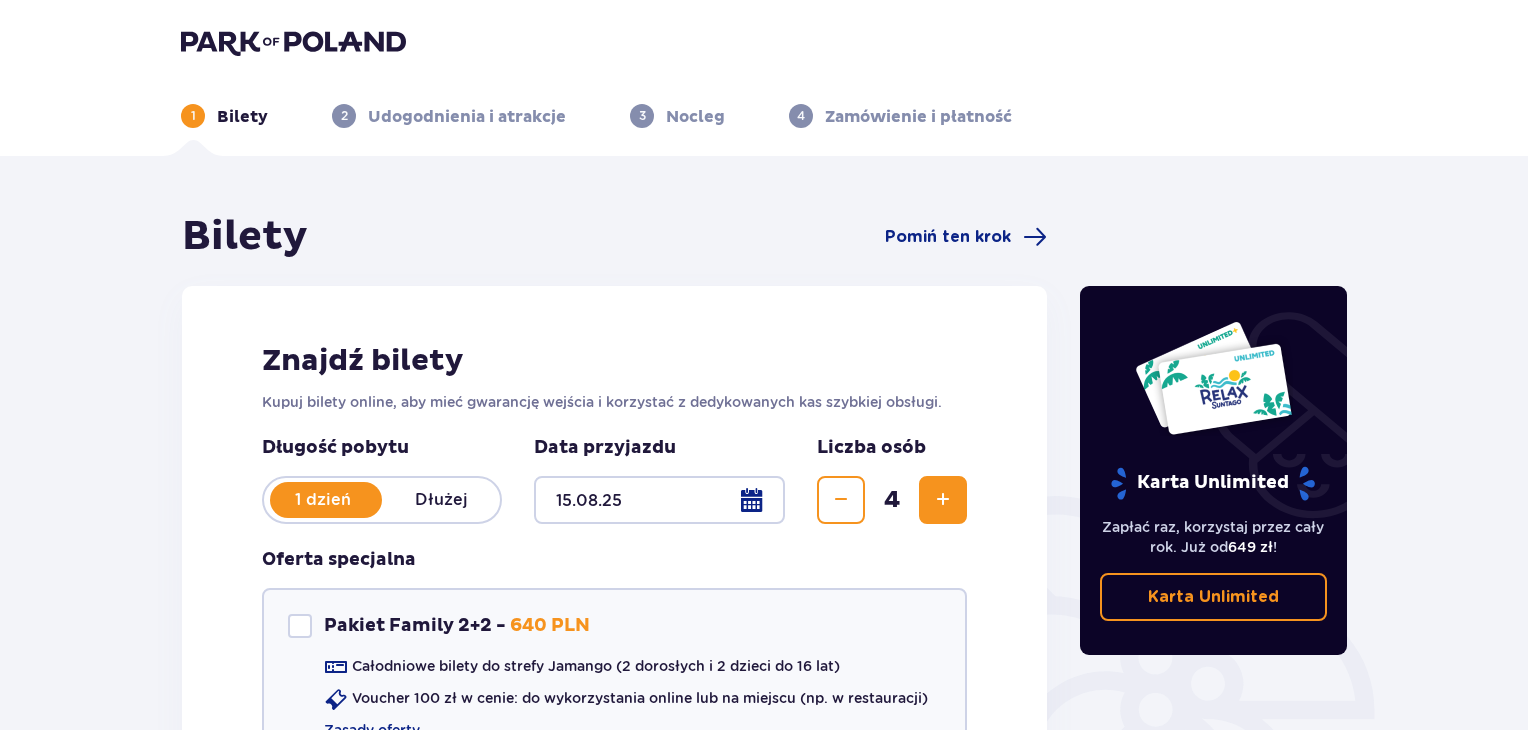click at bounding box center (943, 500) 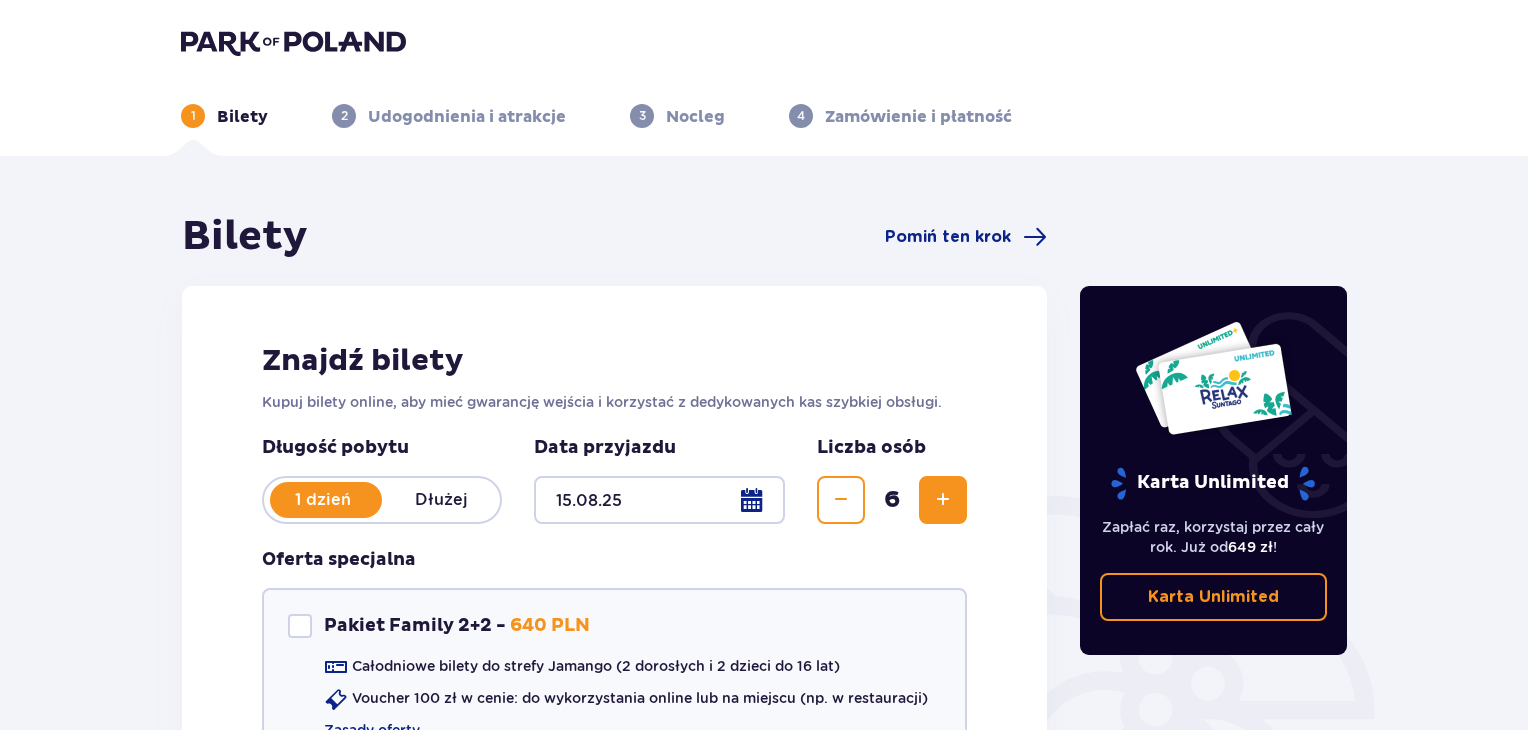 click at bounding box center [943, 500] 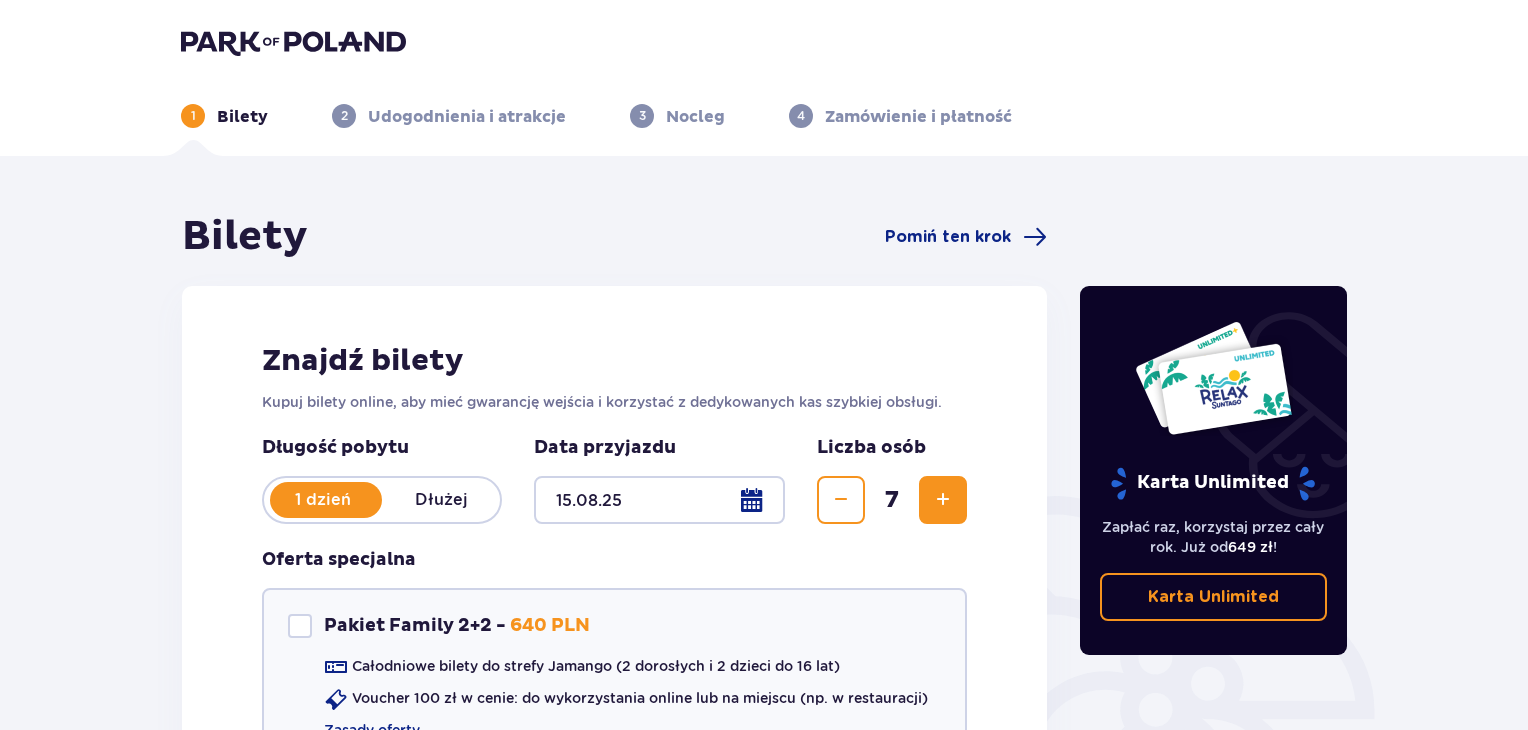 click at bounding box center [943, 500] 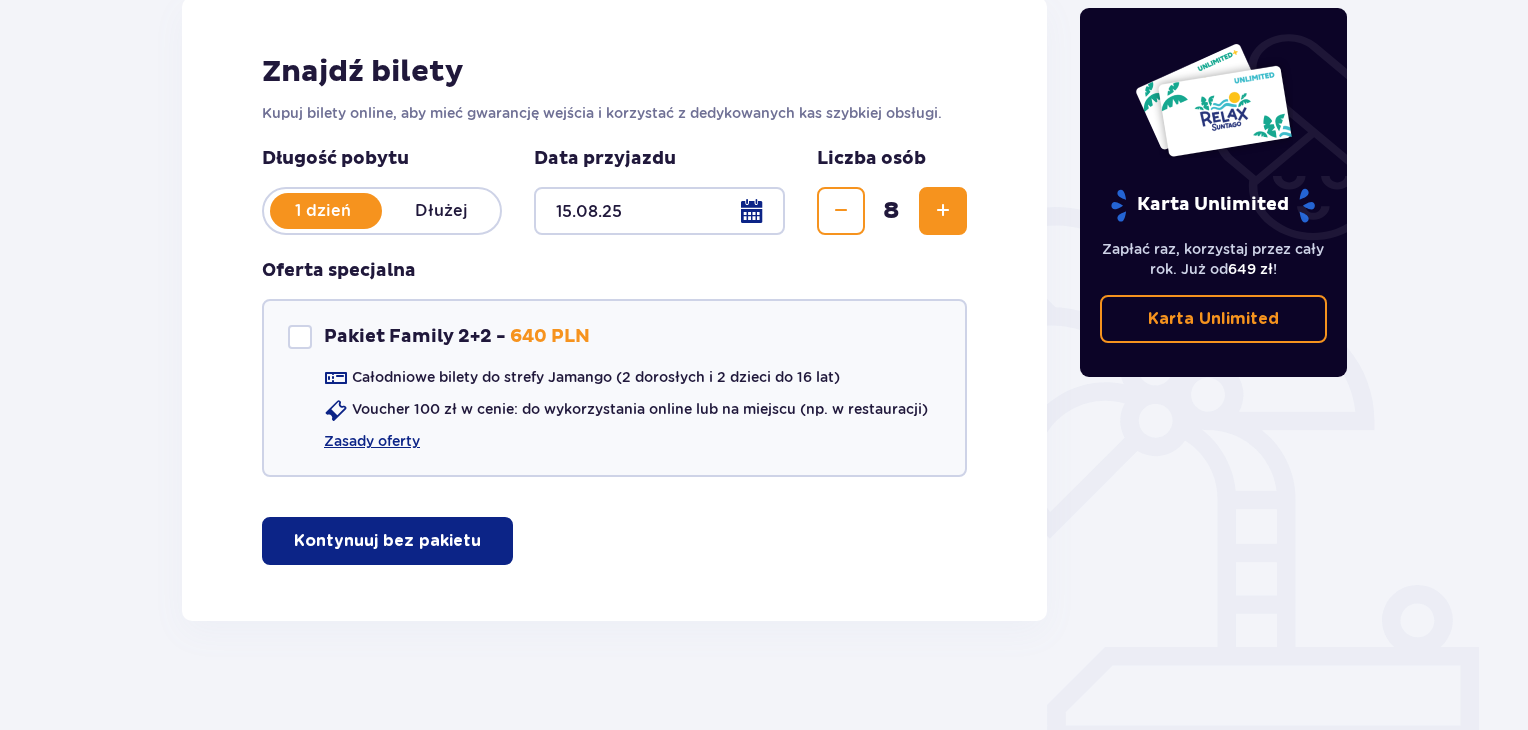 scroll, scrollTop: 300, scrollLeft: 0, axis: vertical 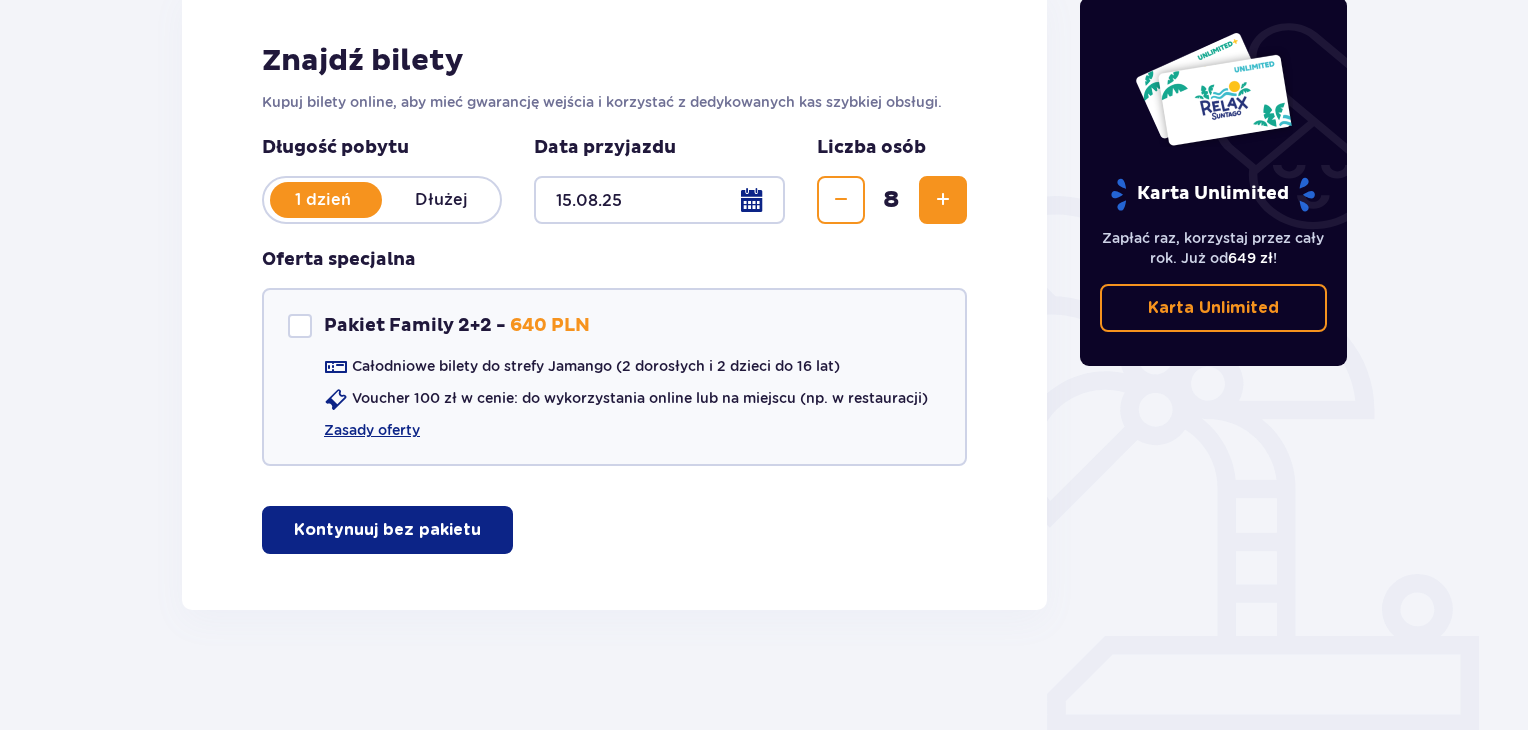 click on "Kontynuuj bez pakietu" at bounding box center (387, 530) 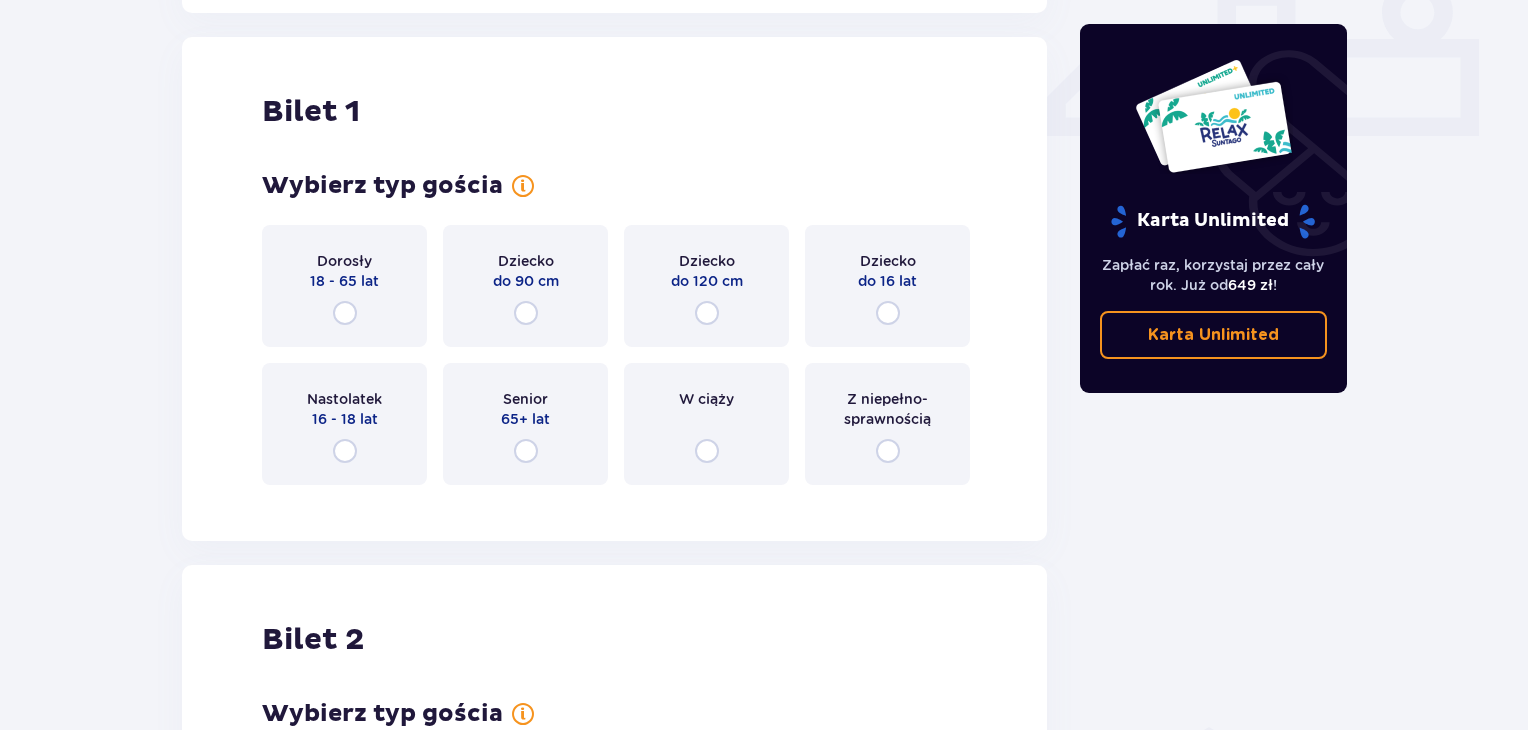 scroll, scrollTop: 909, scrollLeft: 0, axis: vertical 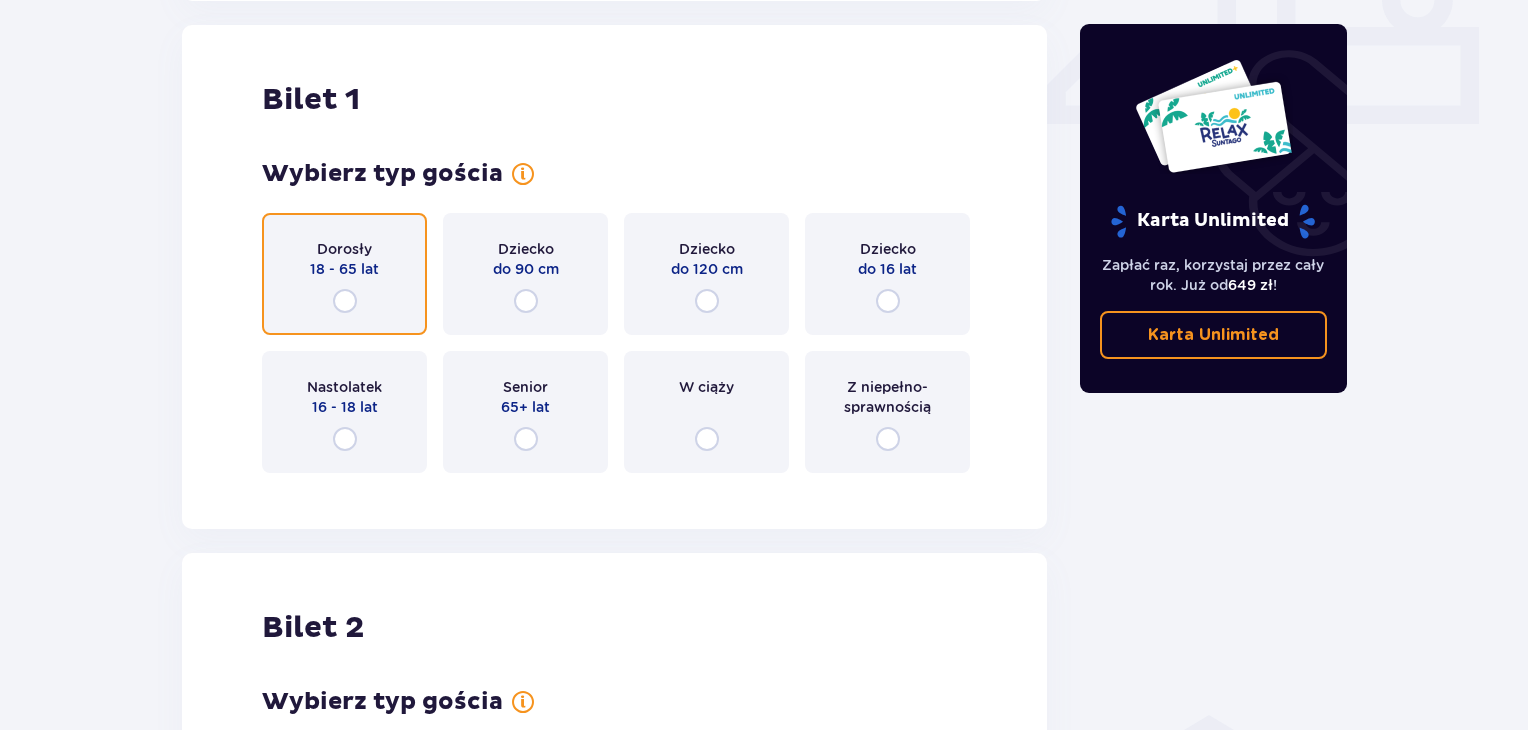 click at bounding box center (345, 301) 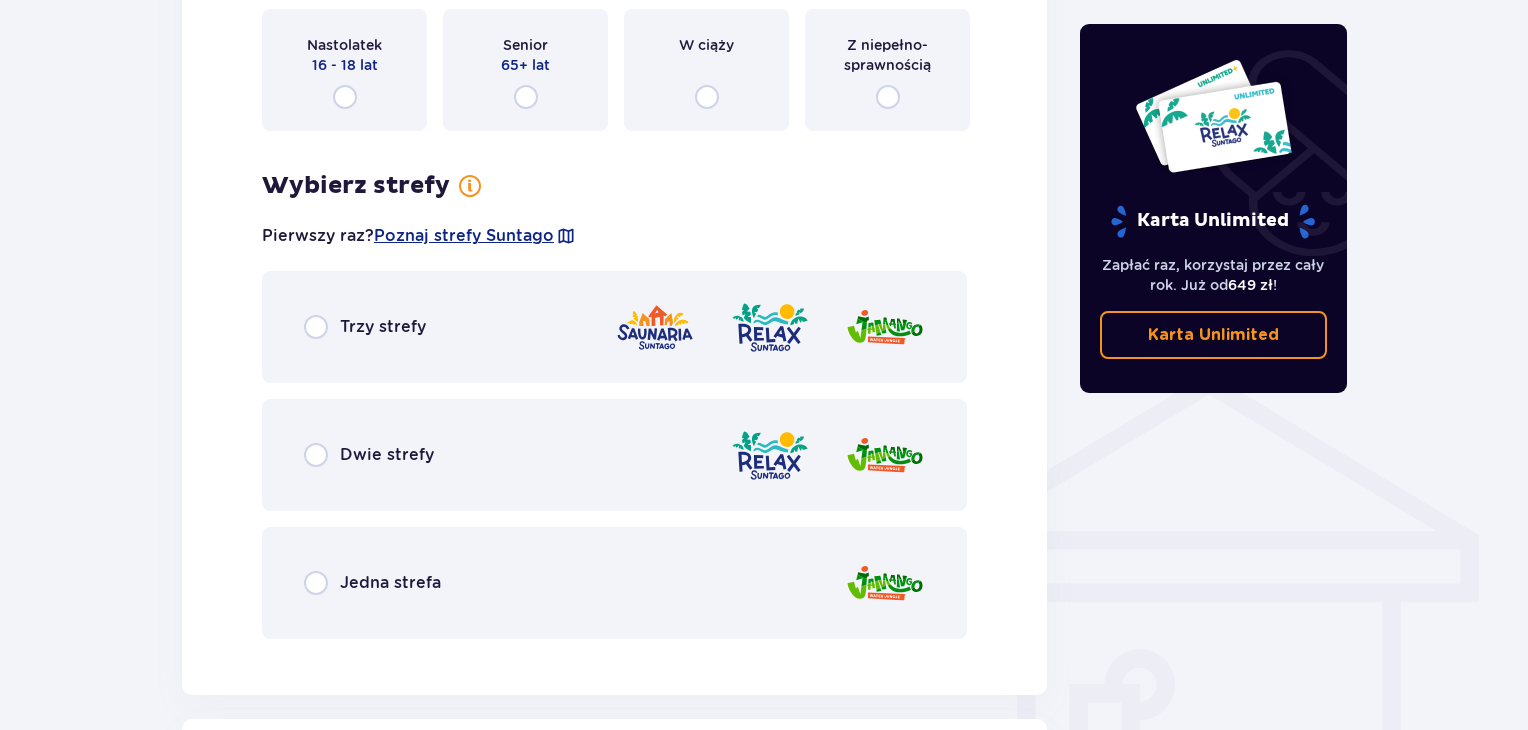 scroll, scrollTop: 0, scrollLeft: 0, axis: both 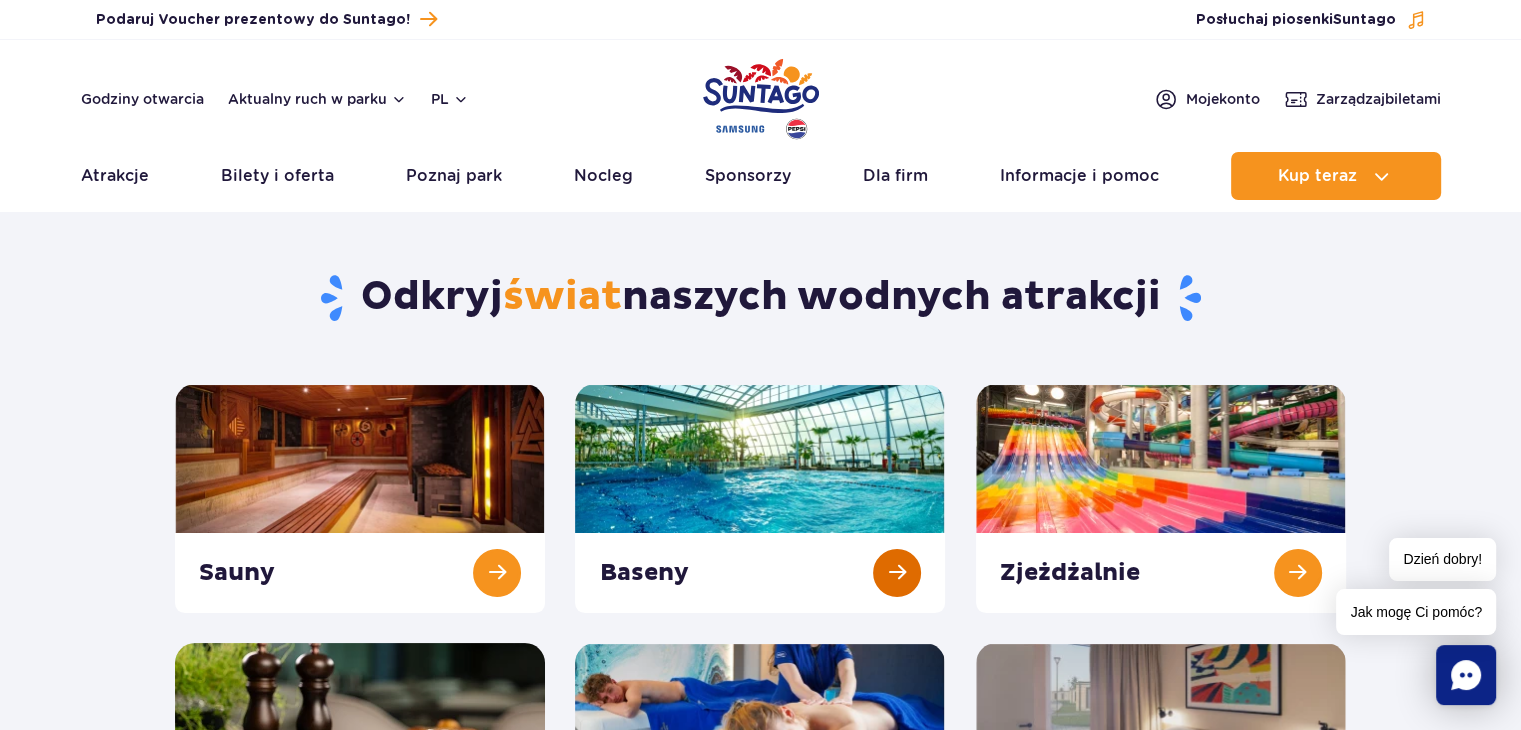 click at bounding box center [760, 498] 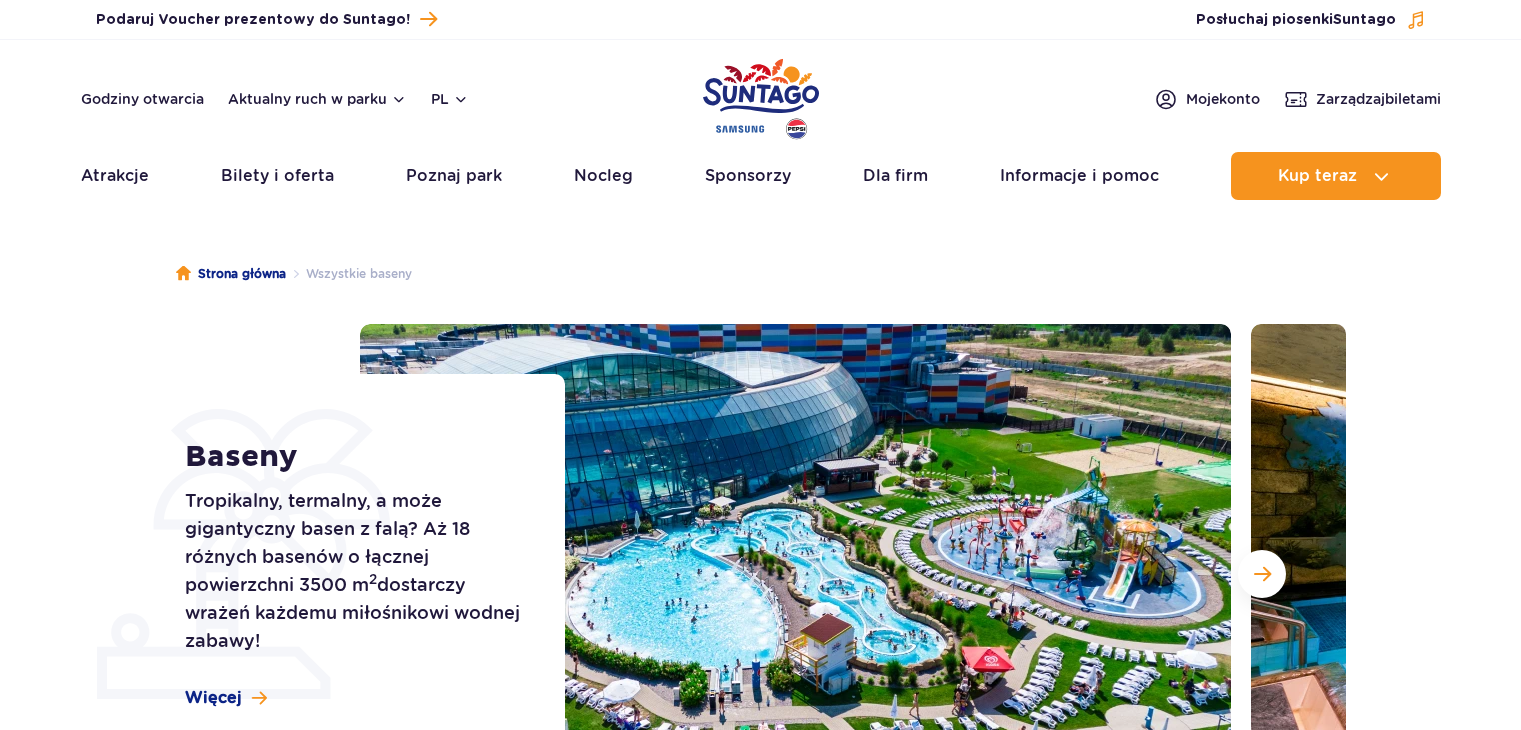 scroll, scrollTop: 0, scrollLeft: 0, axis: both 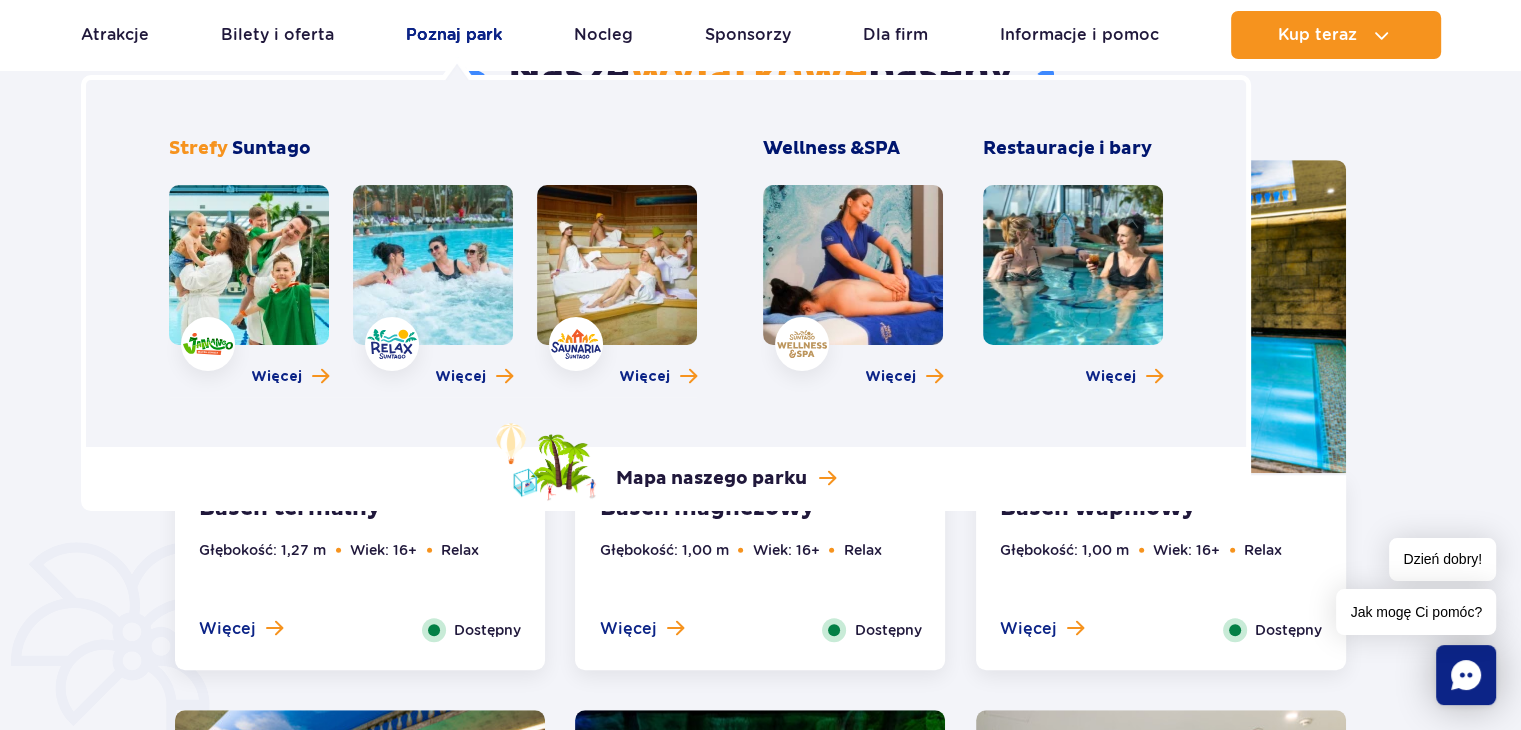 click on "Poznaj park" at bounding box center (454, 35) 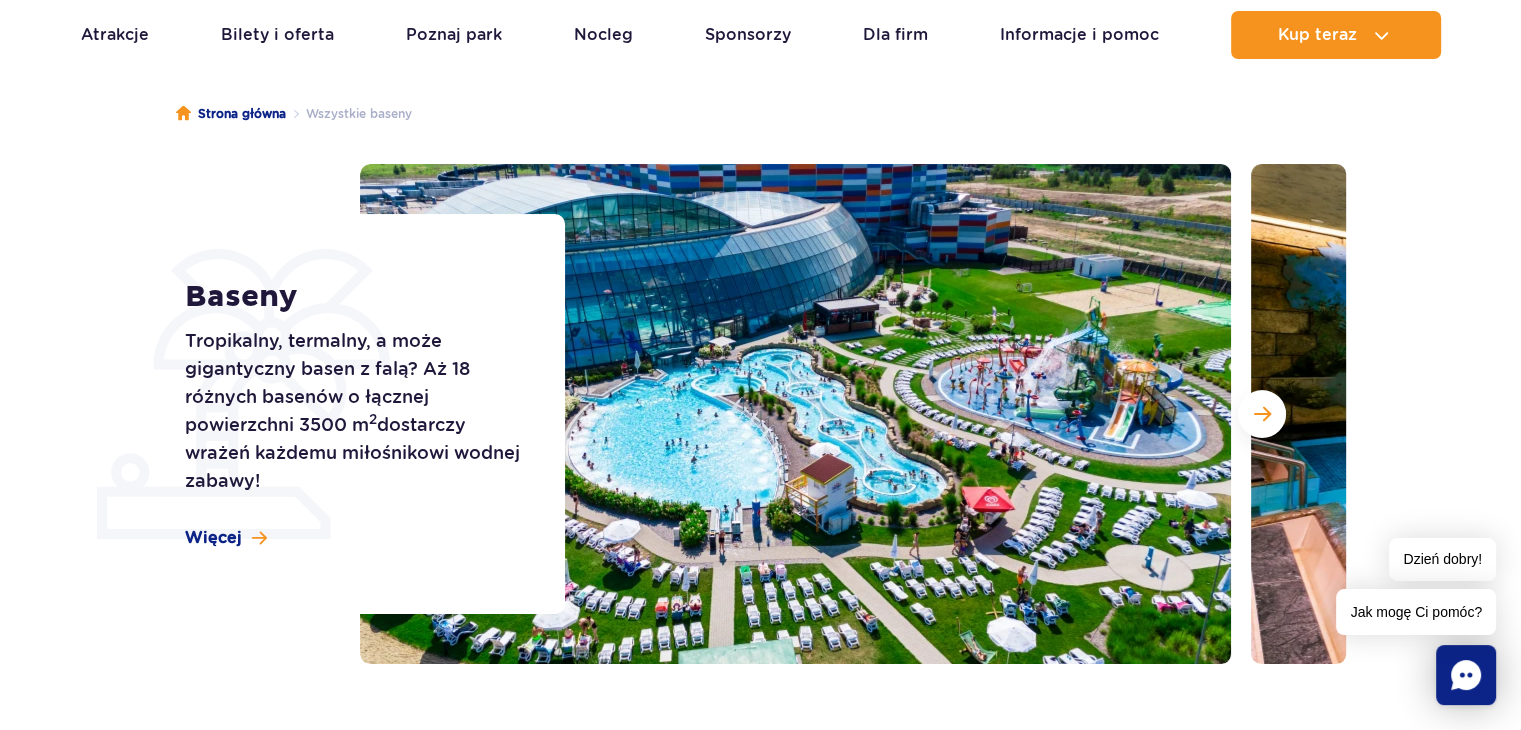 scroll, scrollTop: 115, scrollLeft: 0, axis: vertical 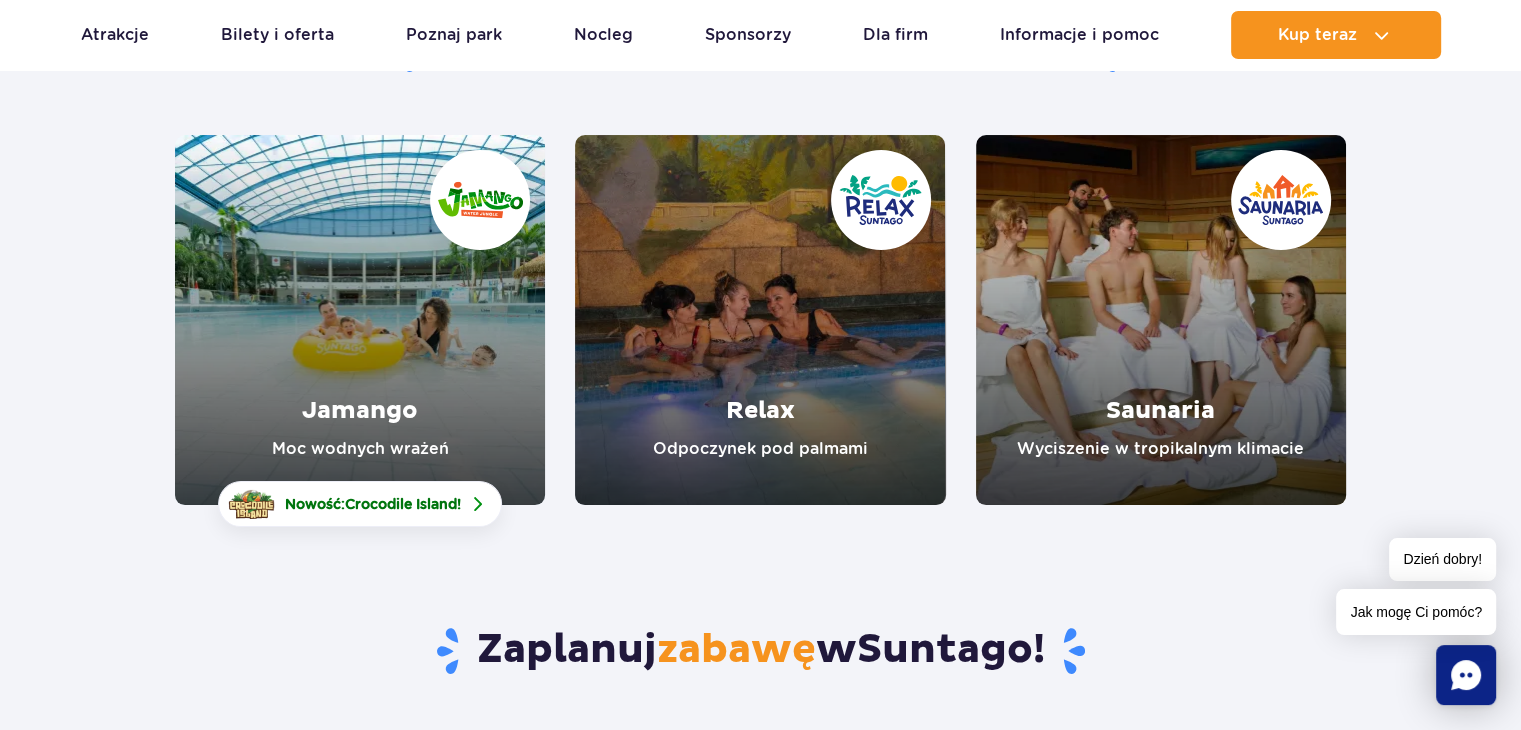 click at bounding box center [360, 320] 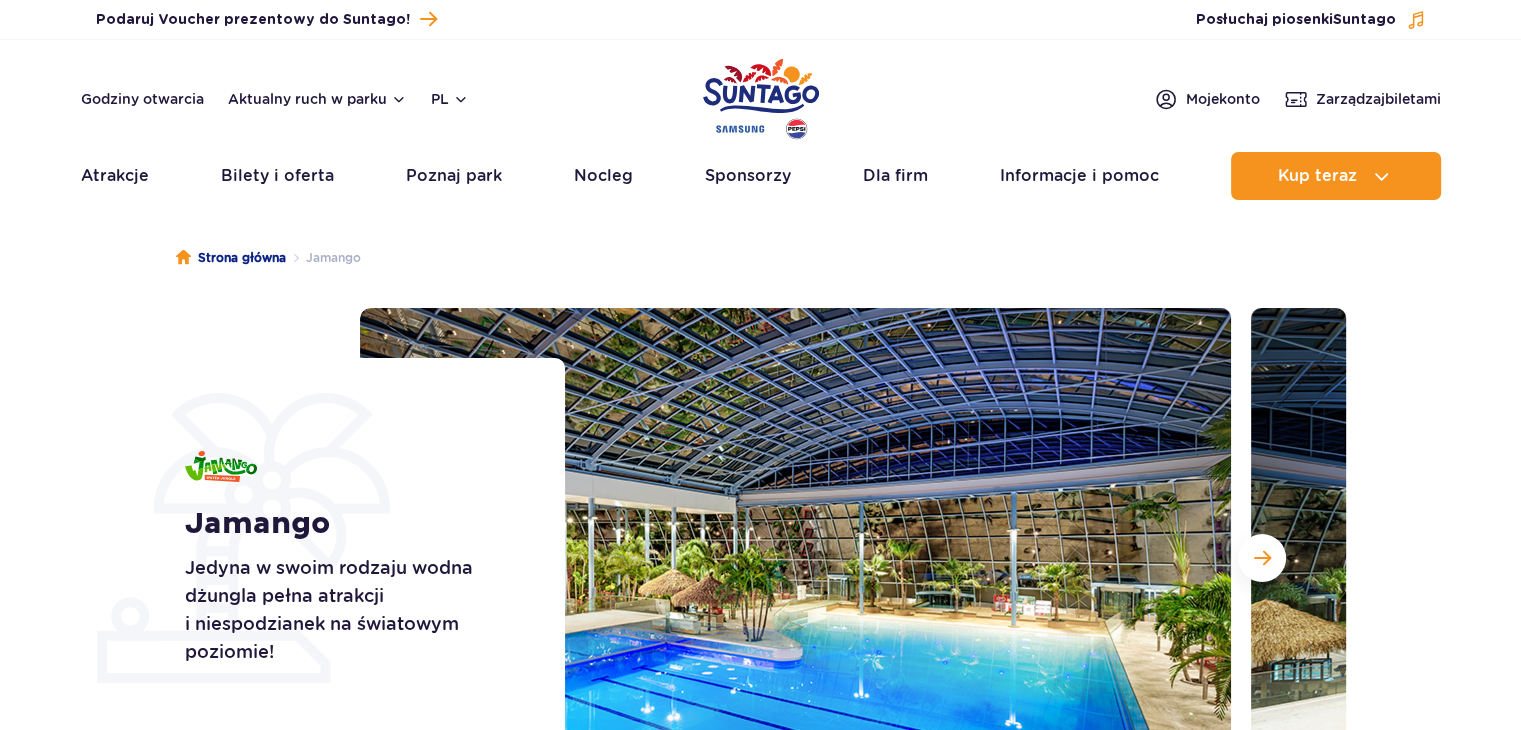 scroll, scrollTop: 0, scrollLeft: 0, axis: both 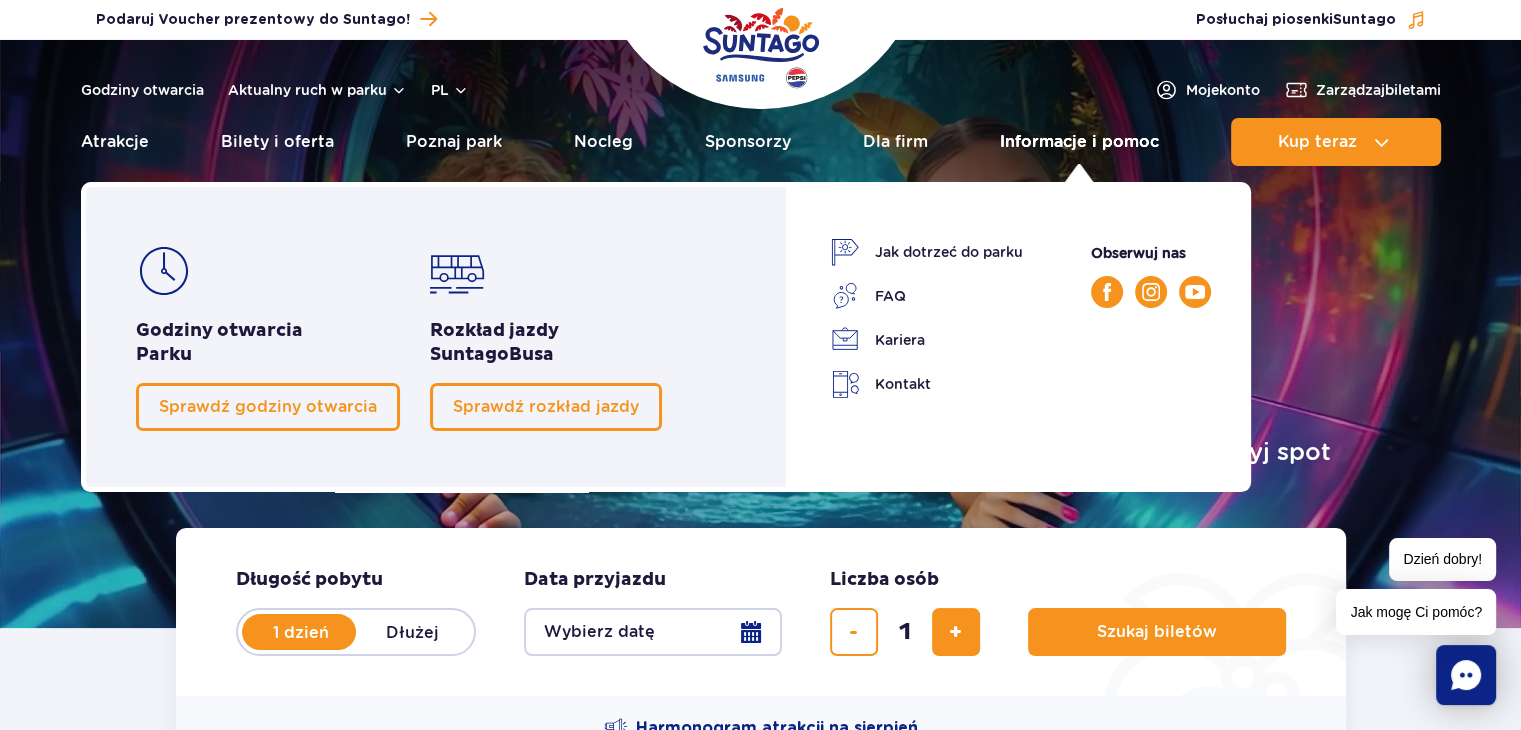click on "Informacje i pomoc" at bounding box center [1079, 142] 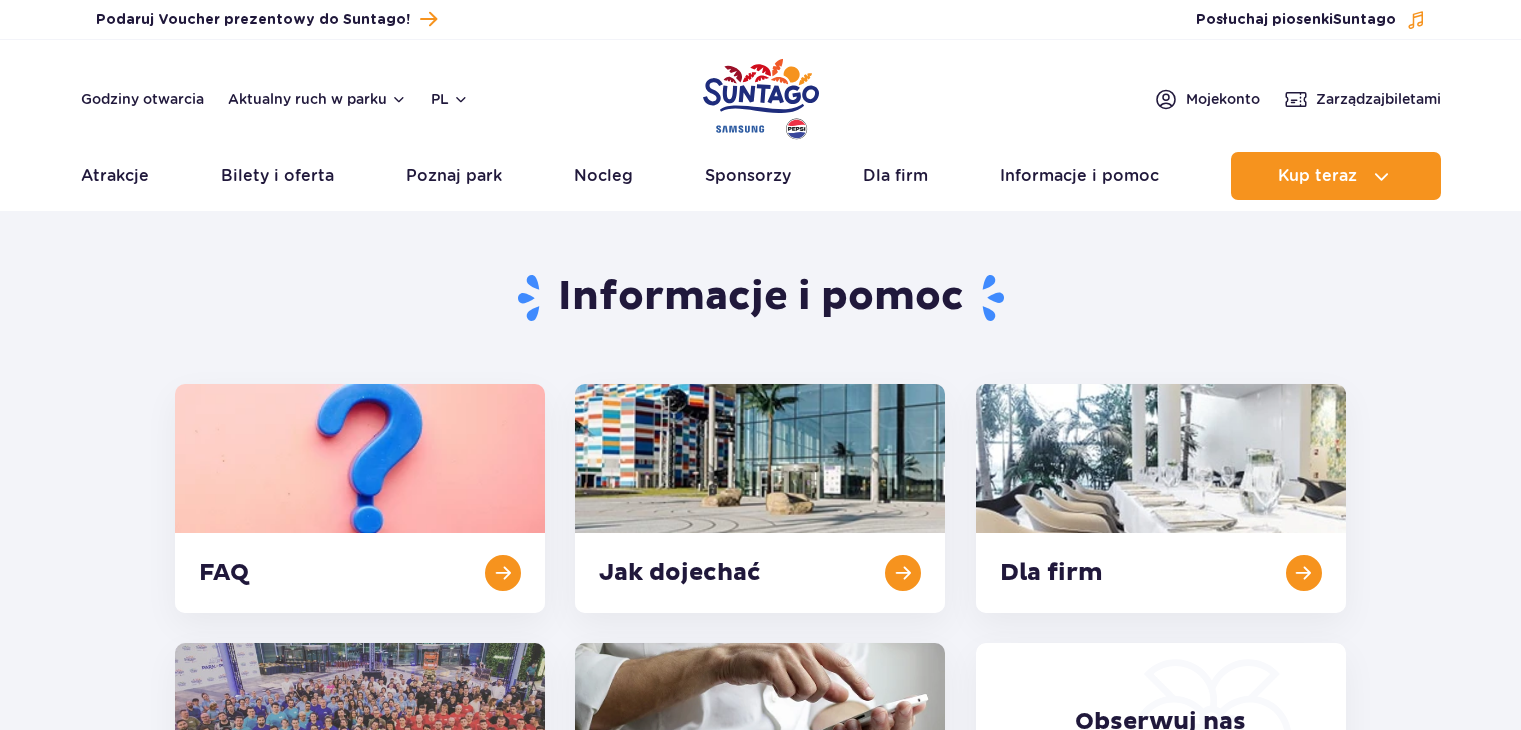 scroll, scrollTop: 0, scrollLeft: 0, axis: both 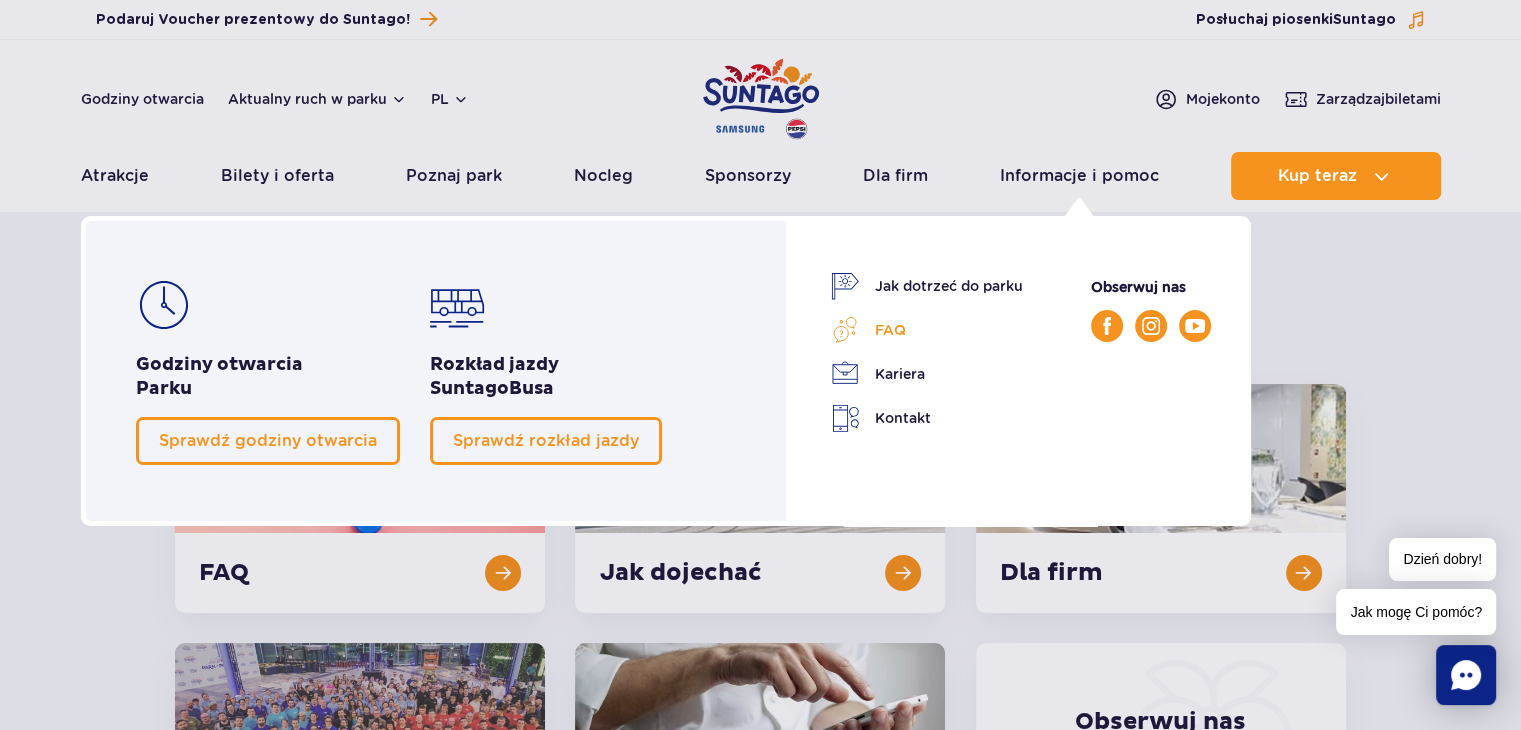 click on "FAQ" at bounding box center [927, 330] 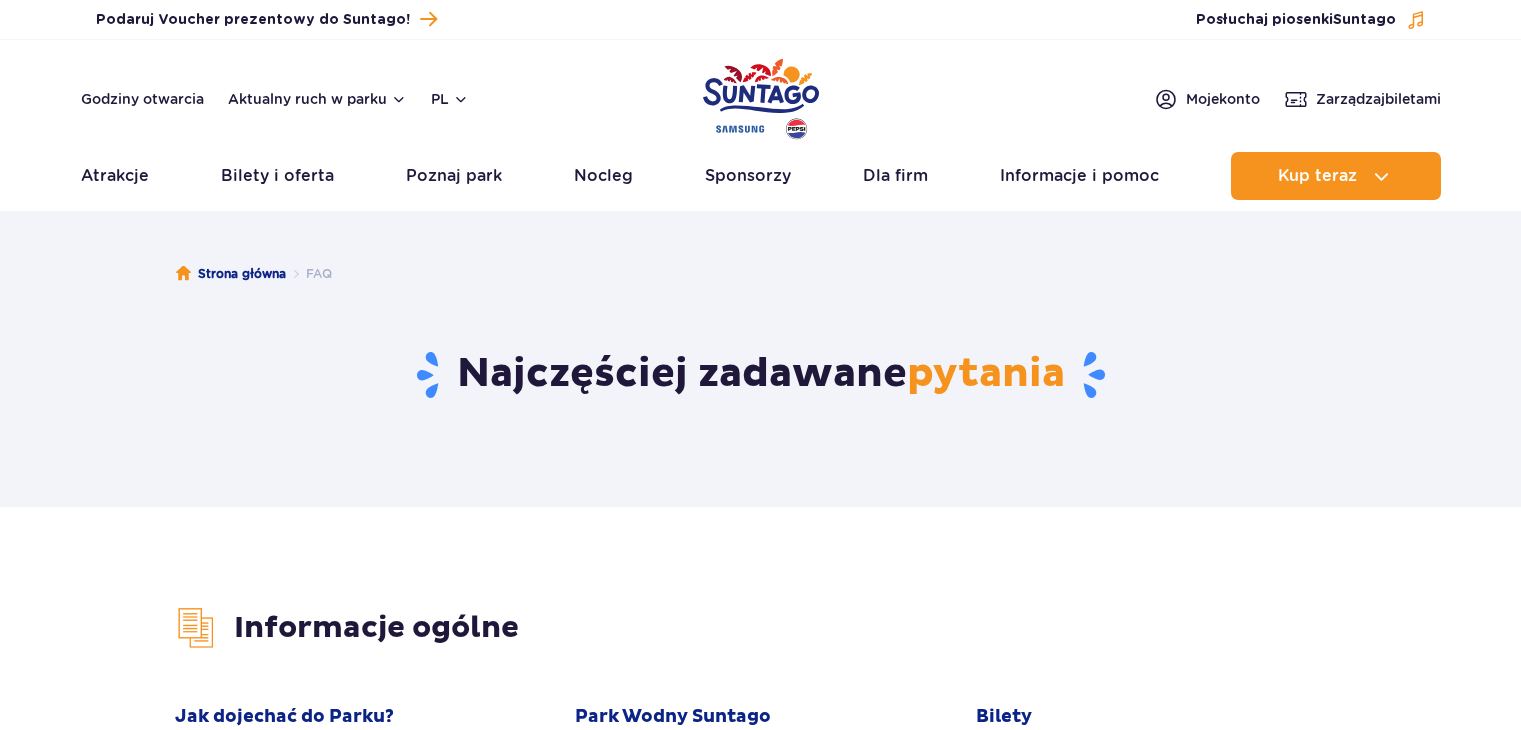 scroll, scrollTop: 0, scrollLeft: 0, axis: both 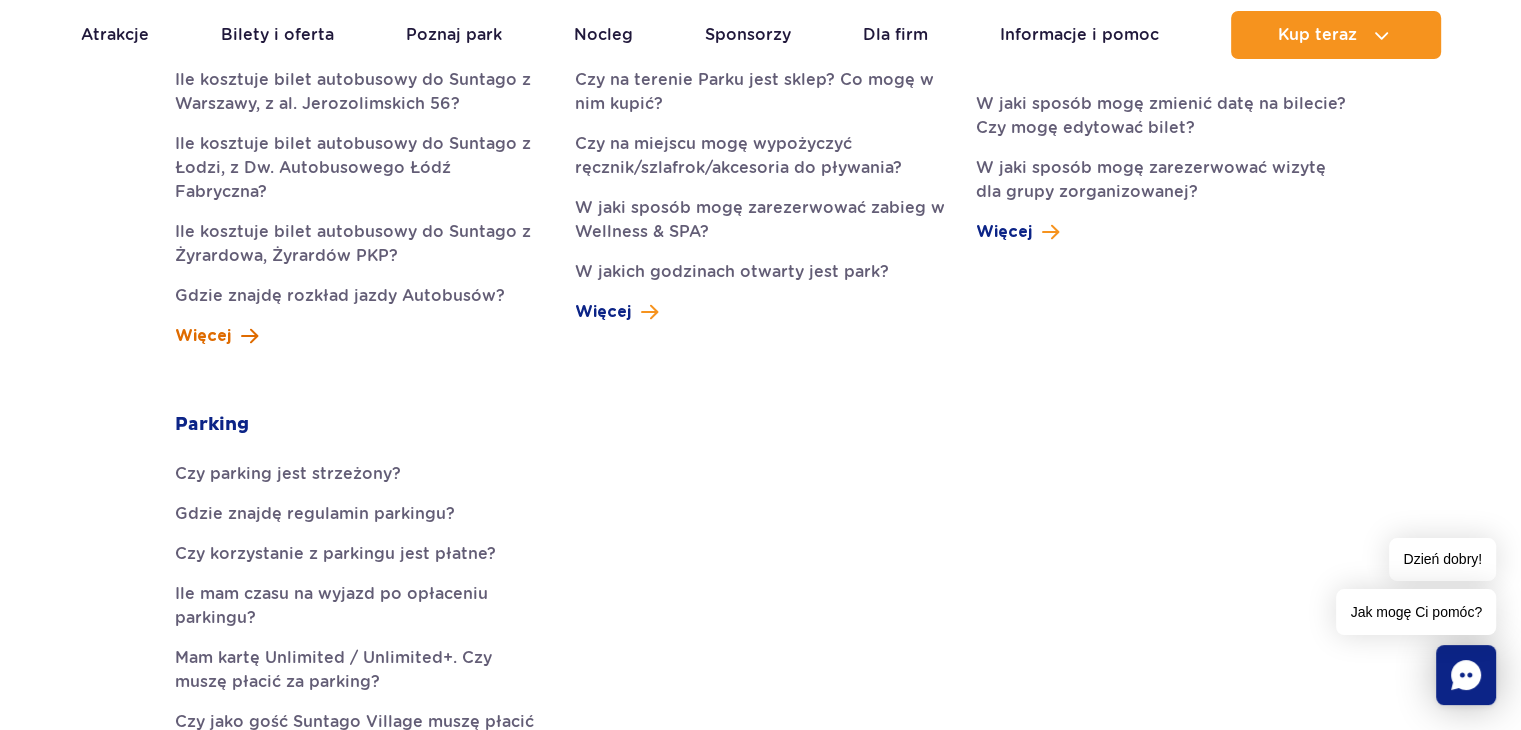 click on "Więcej" at bounding box center (216, 336) 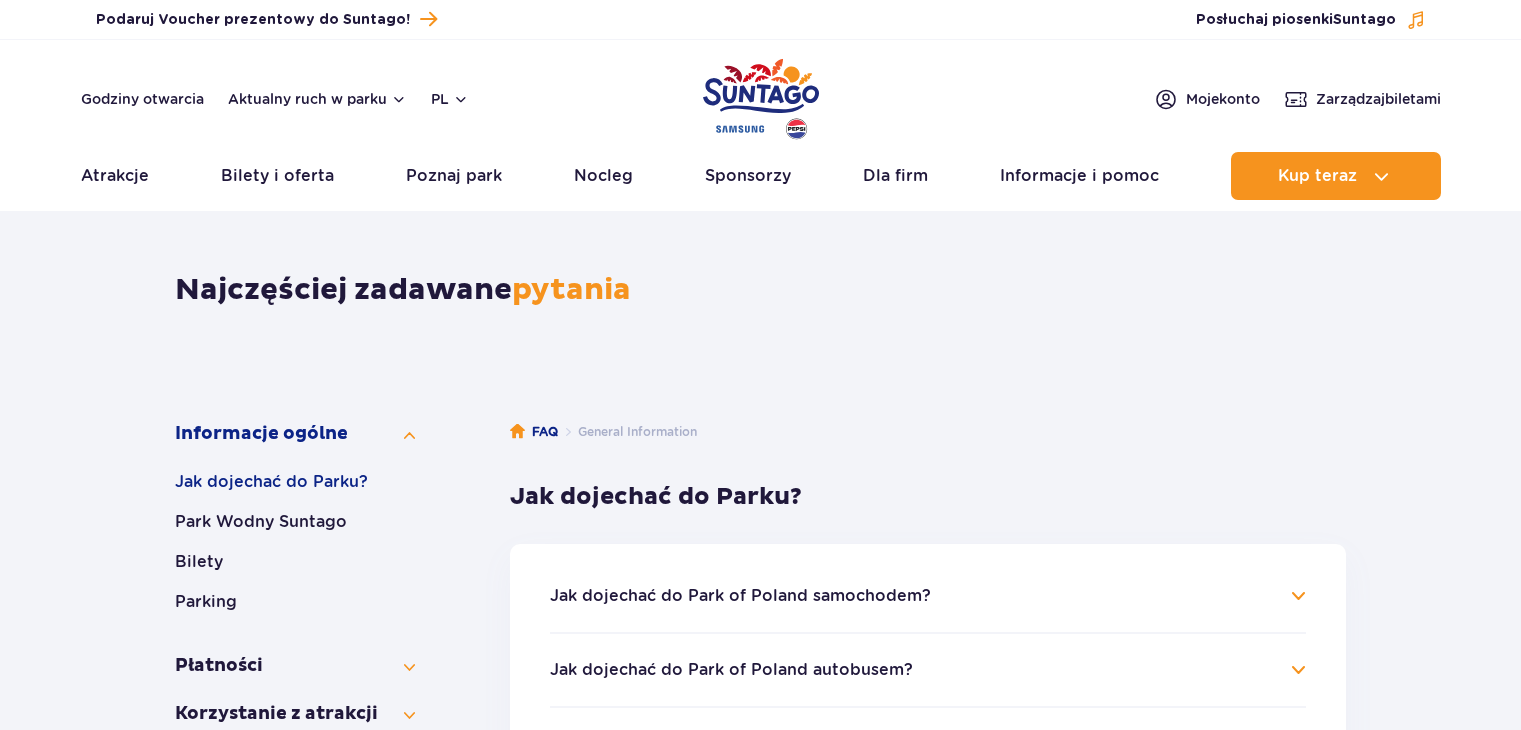 scroll, scrollTop: 0, scrollLeft: 0, axis: both 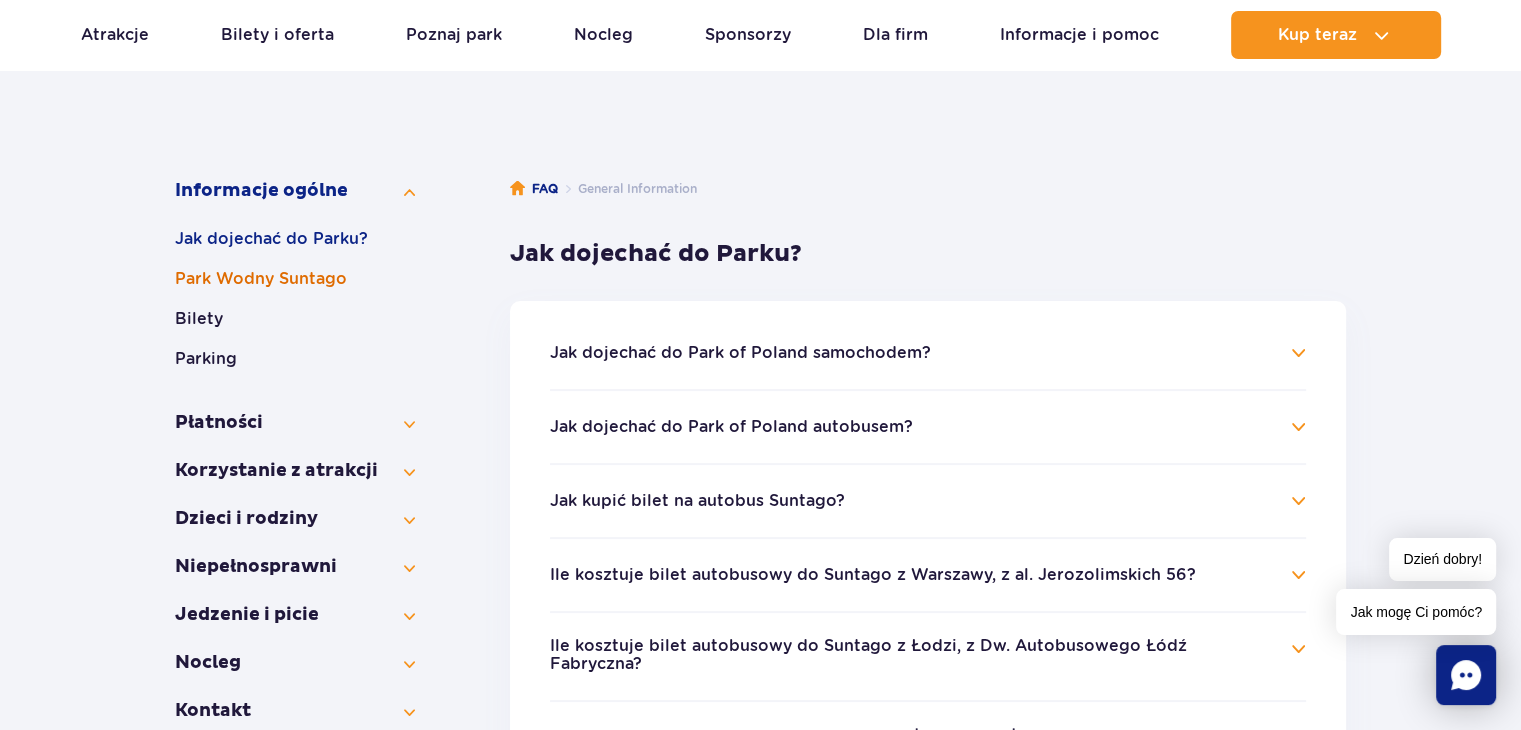 click on "Park Wodny Suntago" at bounding box center (295, 279) 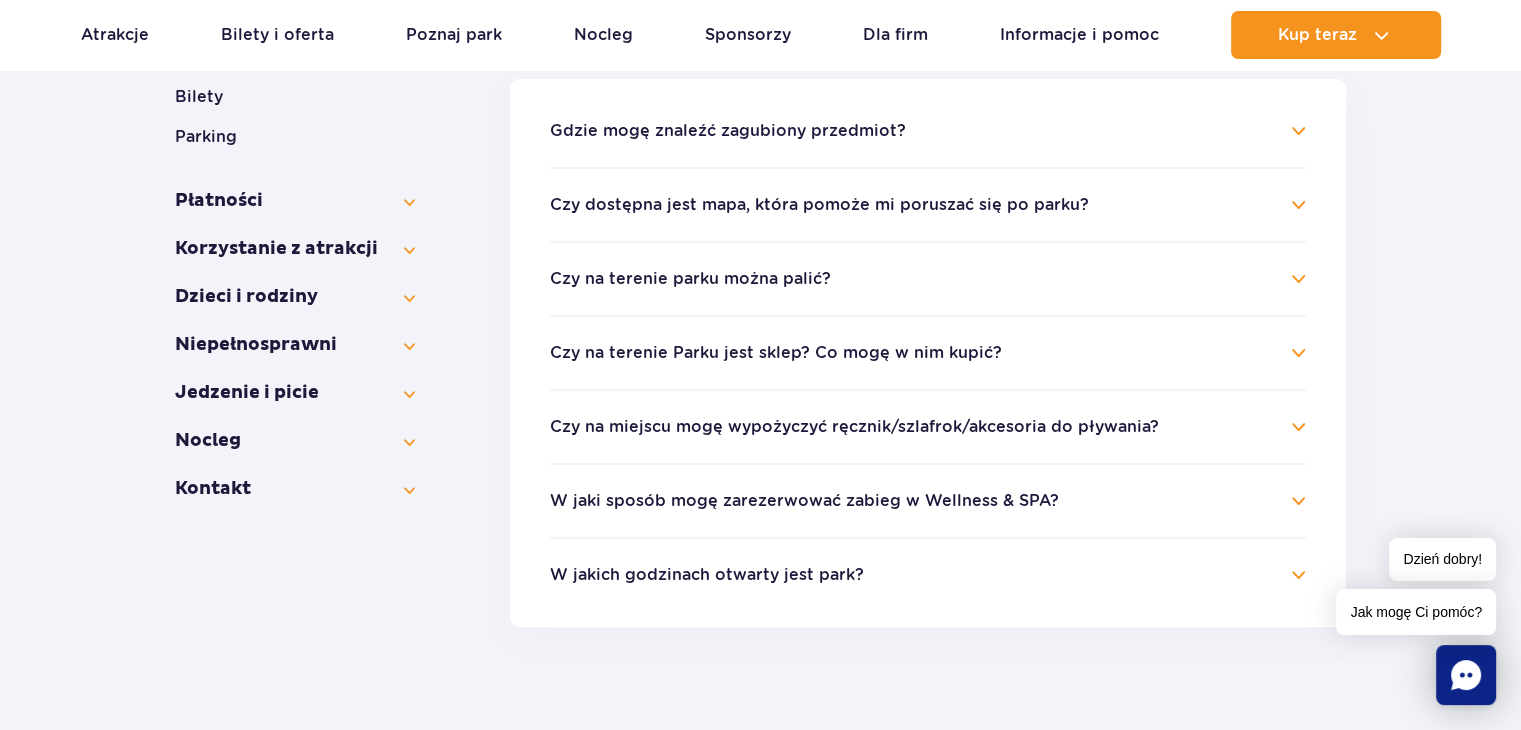 scroll, scrollTop: 440, scrollLeft: 0, axis: vertical 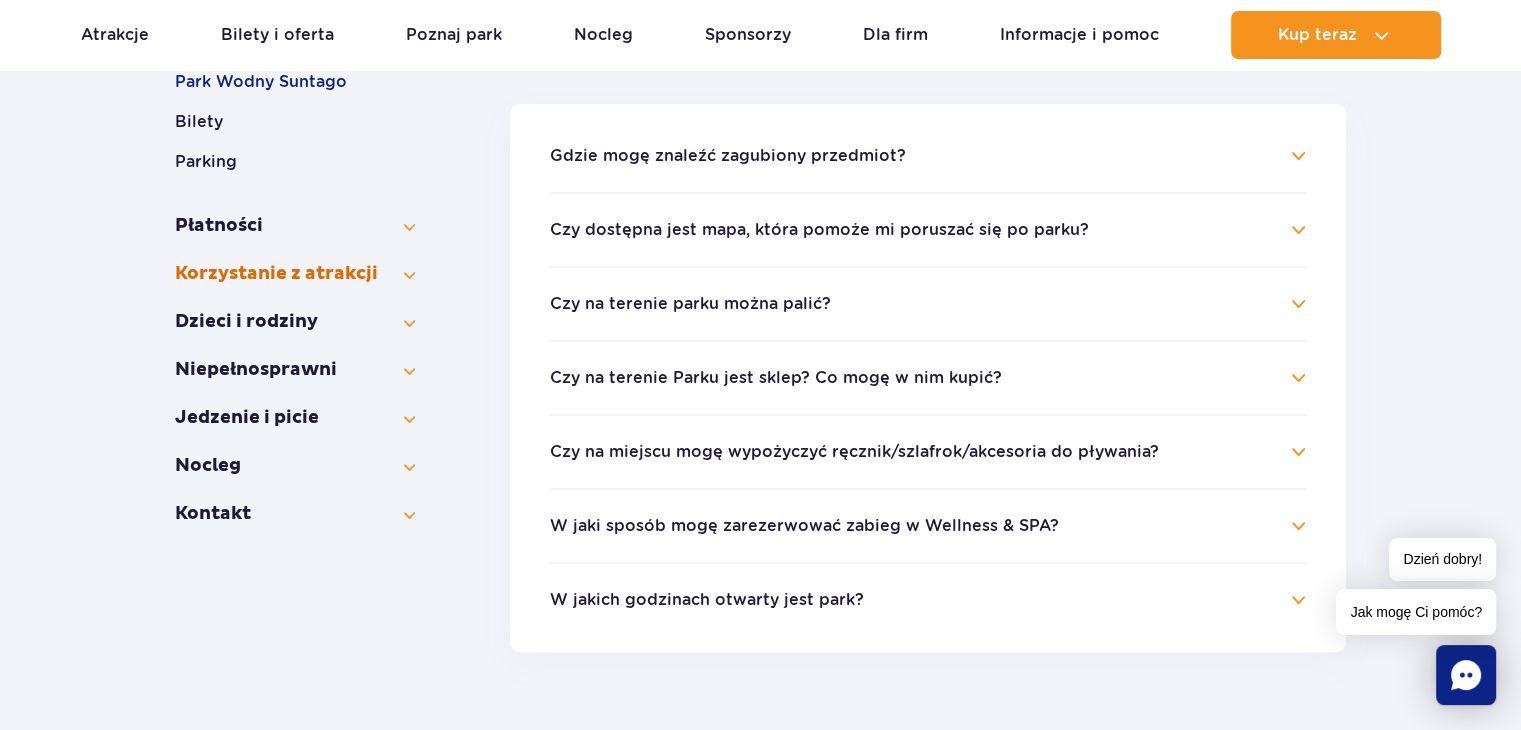 click on "Korzystanie z atrakcji" at bounding box center (295, 274) 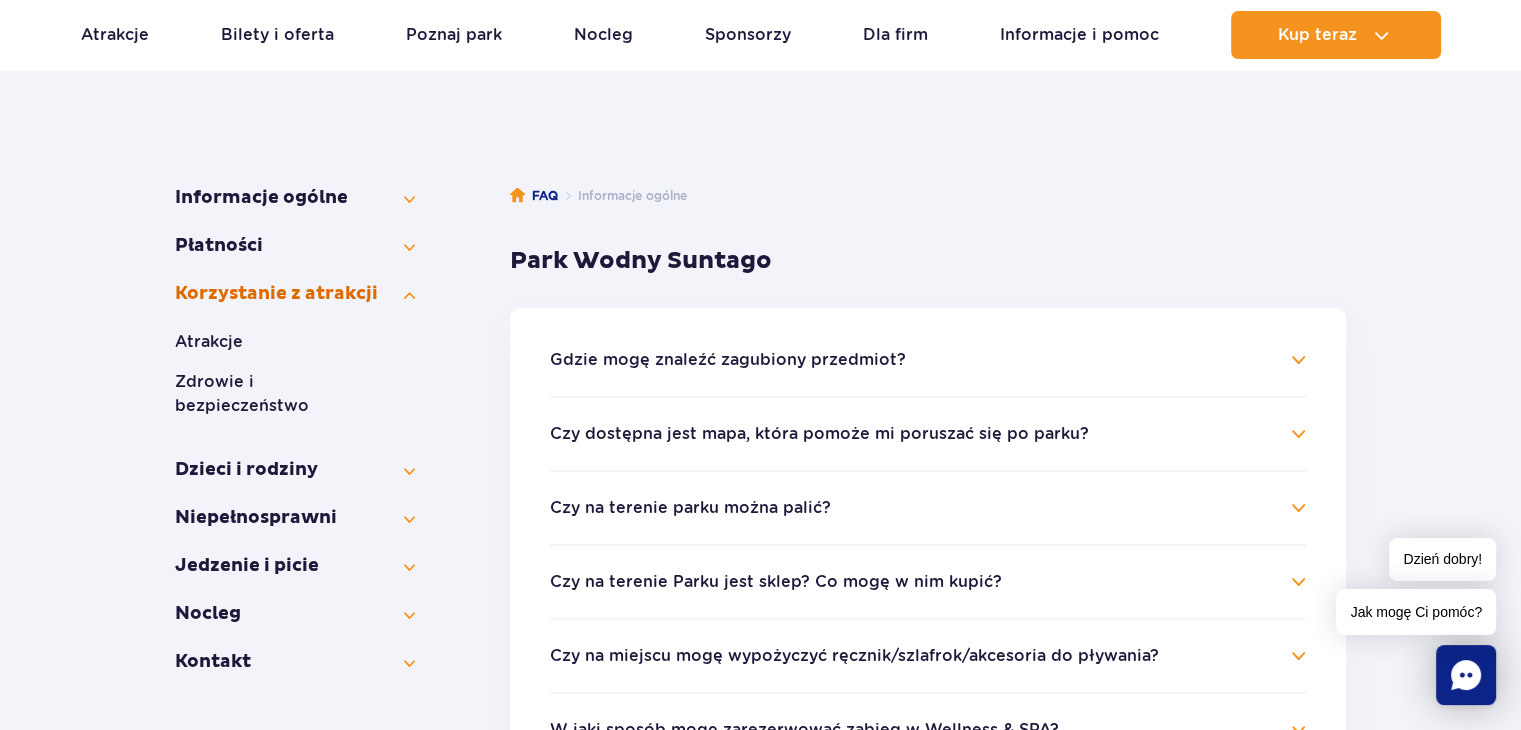 scroll, scrollTop: 186, scrollLeft: 0, axis: vertical 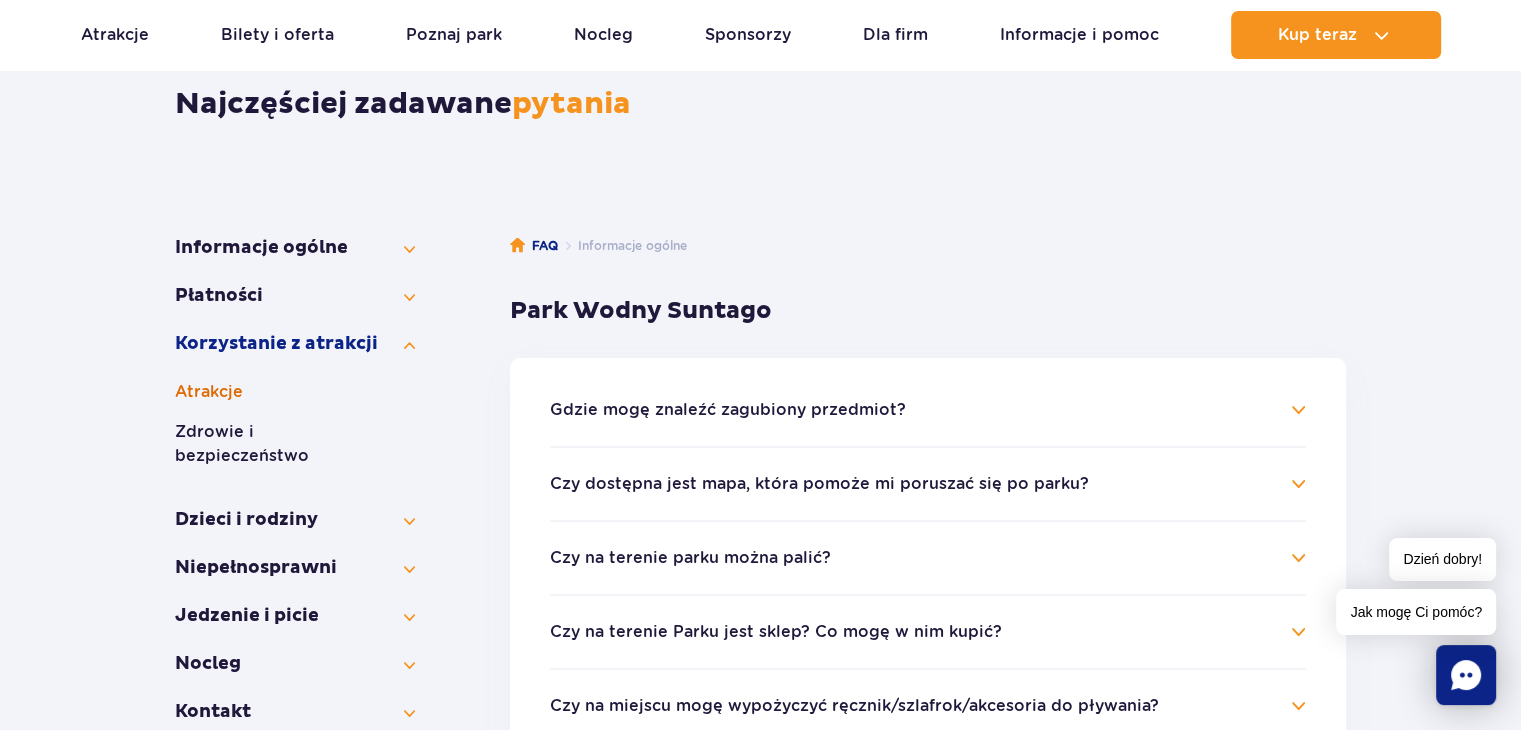 click on "Atrakcje" at bounding box center [295, 392] 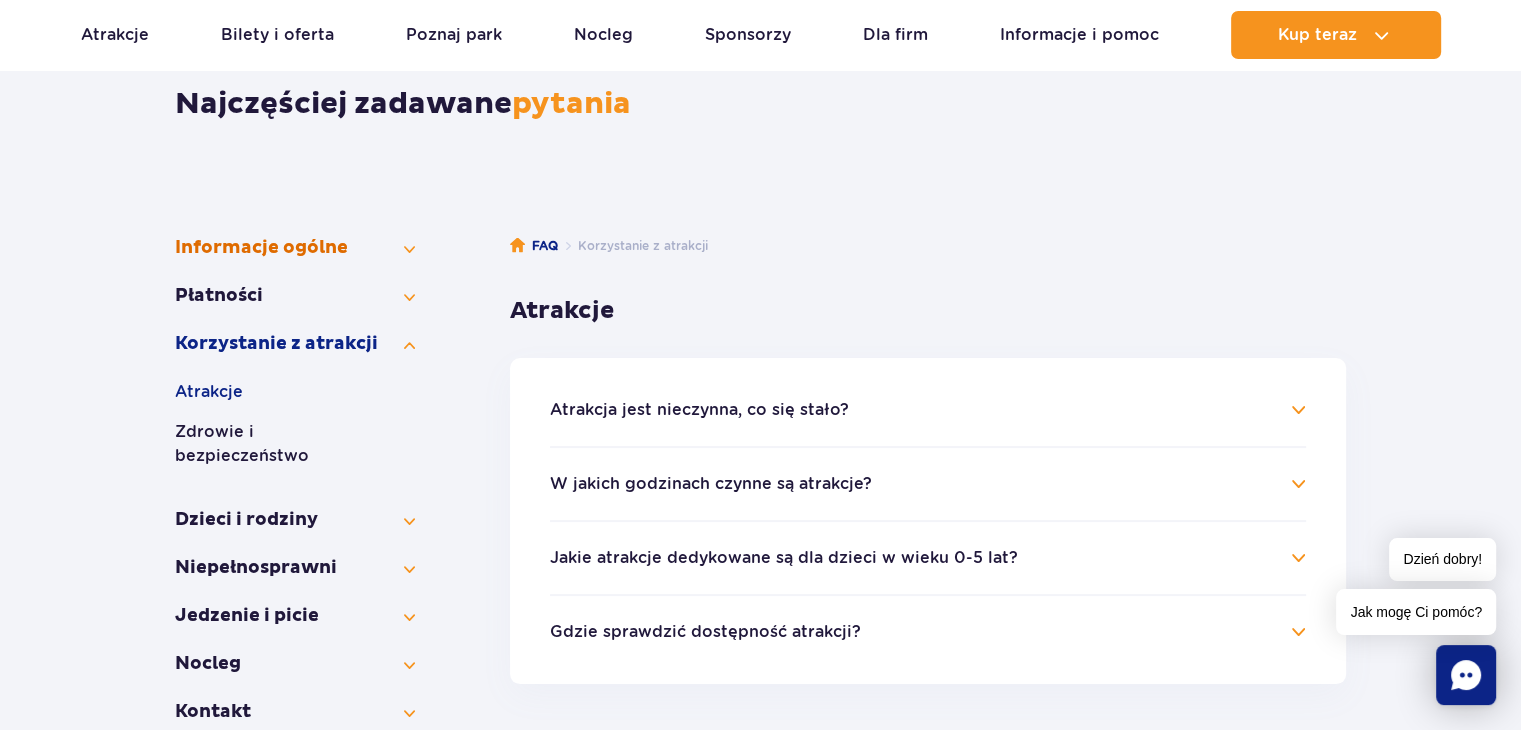 click on "Informacje ogólne" at bounding box center [295, 248] 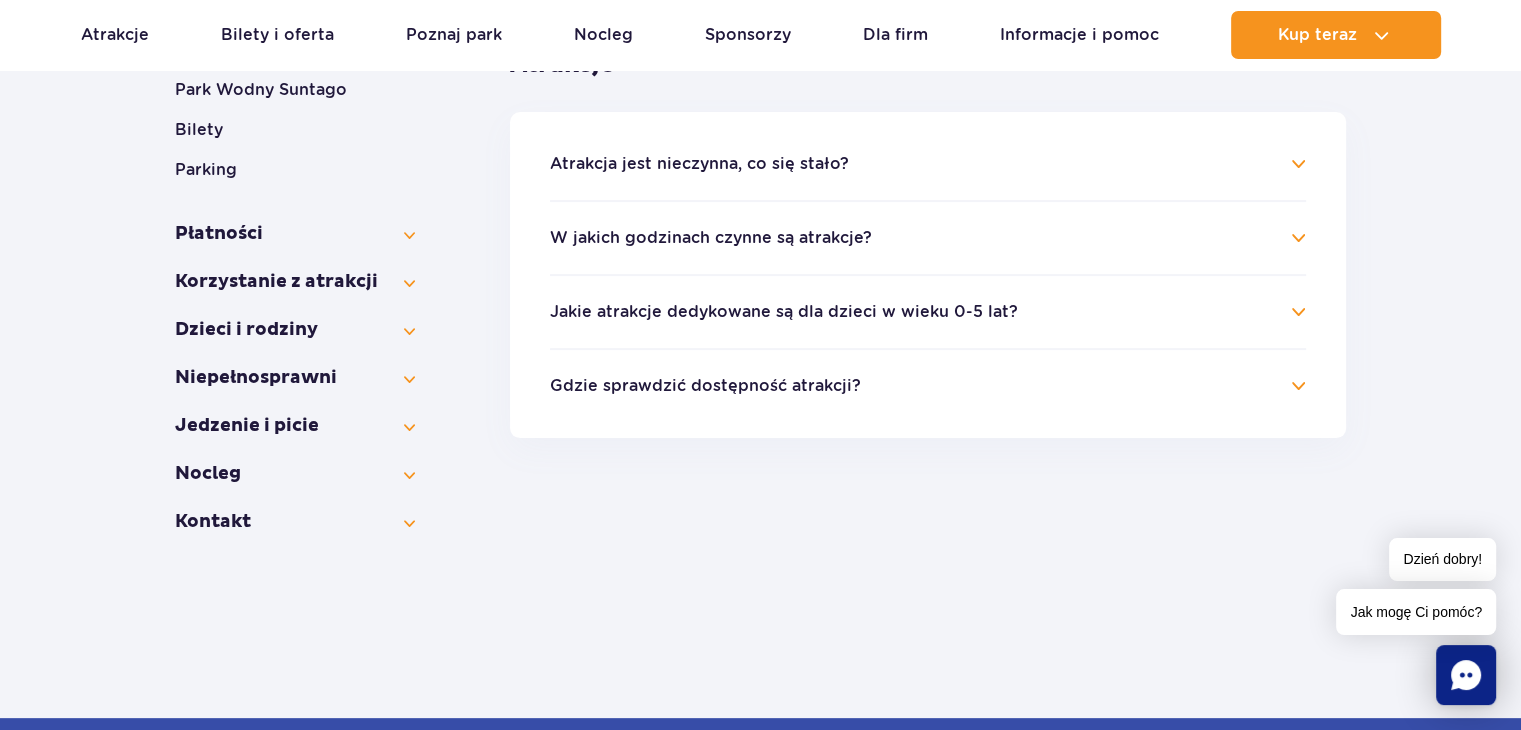 scroll, scrollTop: 446, scrollLeft: 0, axis: vertical 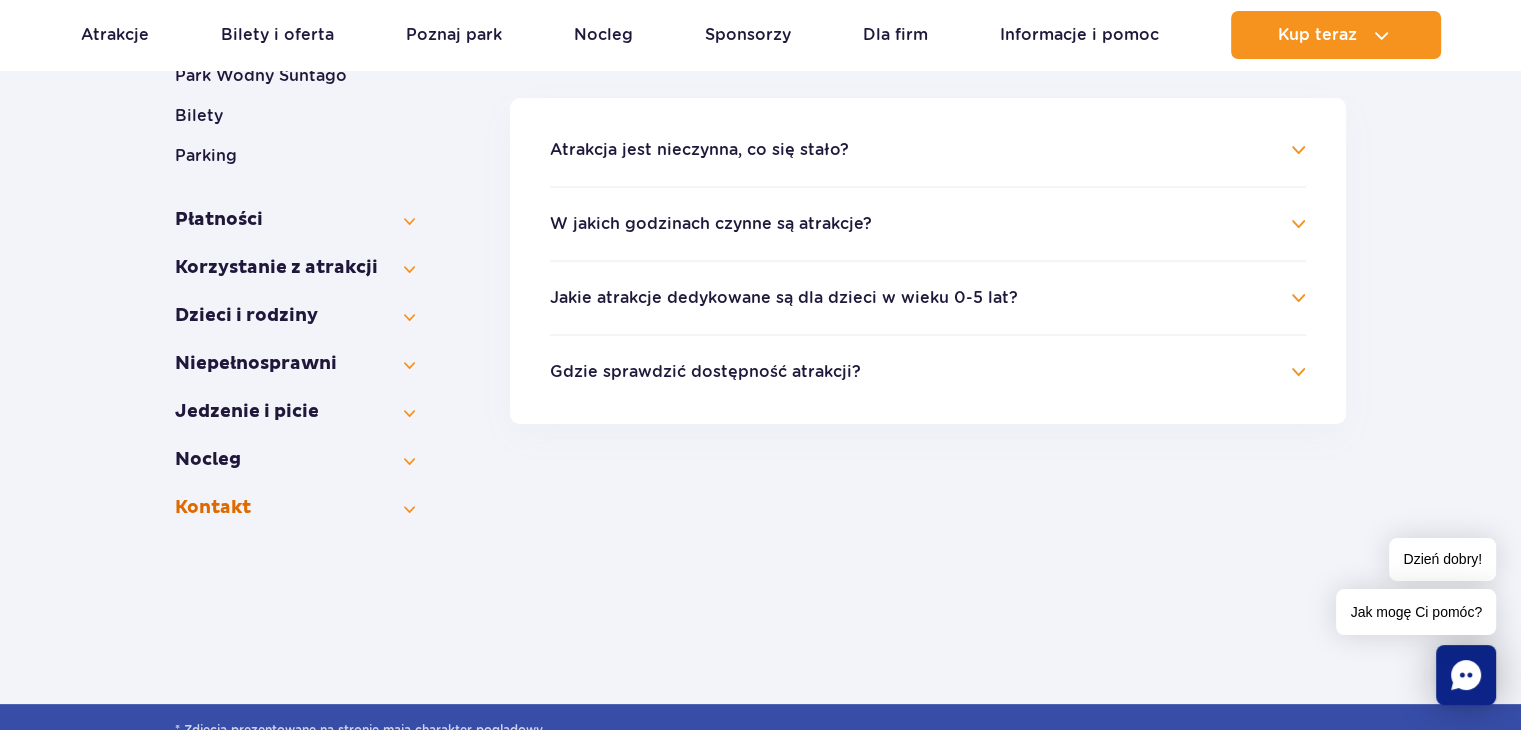 click on "Kontakt" at bounding box center [295, 508] 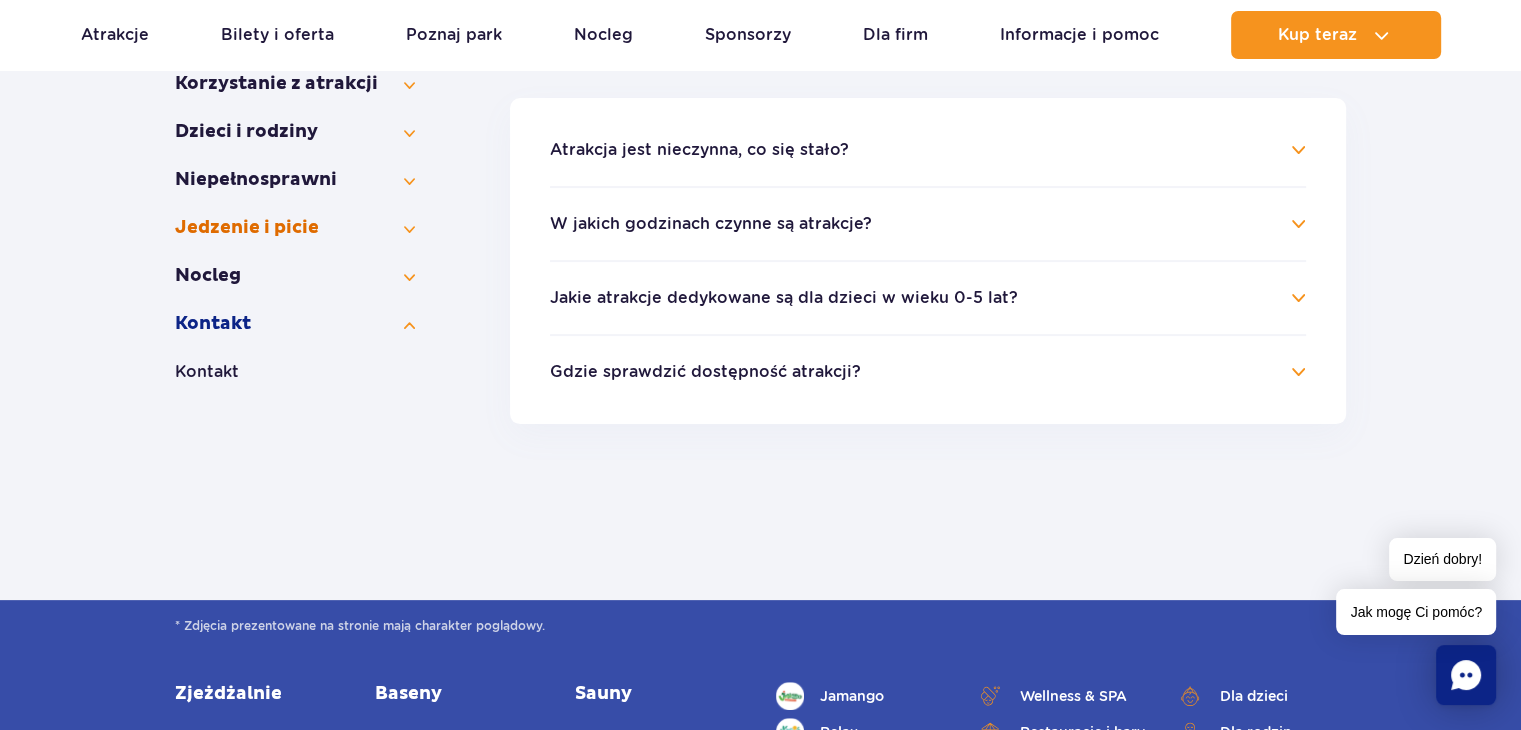 click on "Jedzenie i picie" at bounding box center [295, 228] 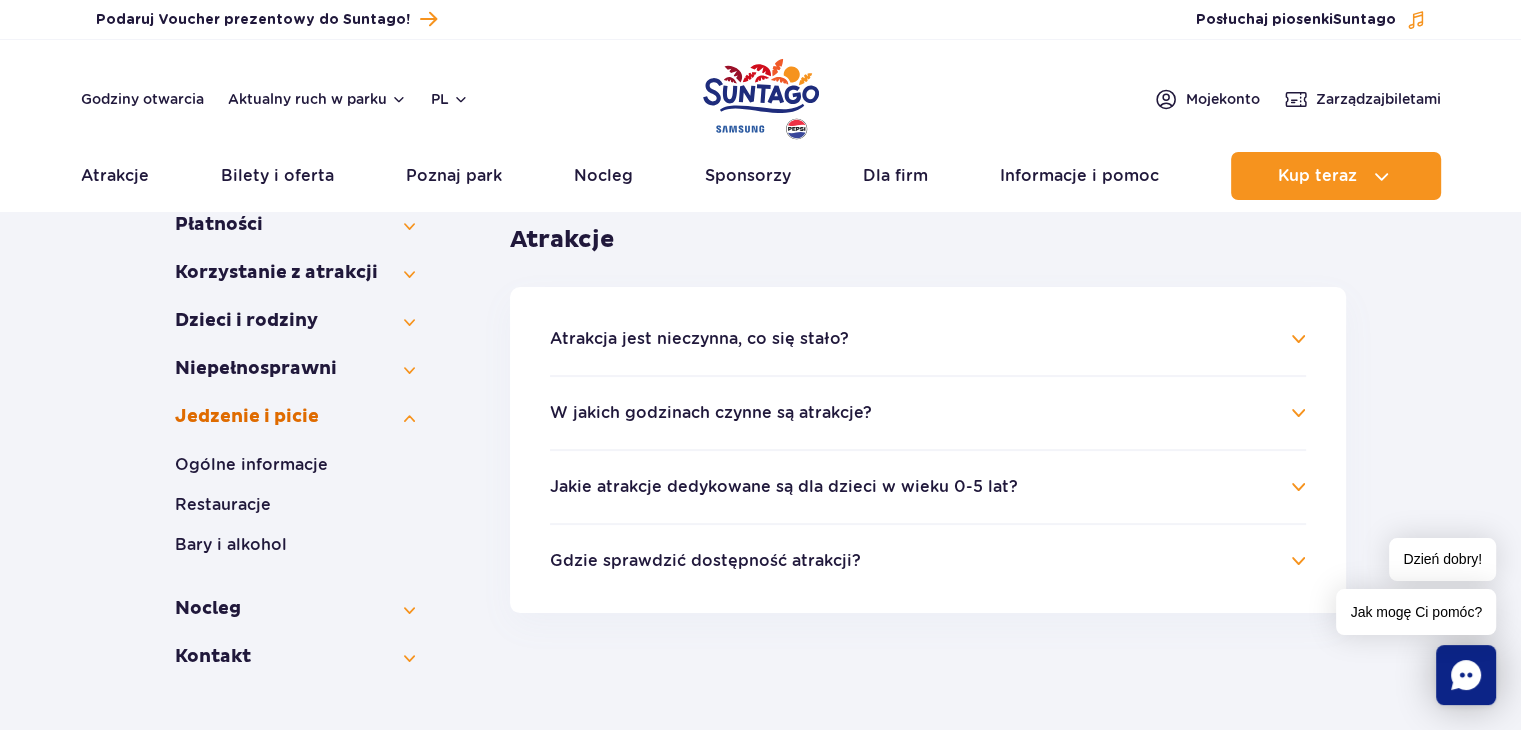 scroll, scrollTop: 0, scrollLeft: 0, axis: both 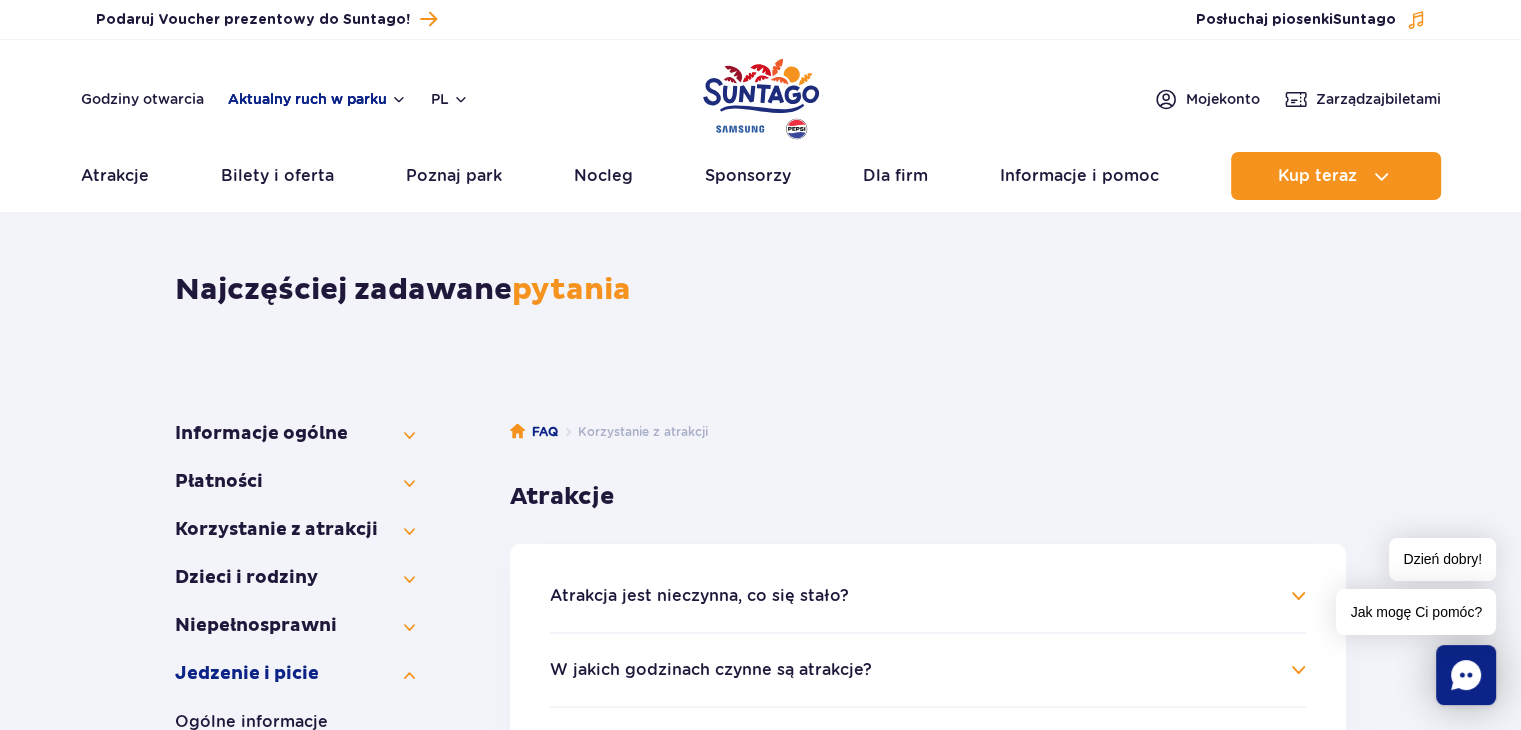 click on "Aktualny ruch w parku" at bounding box center (317, 99) 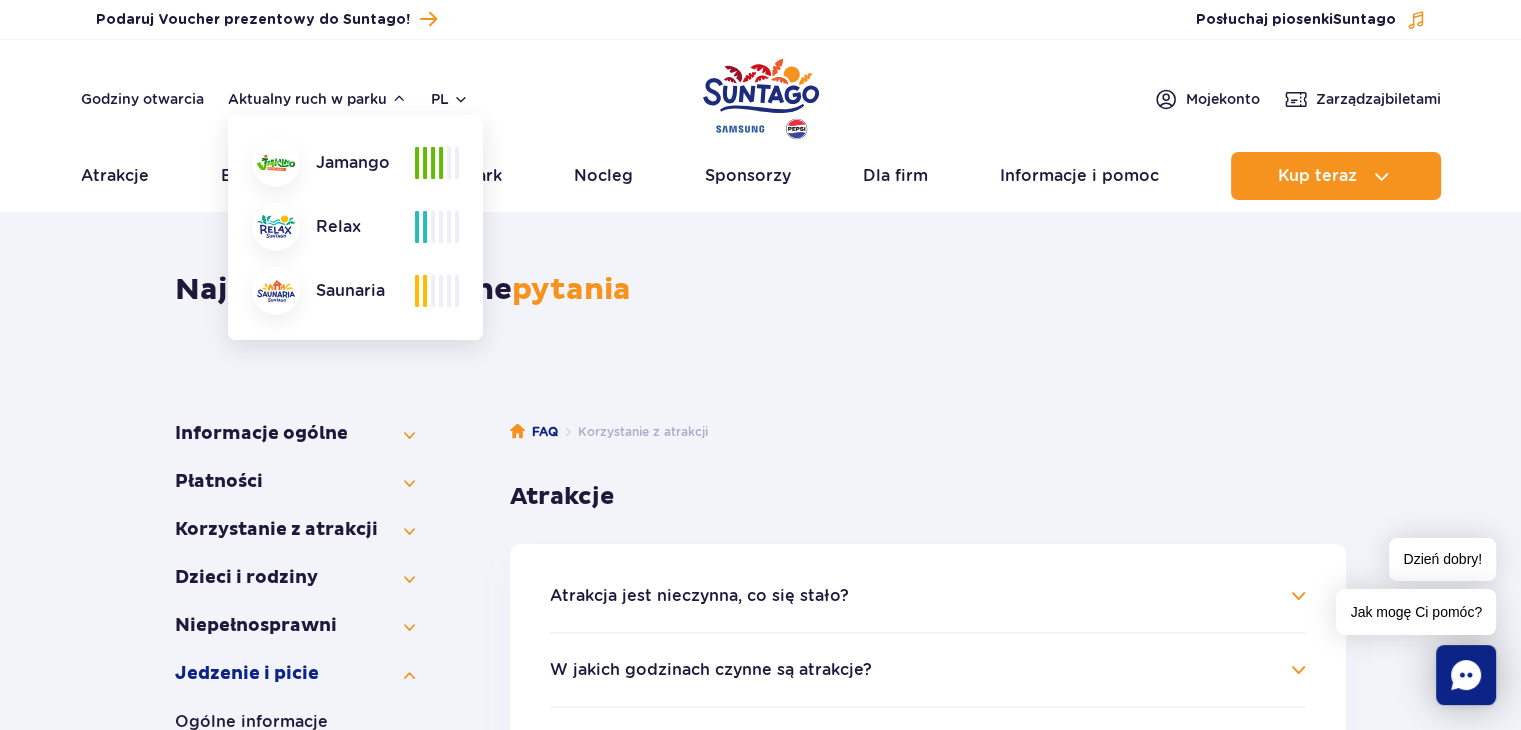 click on "Jamango" at bounding box center (333, 163) 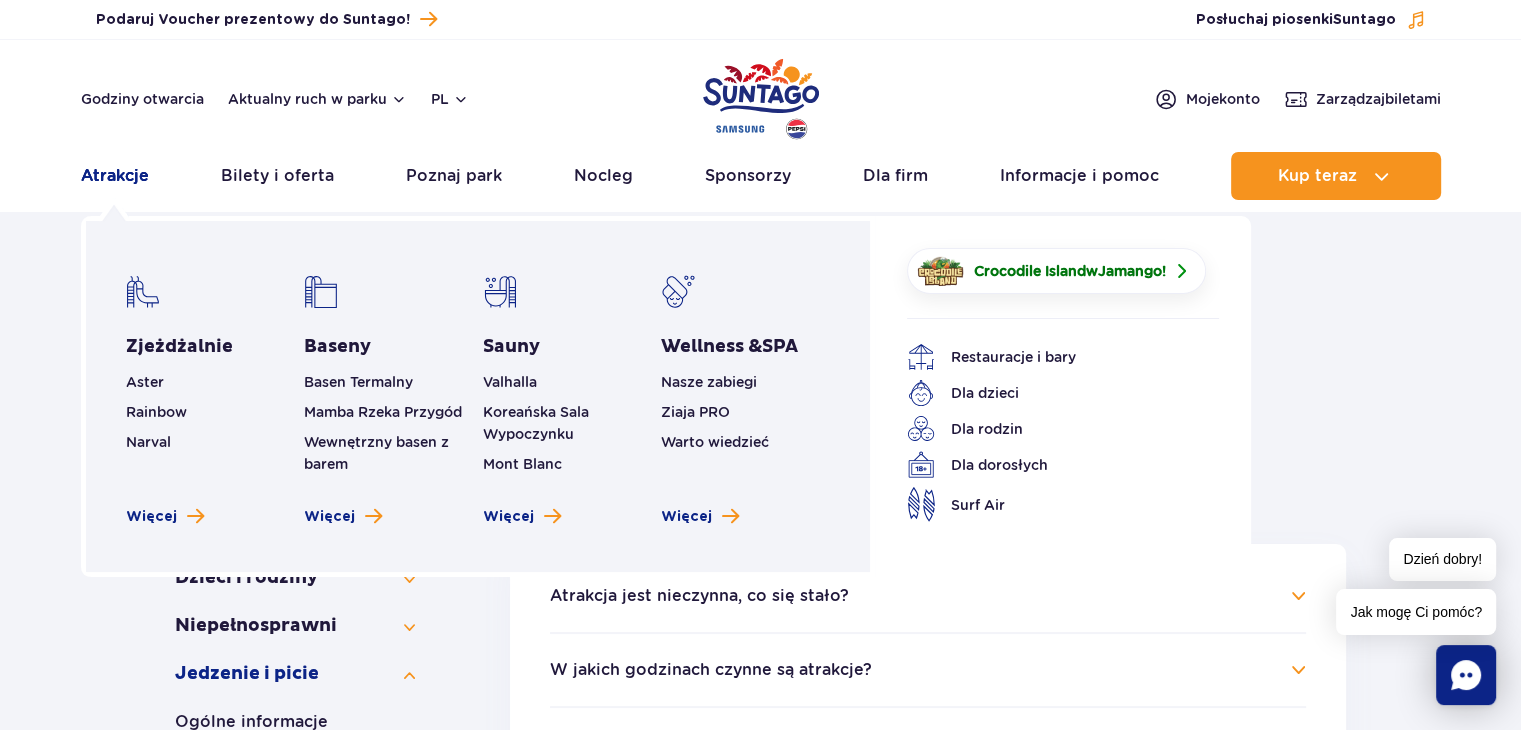 click on "Atrakcje" at bounding box center (115, 176) 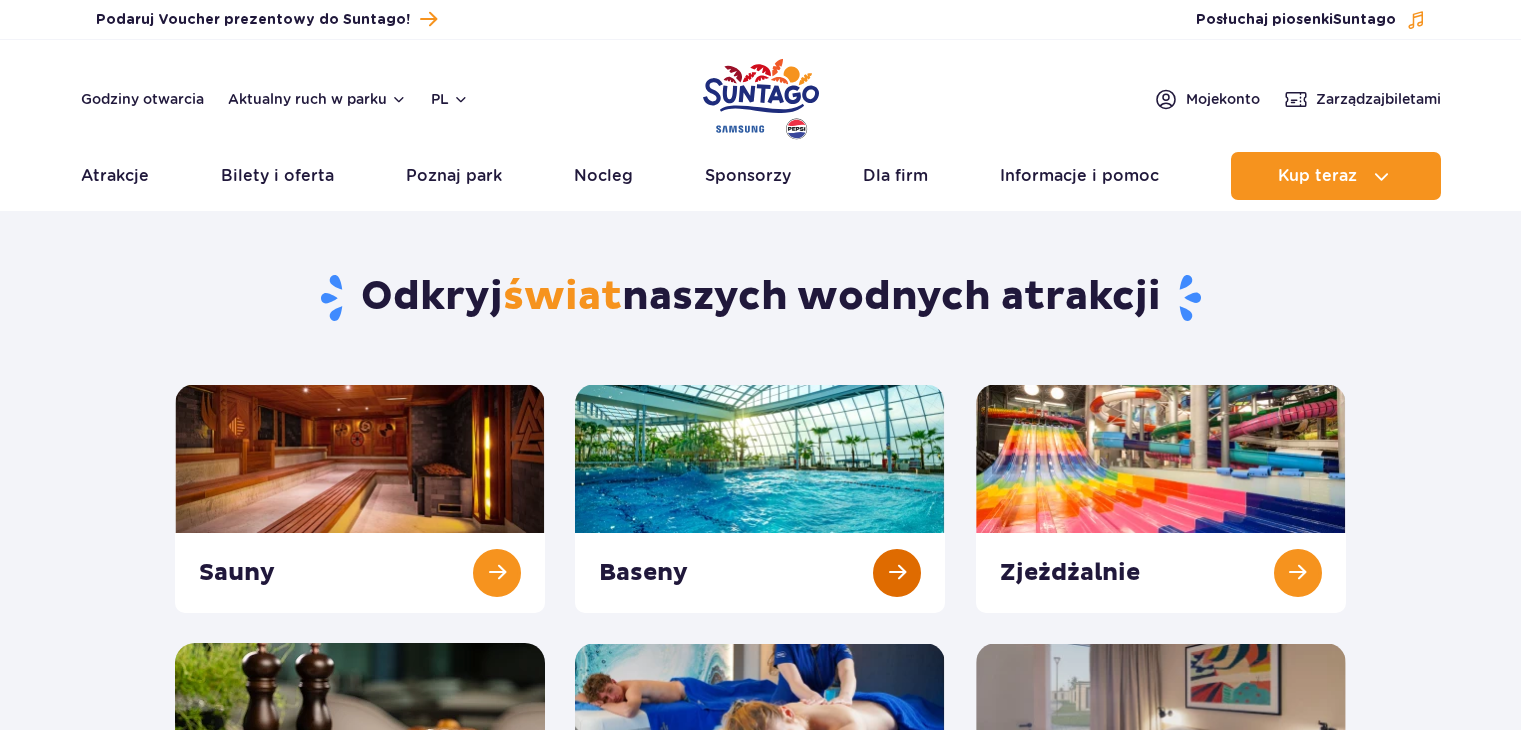 scroll, scrollTop: 0, scrollLeft: 0, axis: both 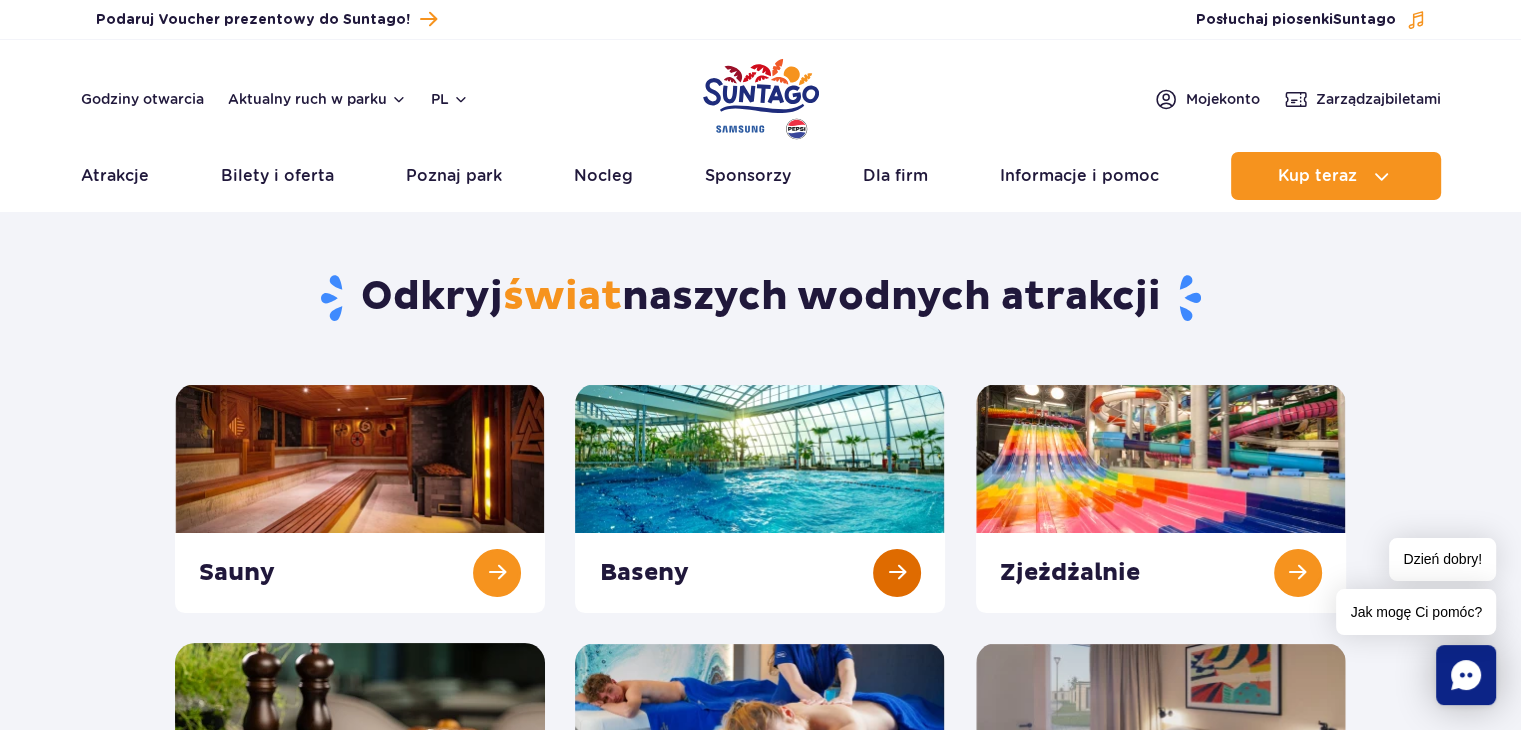 click at bounding box center (760, 498) 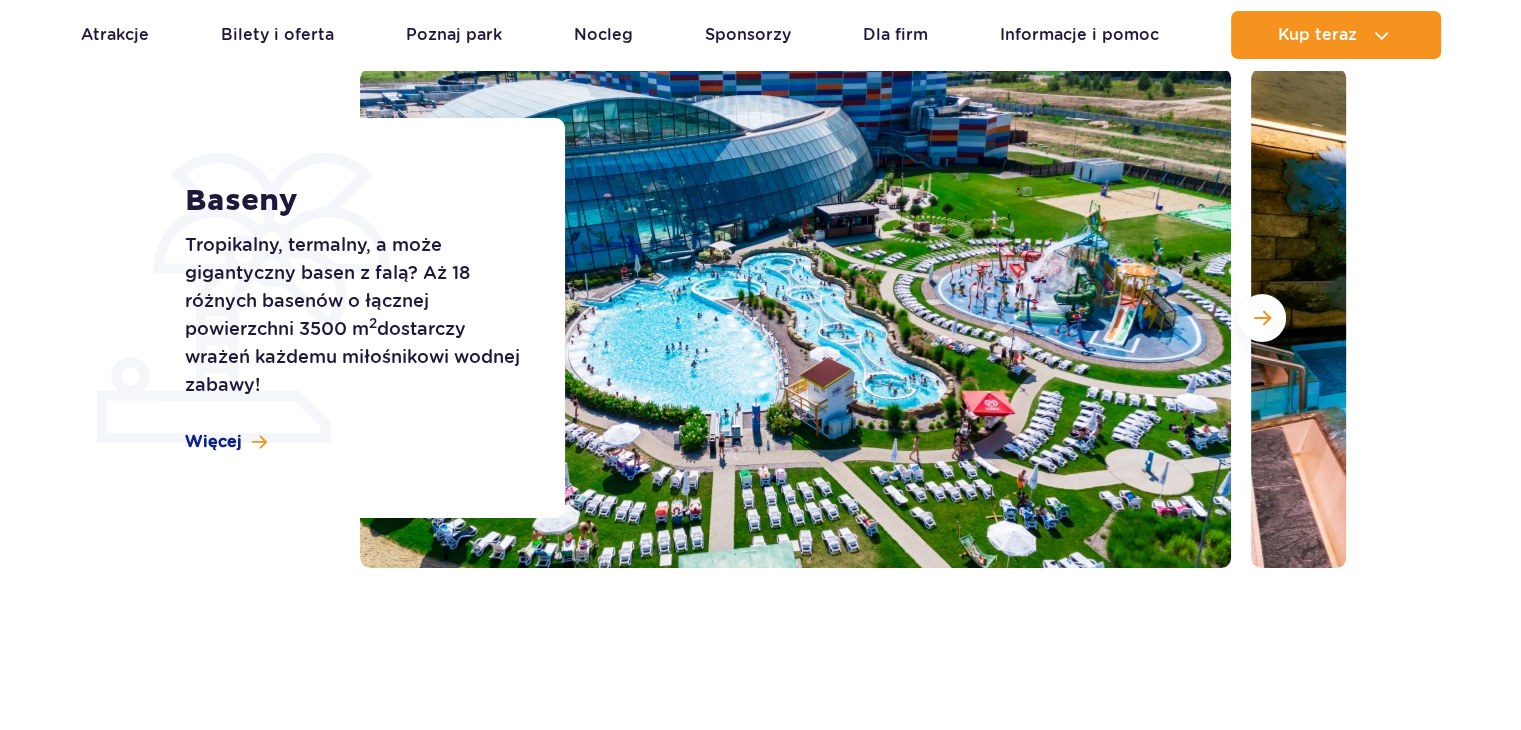 scroll, scrollTop: 0, scrollLeft: 0, axis: both 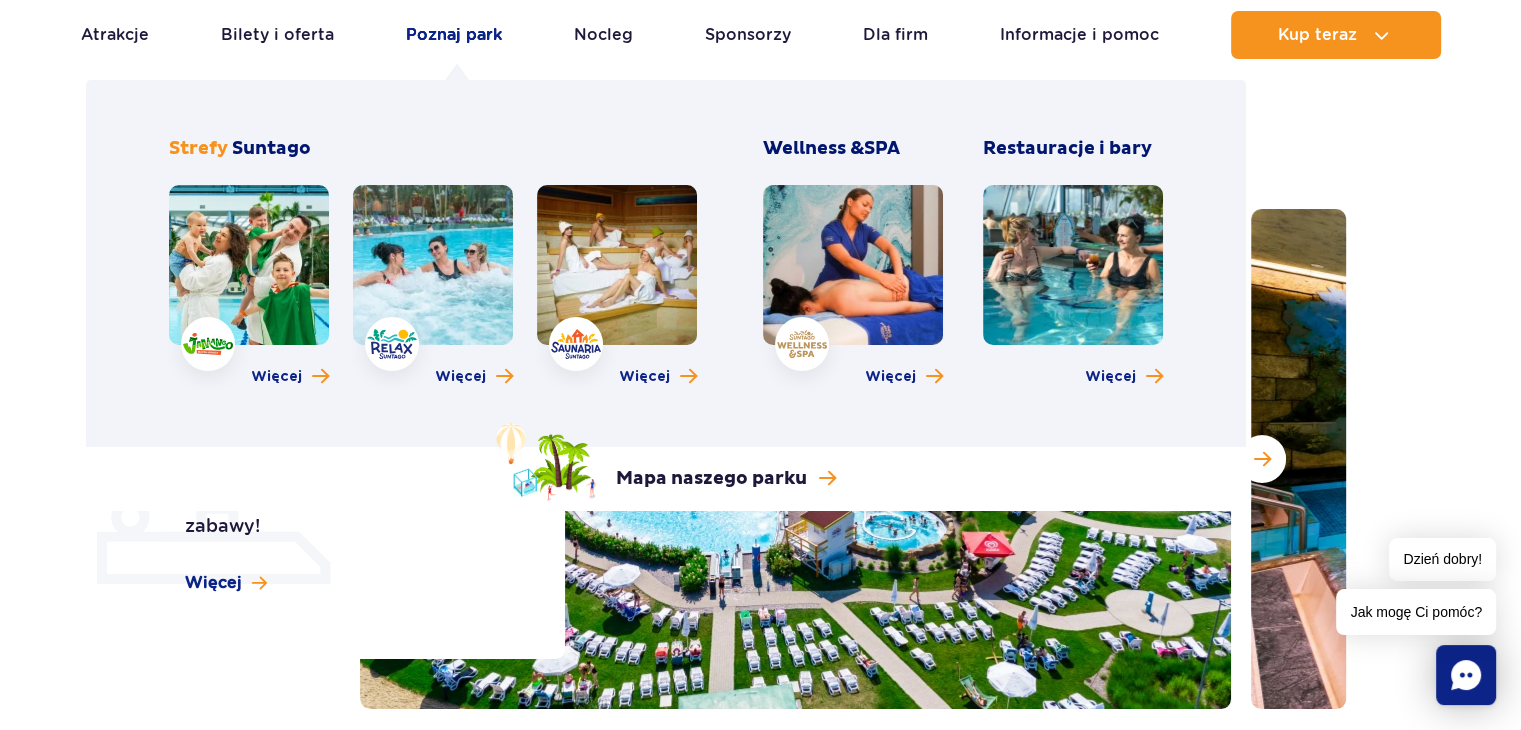 click on "Poznaj park" at bounding box center [454, 35] 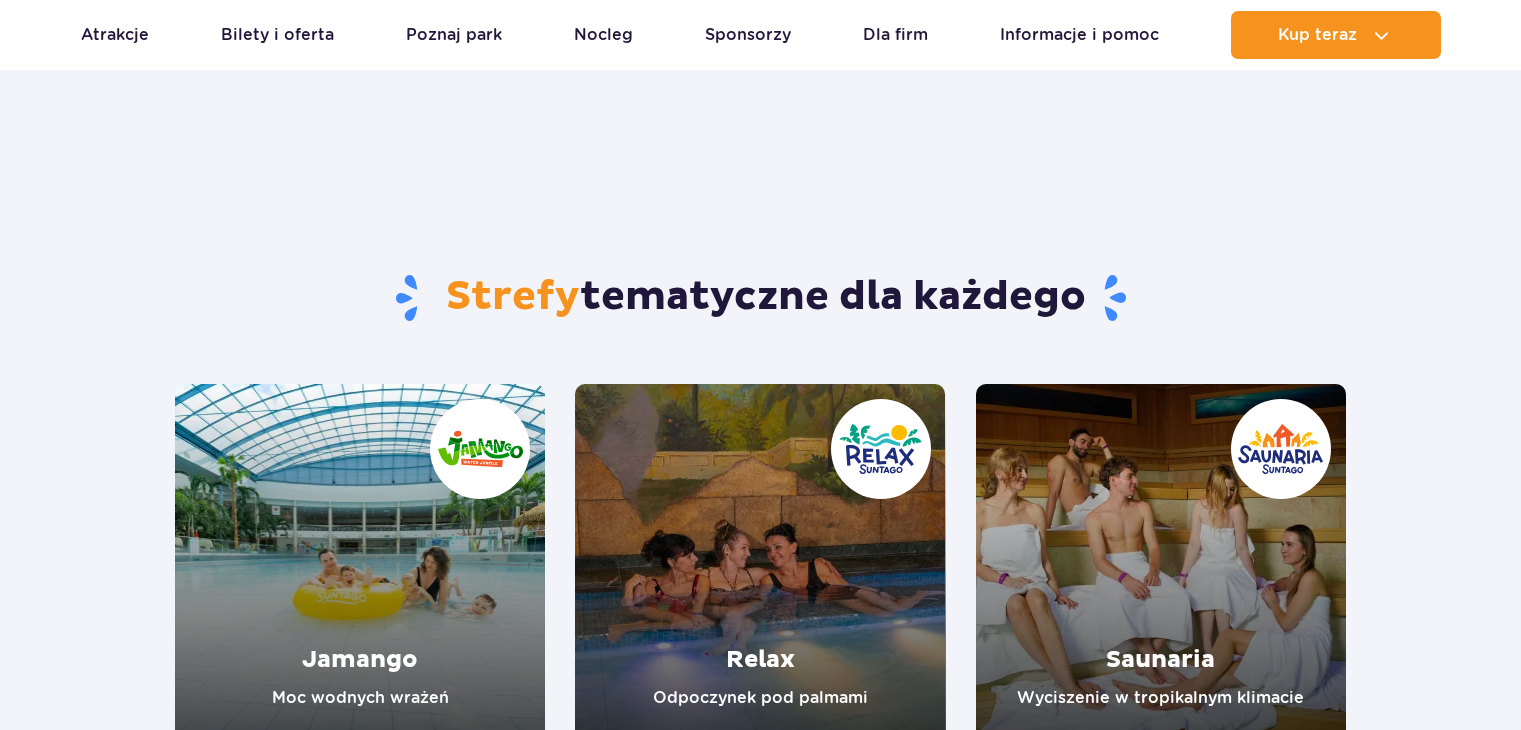 scroll, scrollTop: 323, scrollLeft: 0, axis: vertical 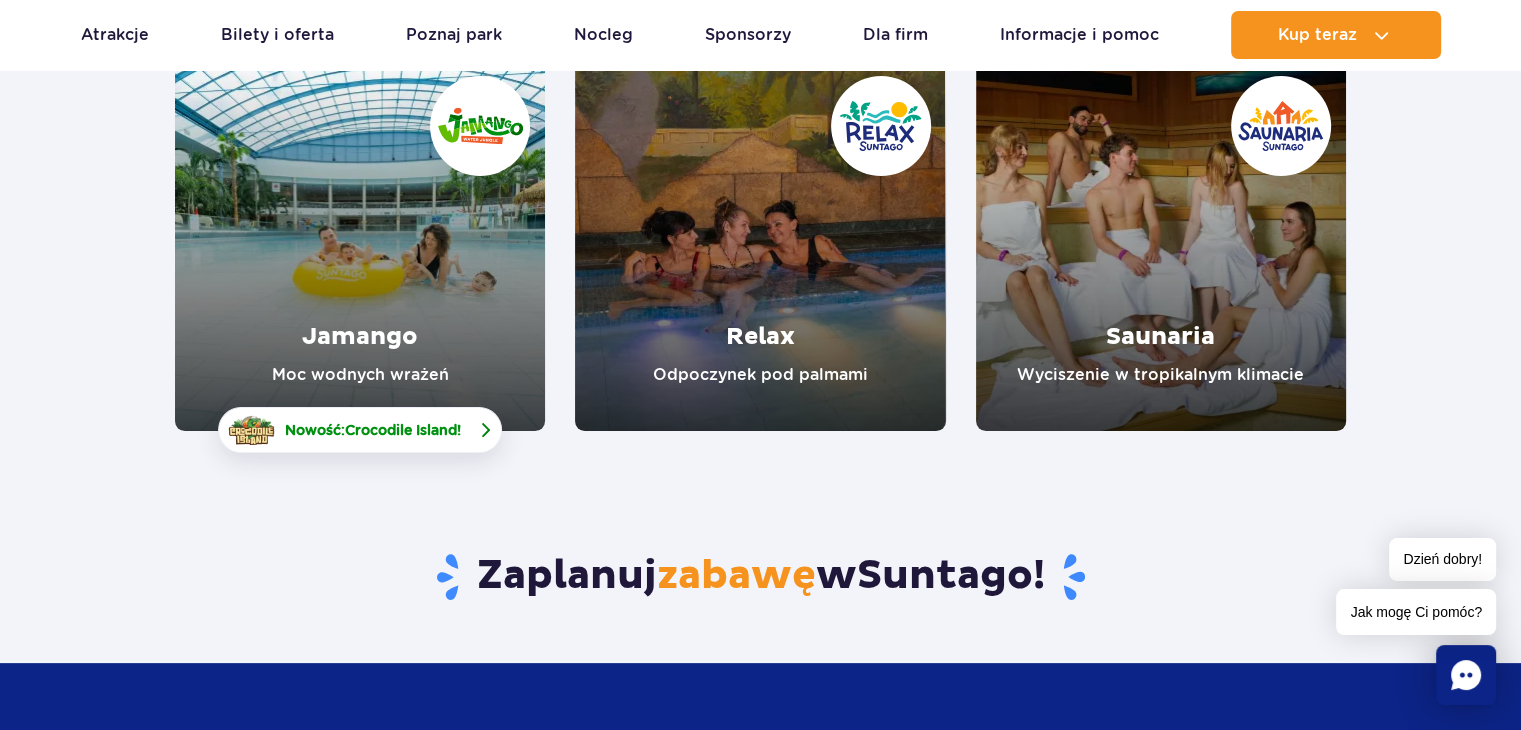 click on "Crocodile Island" at bounding box center (401, 430) 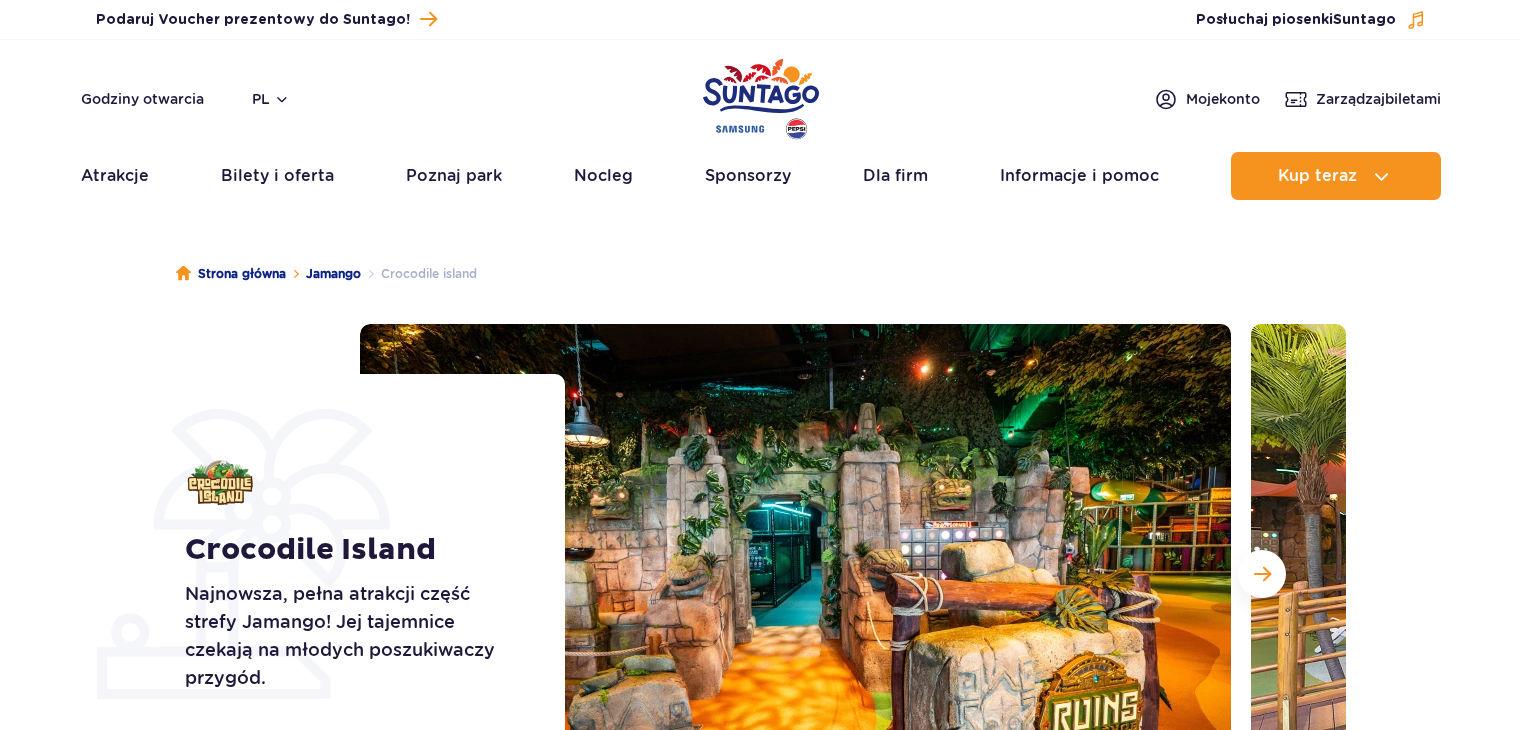 scroll, scrollTop: 0, scrollLeft: 0, axis: both 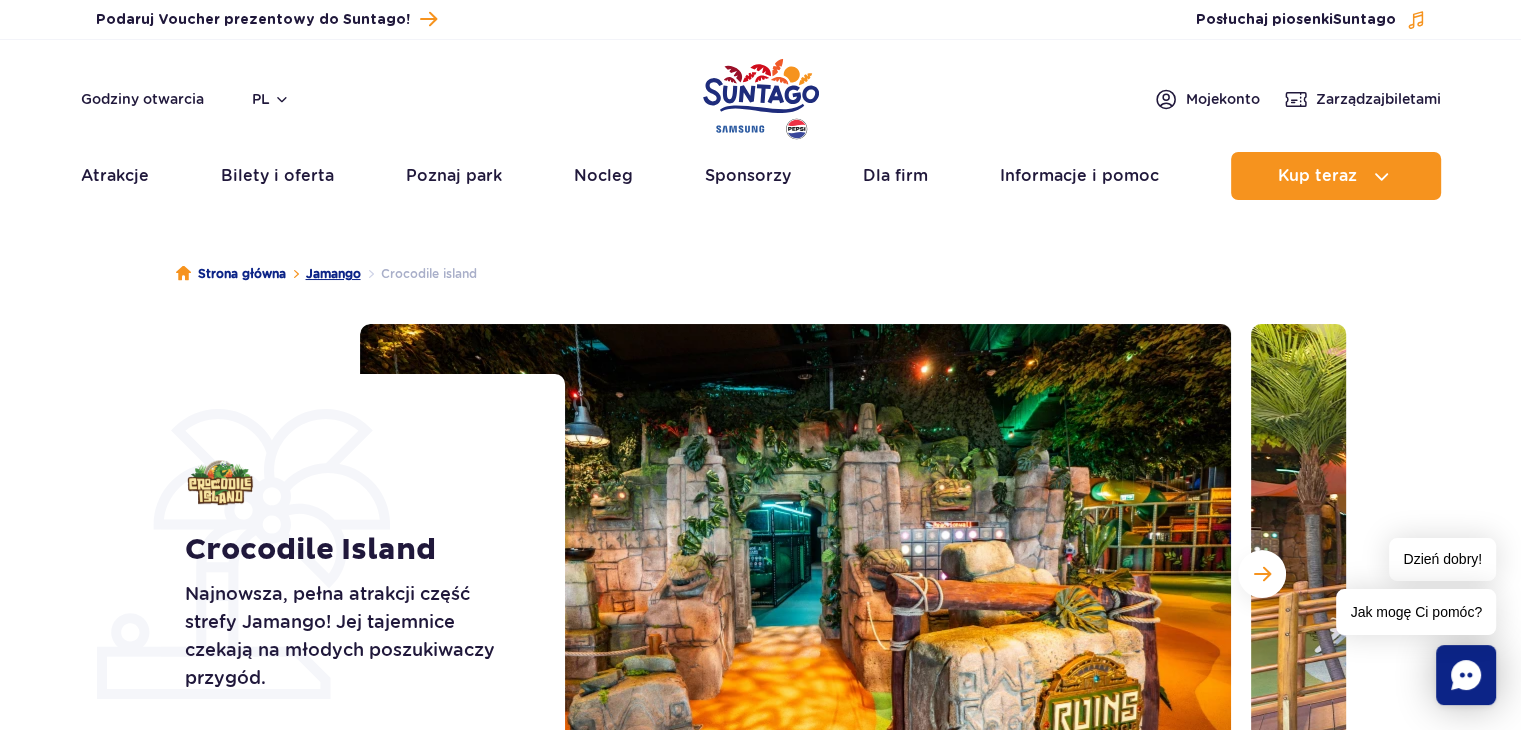 click on "Jamango" at bounding box center (333, 274) 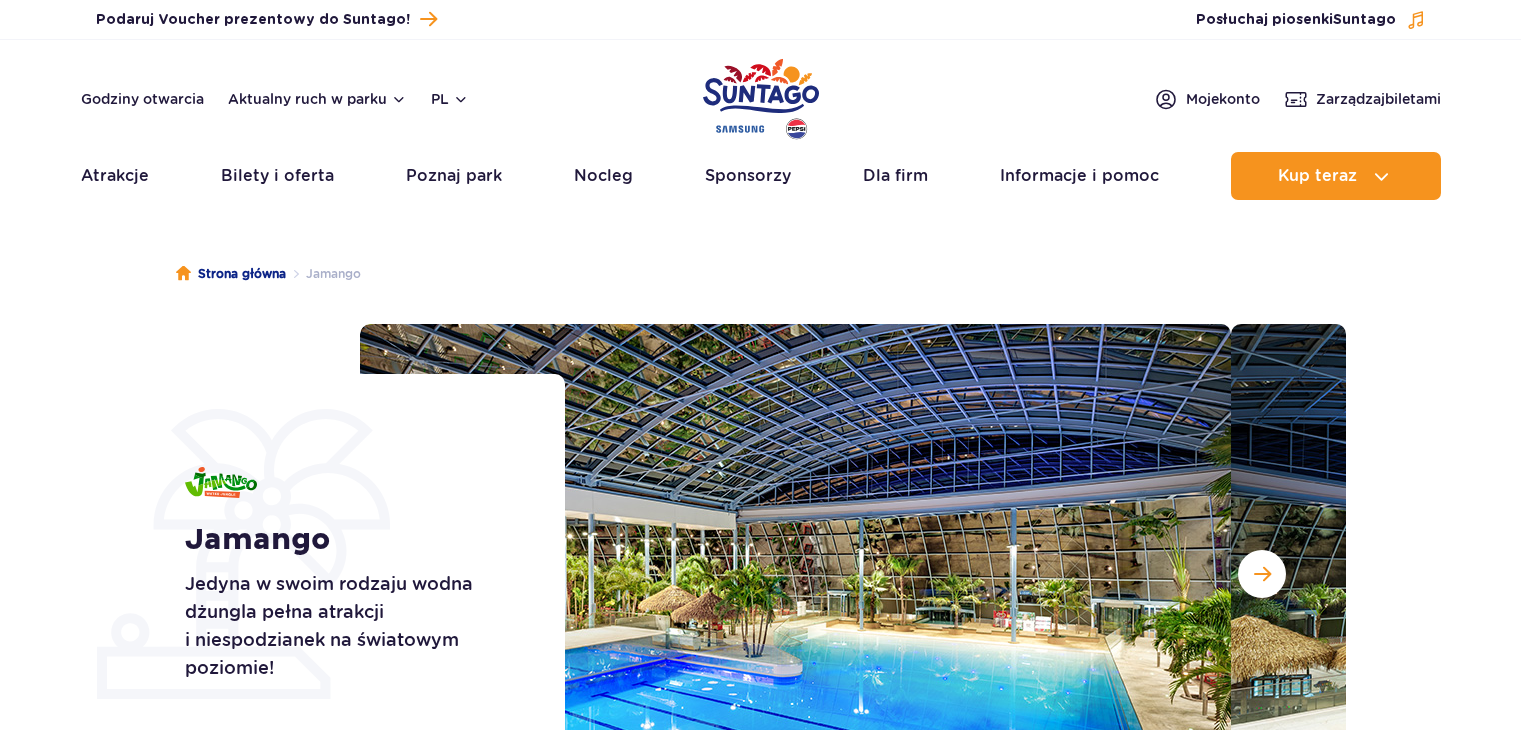 scroll, scrollTop: 0, scrollLeft: 0, axis: both 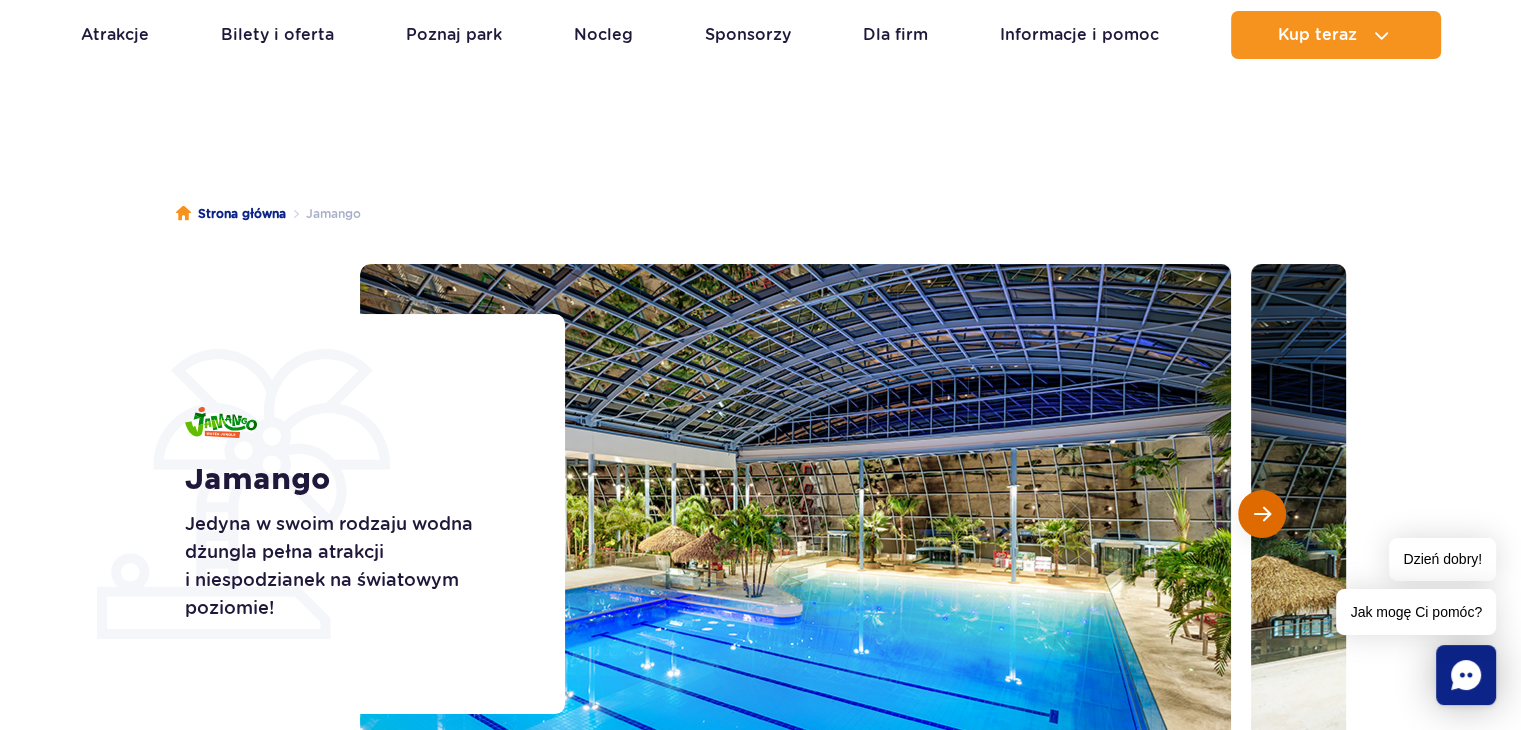 click at bounding box center (1262, 514) 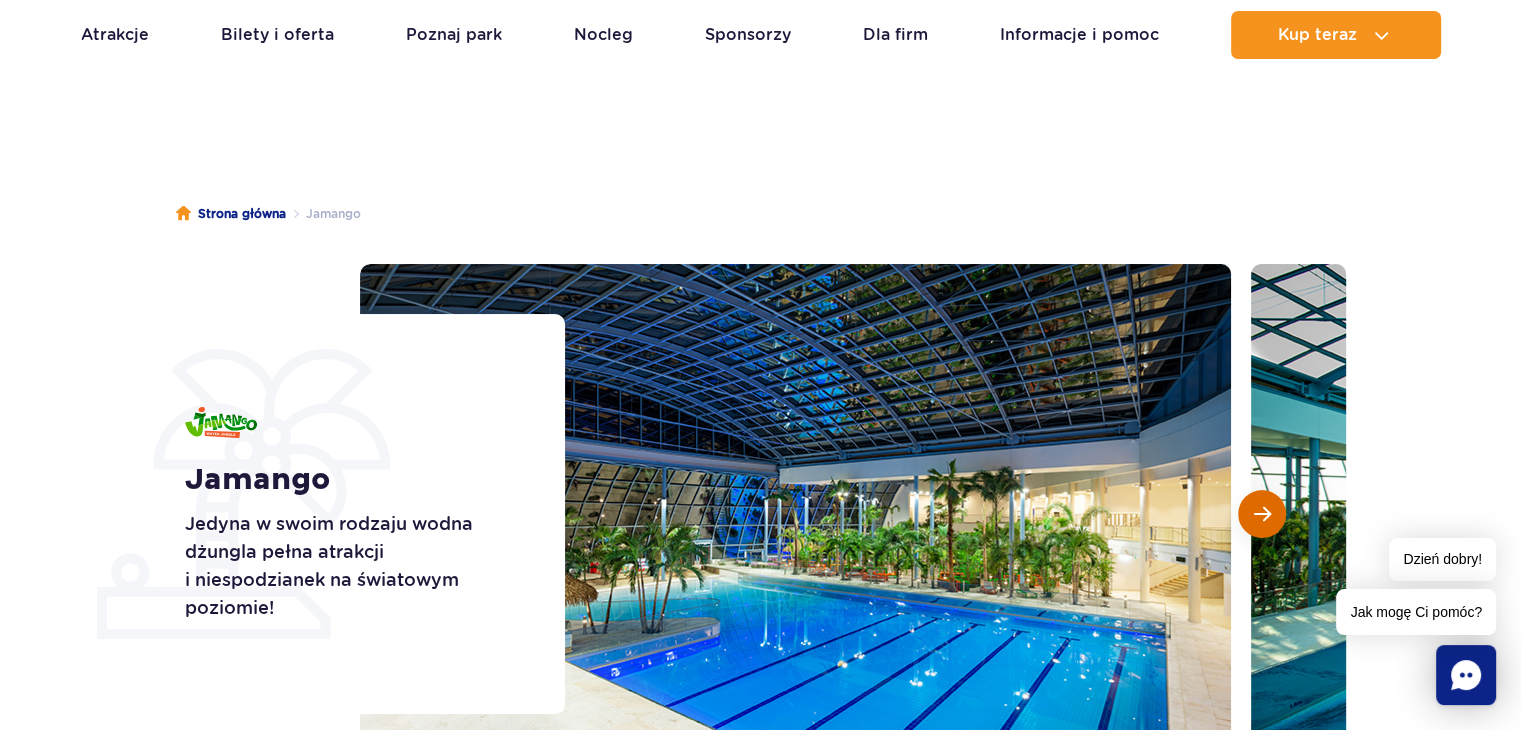 click at bounding box center (1262, 514) 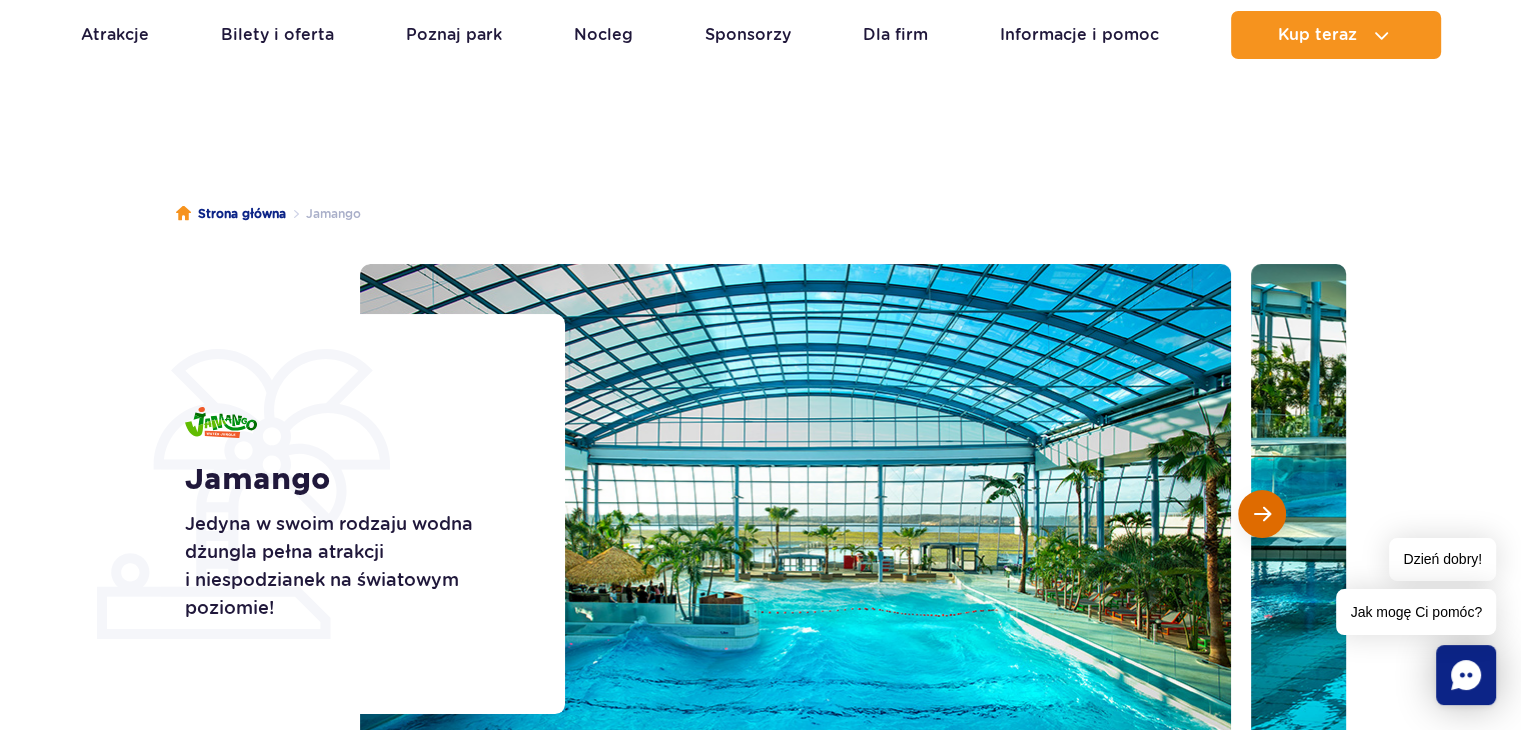 click at bounding box center (1262, 514) 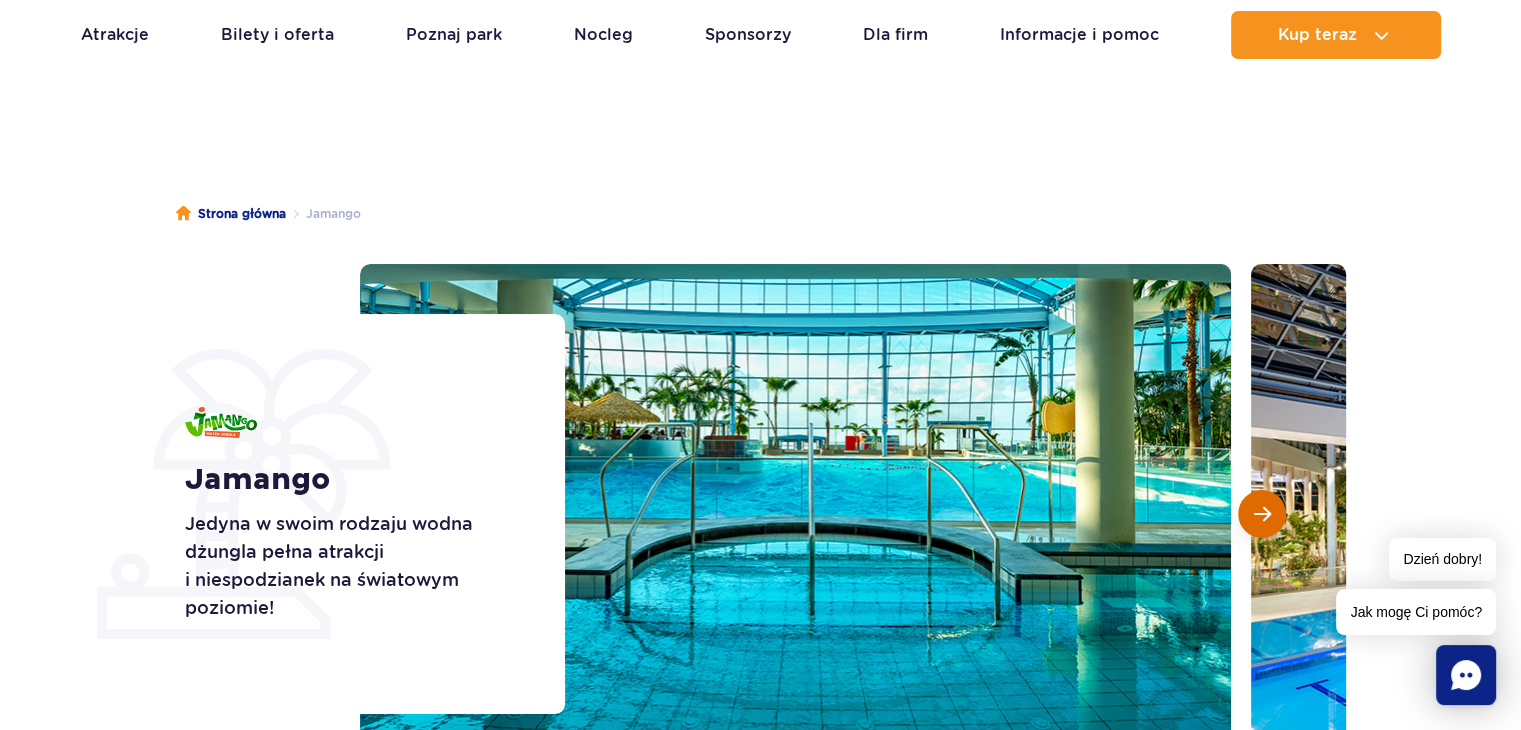 click at bounding box center [1262, 514] 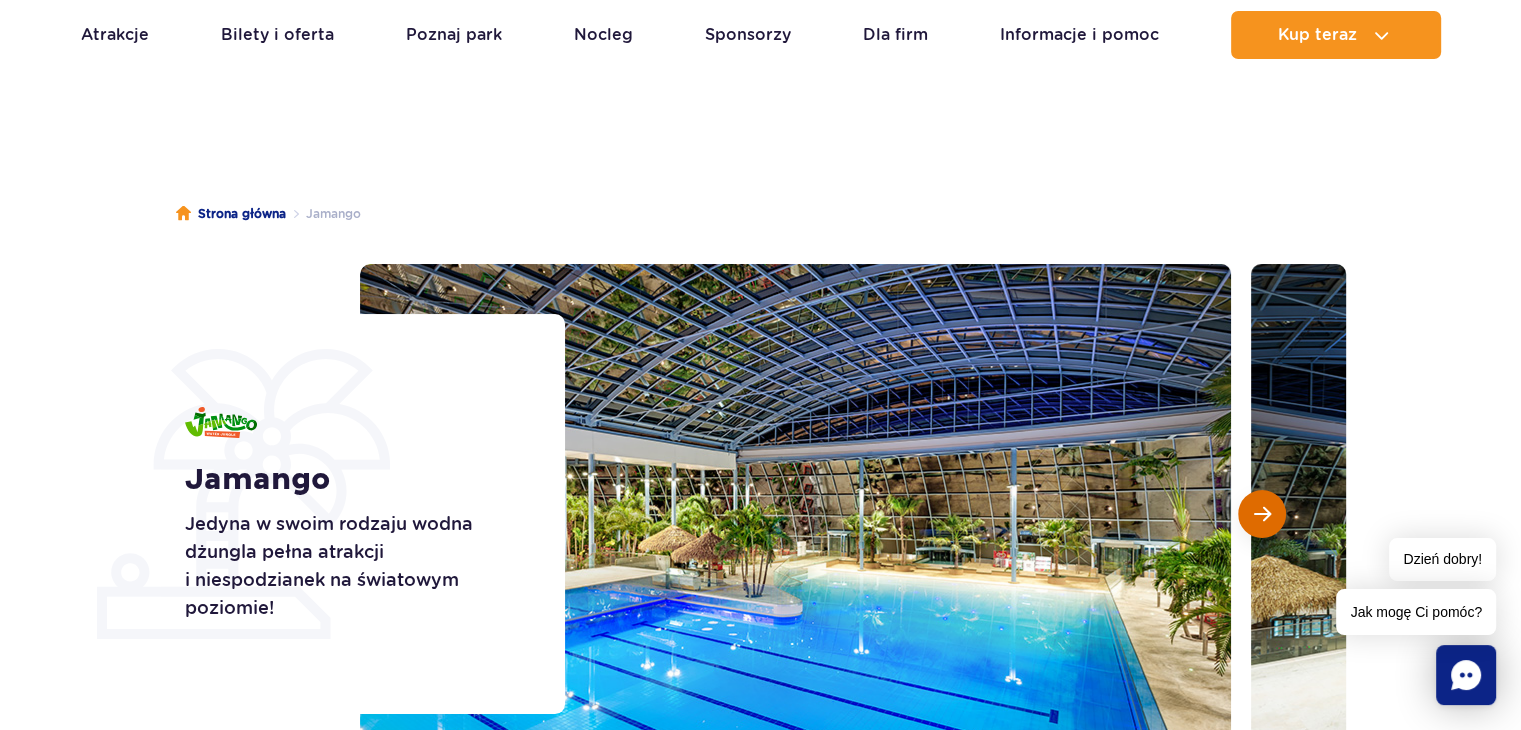 click at bounding box center [1262, 514] 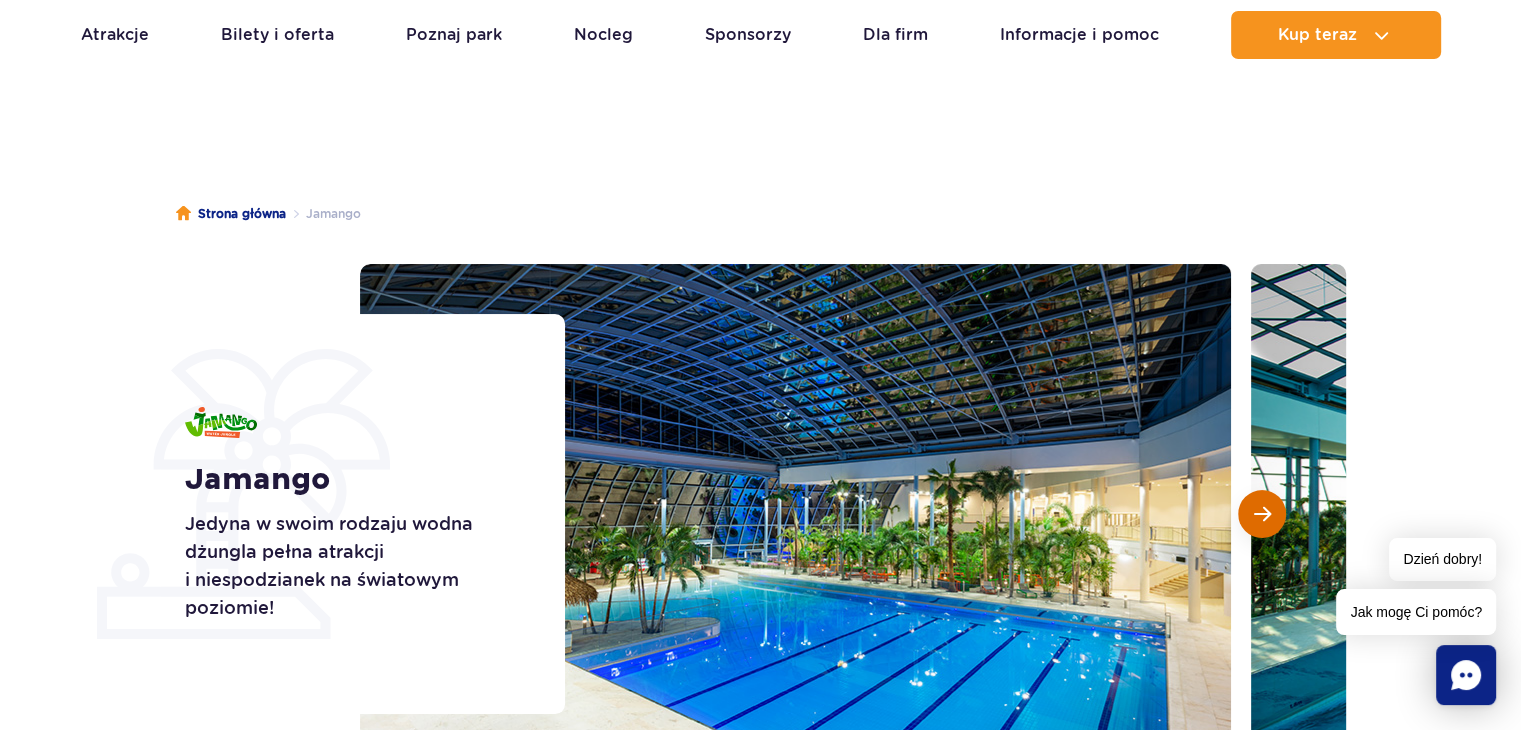 click at bounding box center [1262, 514] 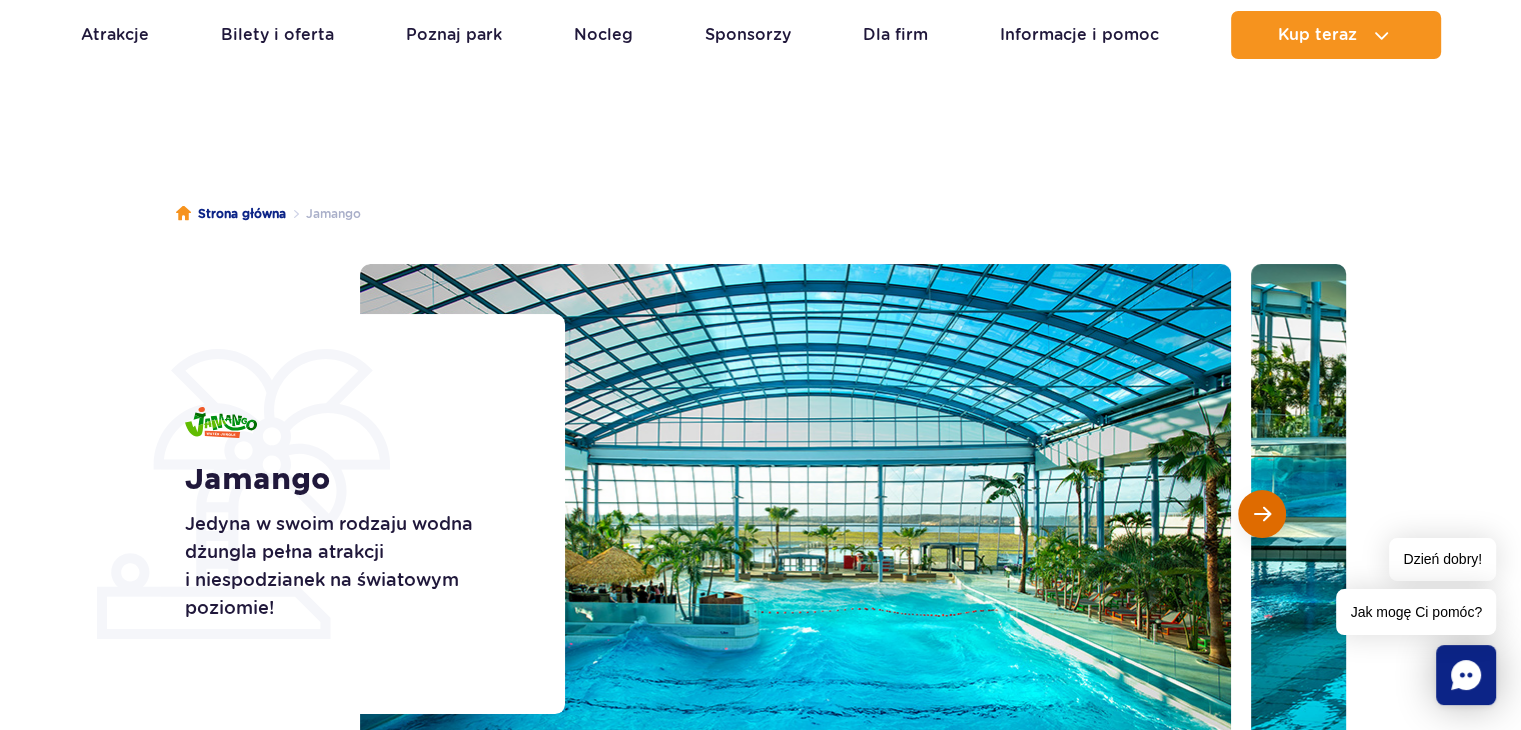 click at bounding box center [1262, 514] 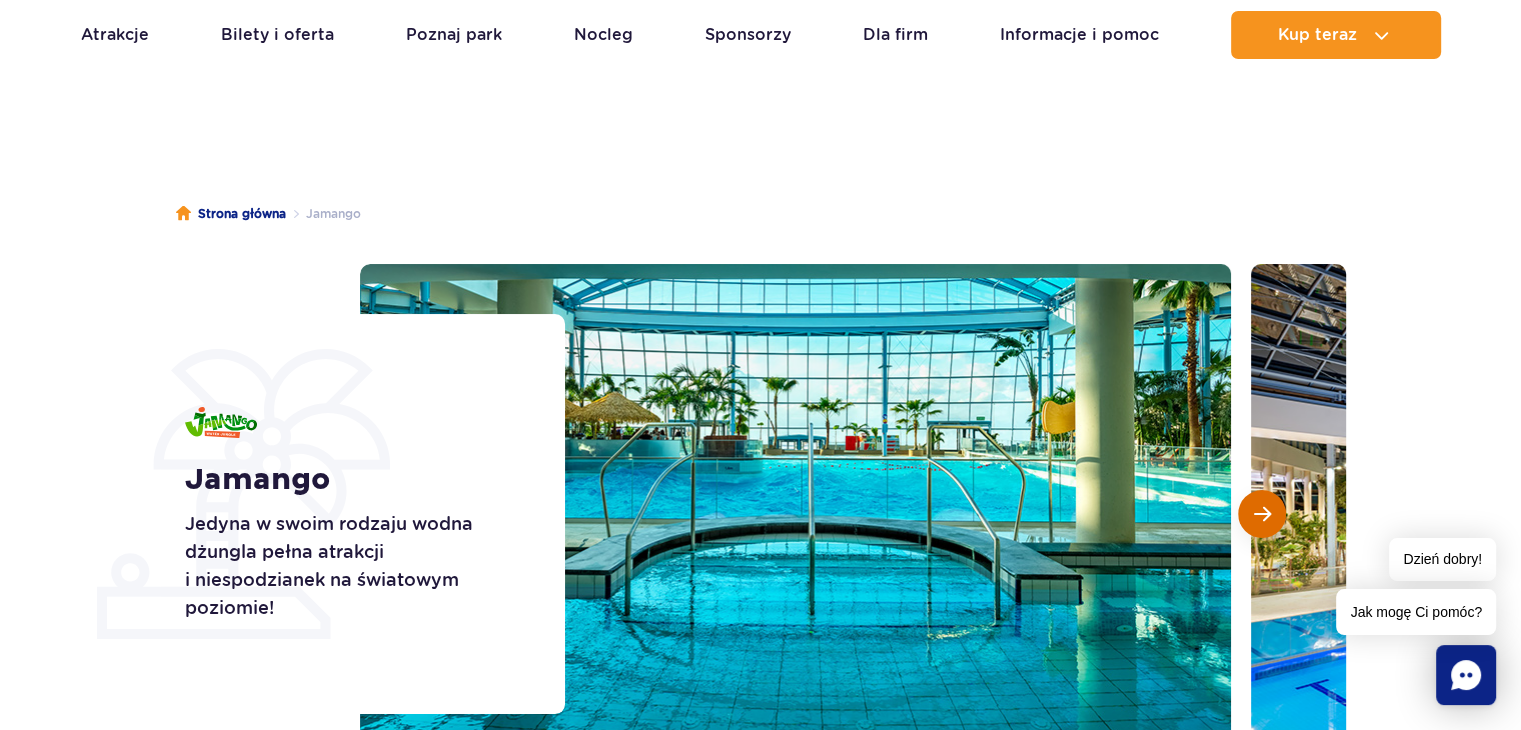 click at bounding box center (1262, 514) 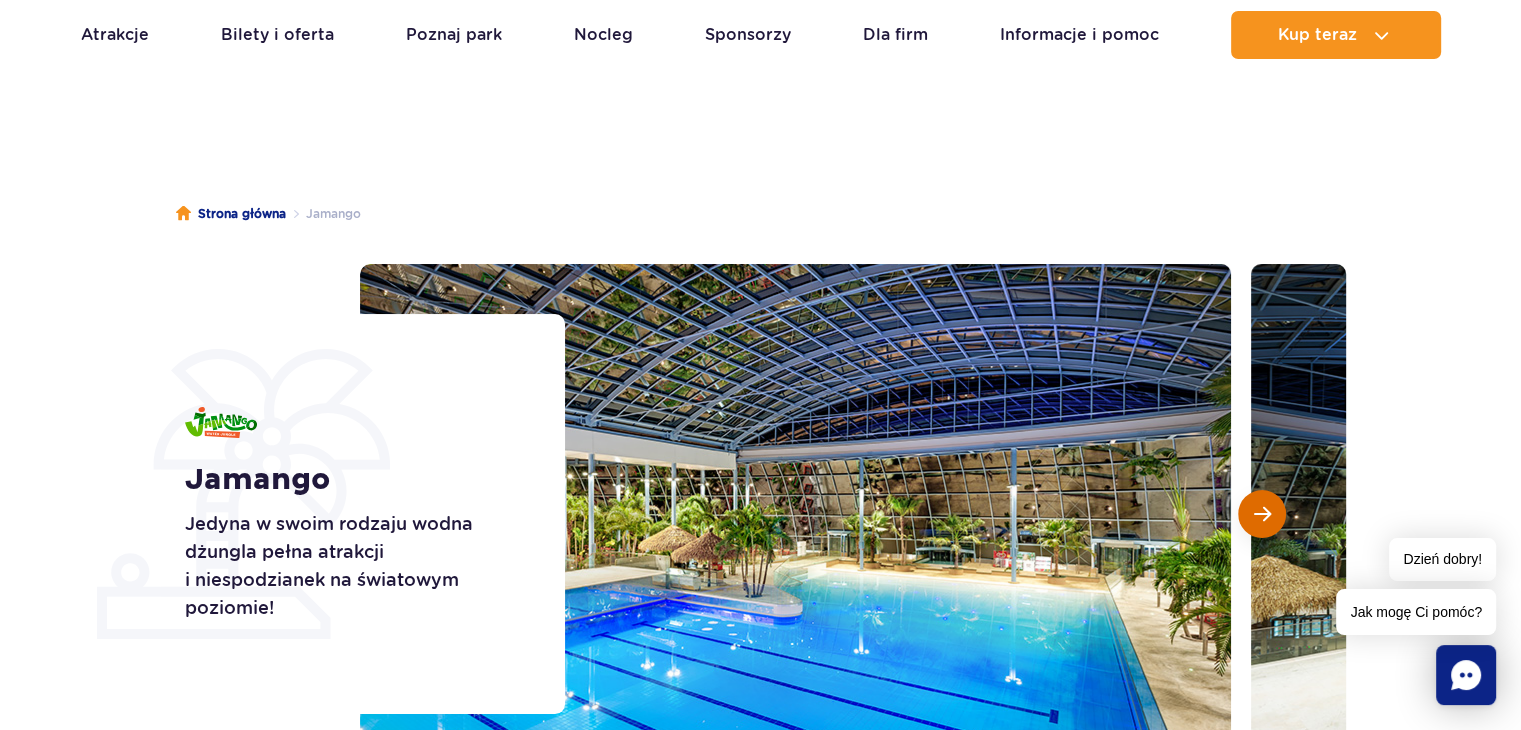 click at bounding box center [1262, 514] 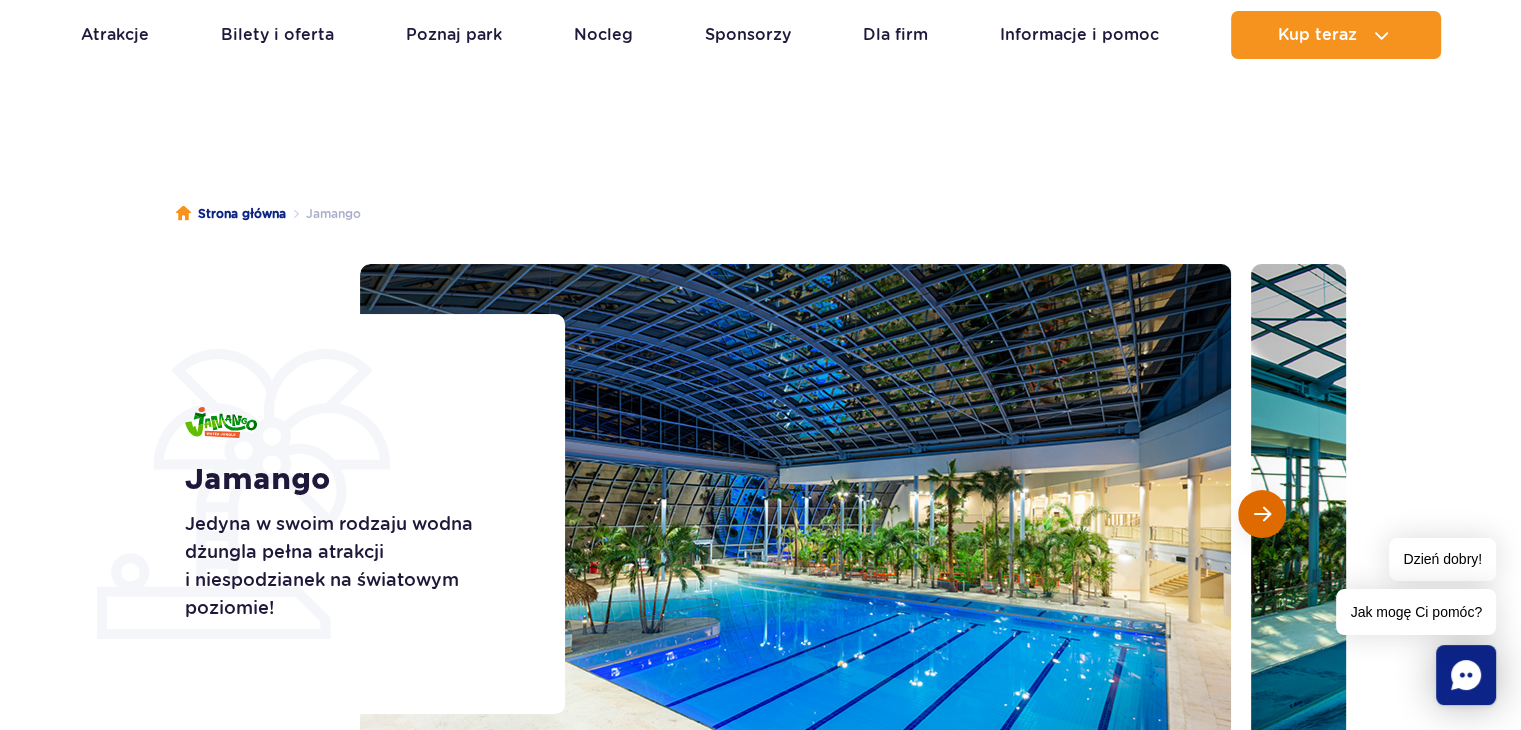 click at bounding box center [1262, 514] 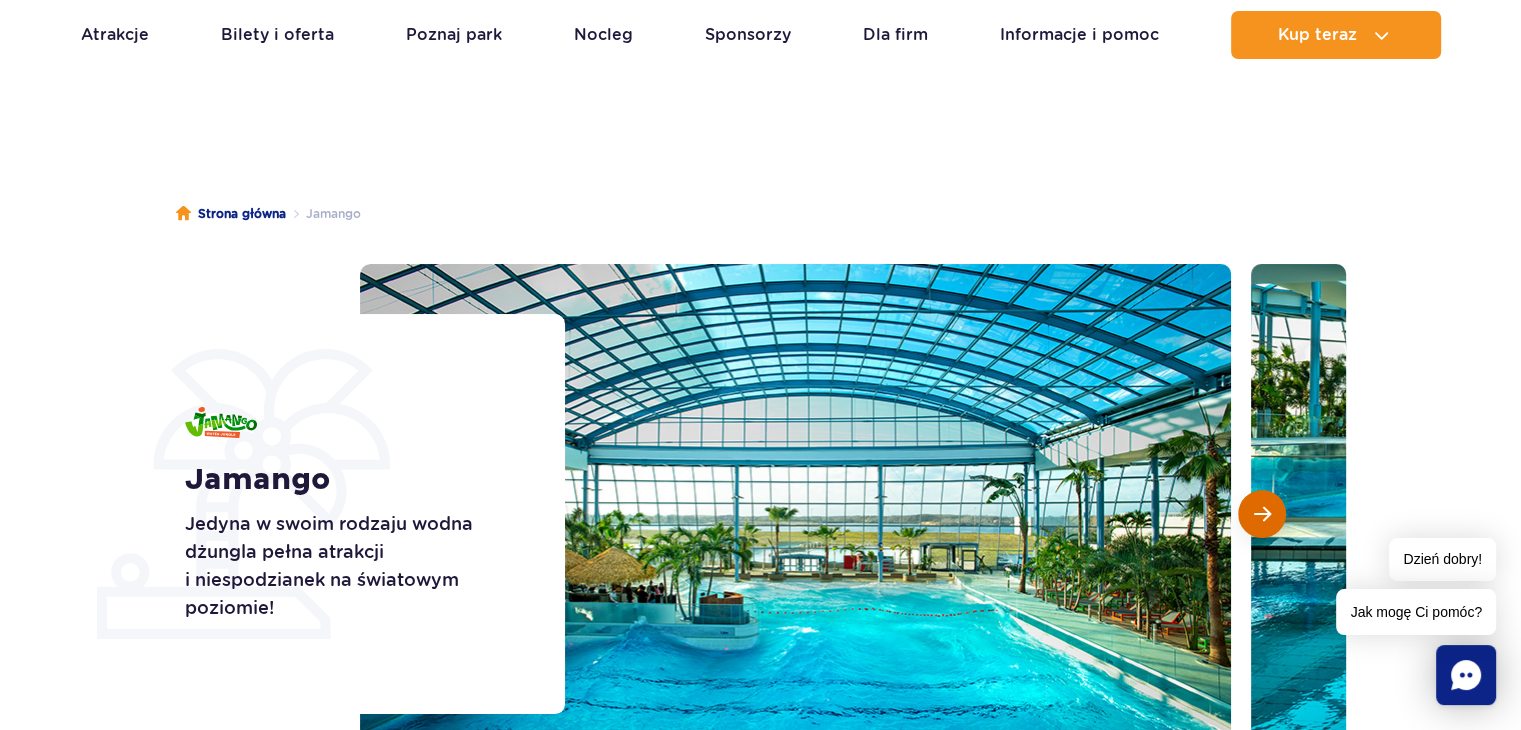 click at bounding box center (1262, 514) 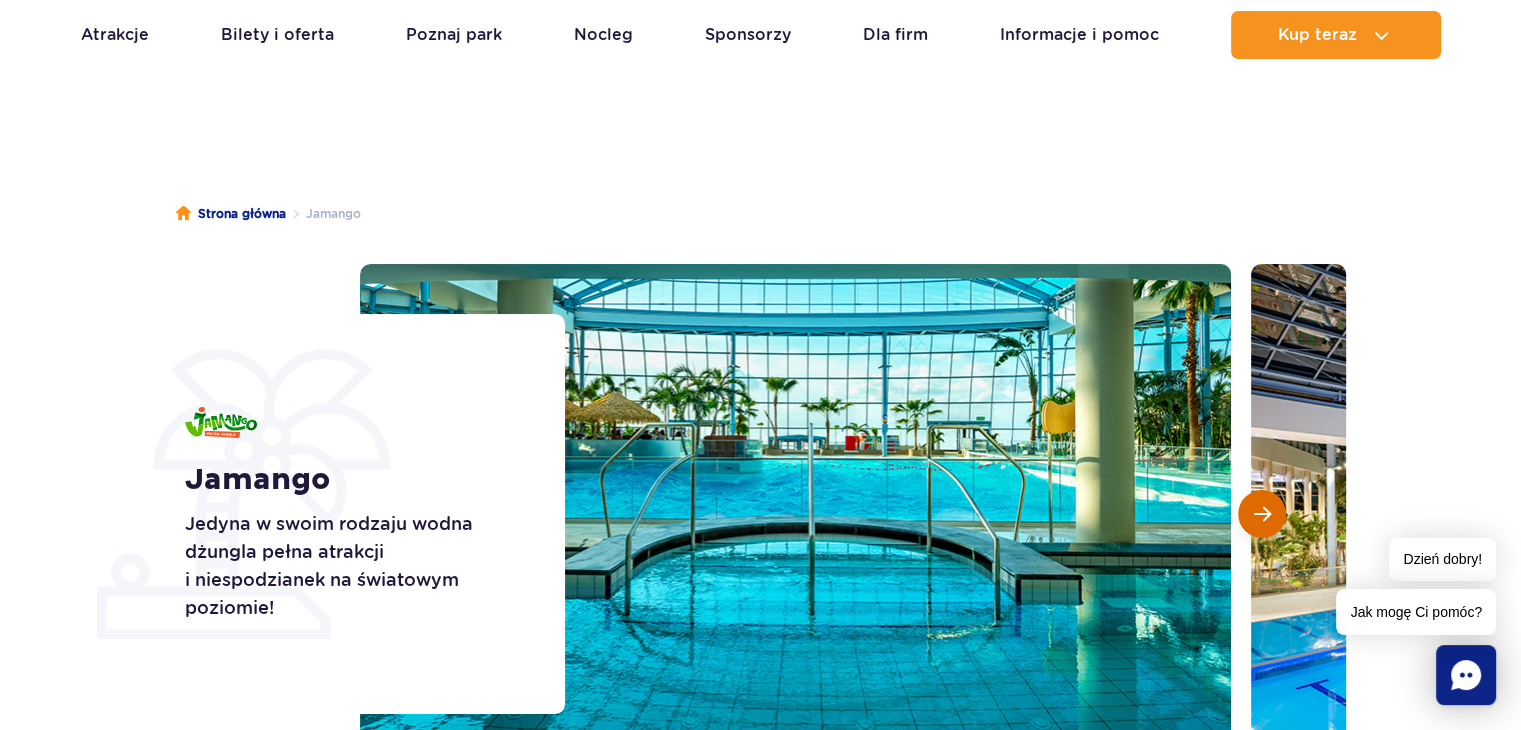 click at bounding box center (1262, 514) 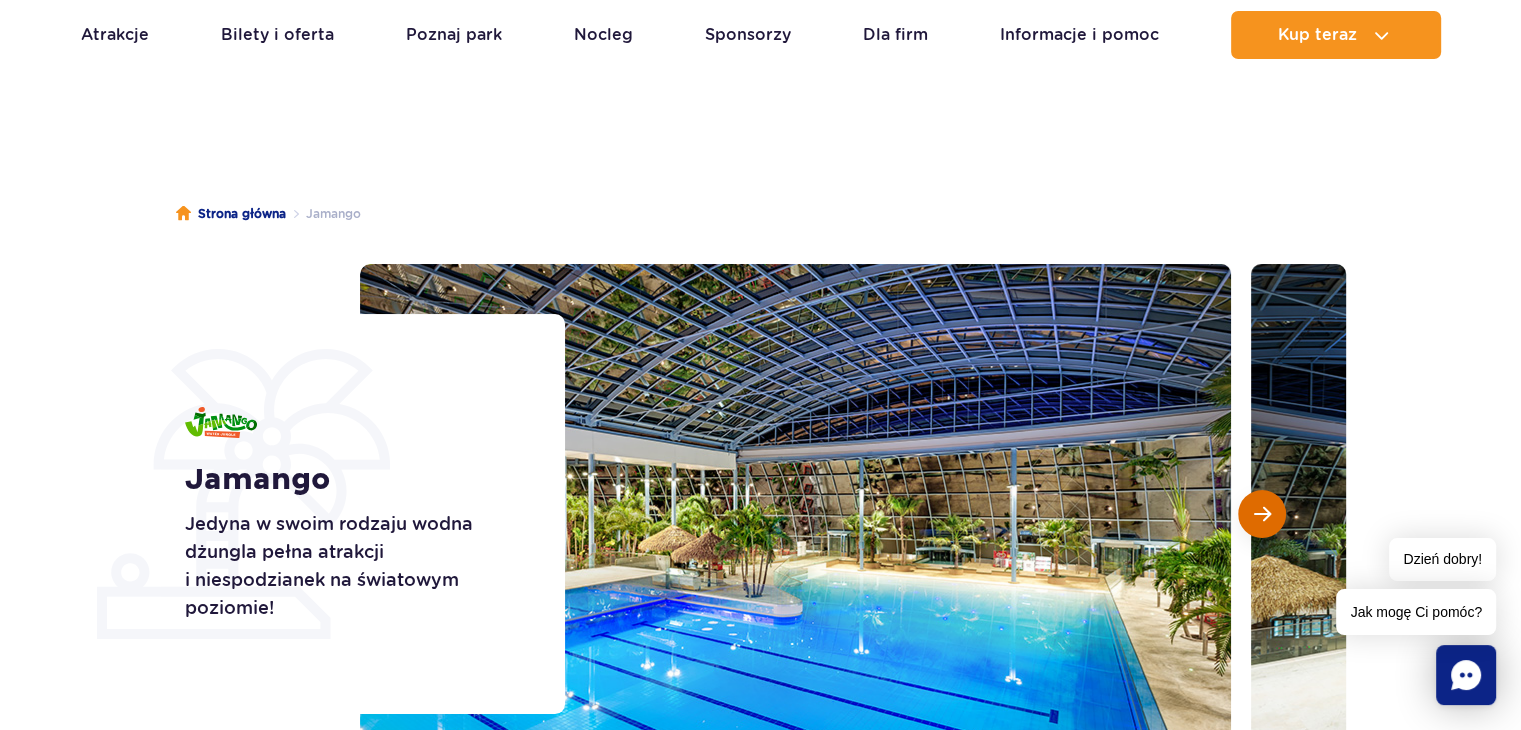 click at bounding box center [1262, 514] 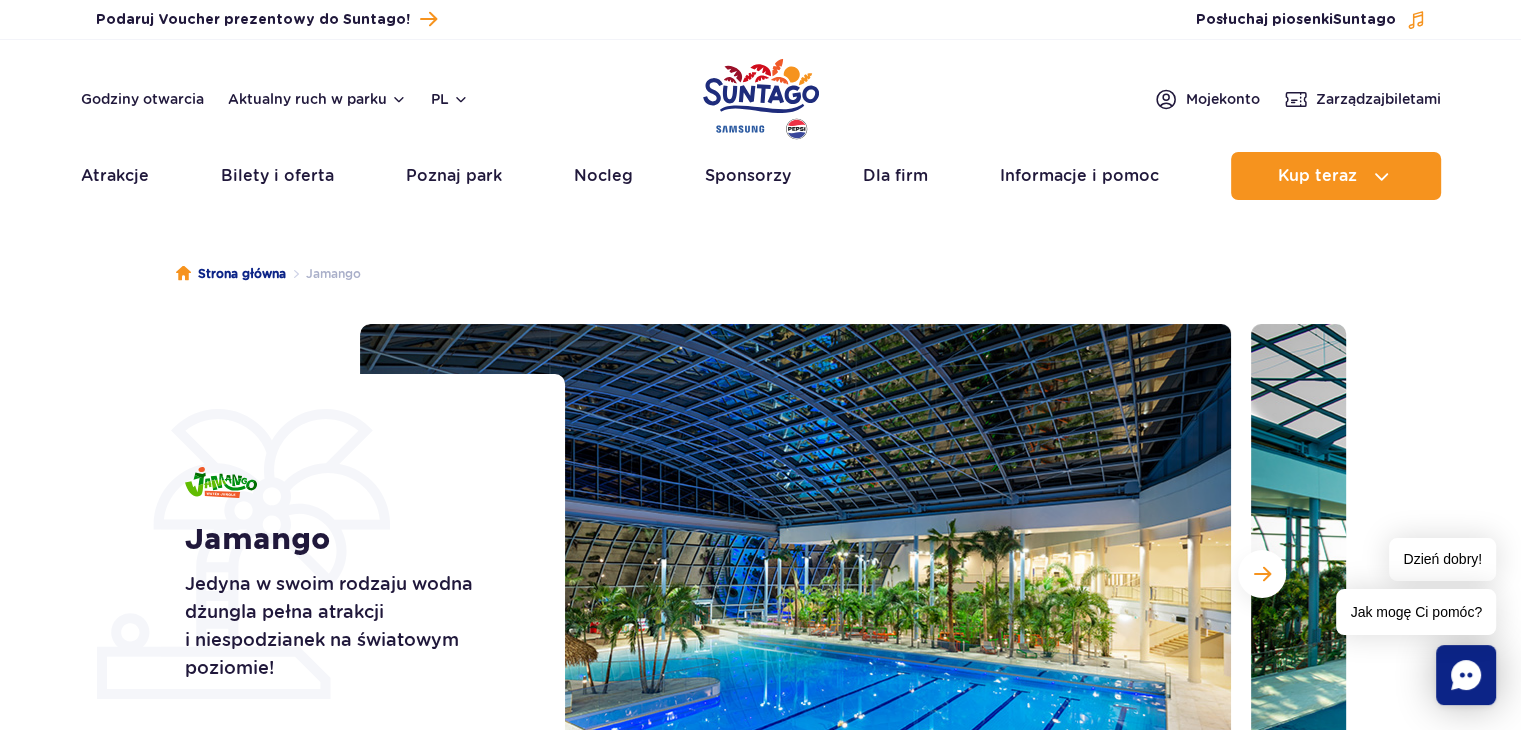 scroll, scrollTop: 0, scrollLeft: 0, axis: both 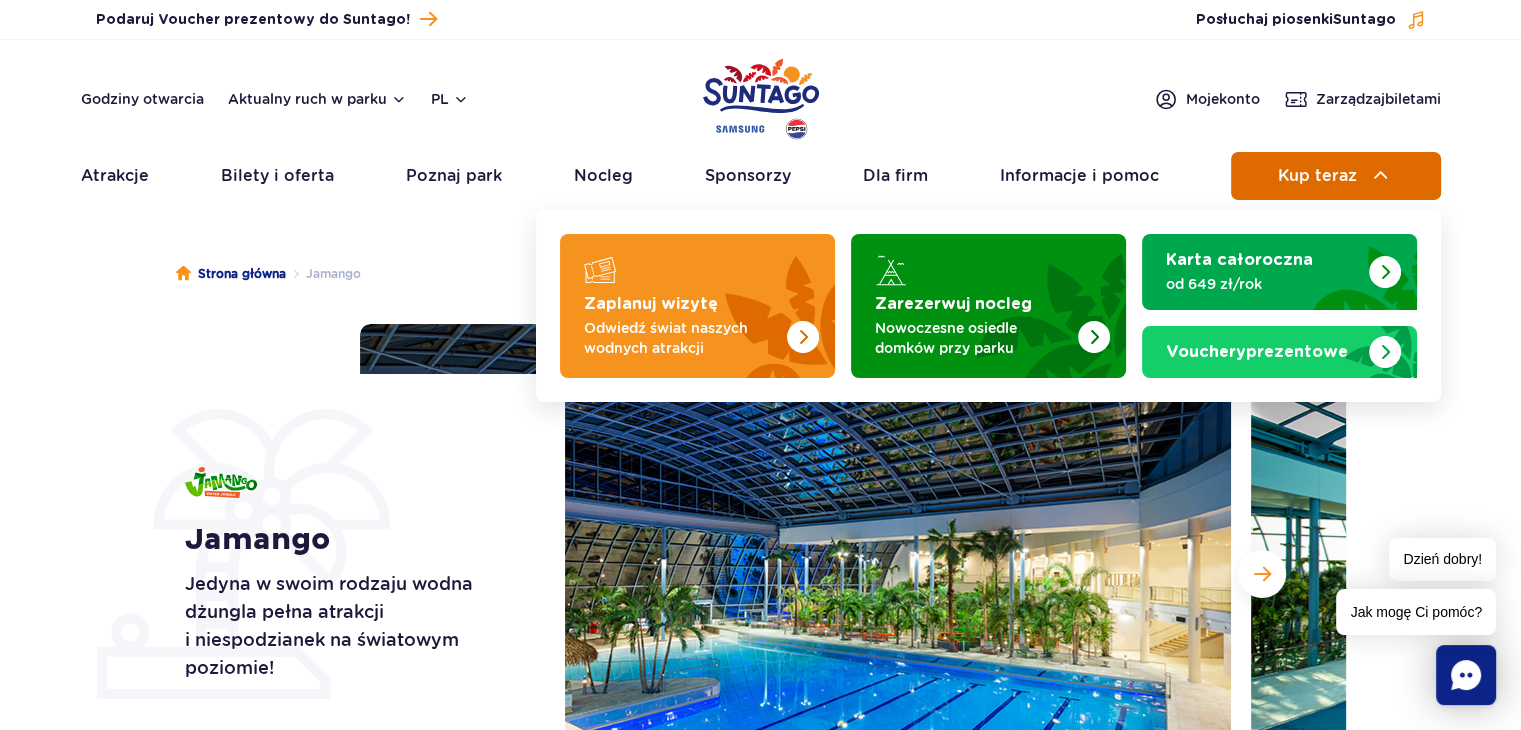 click on "Kup teraz" at bounding box center [1336, 176] 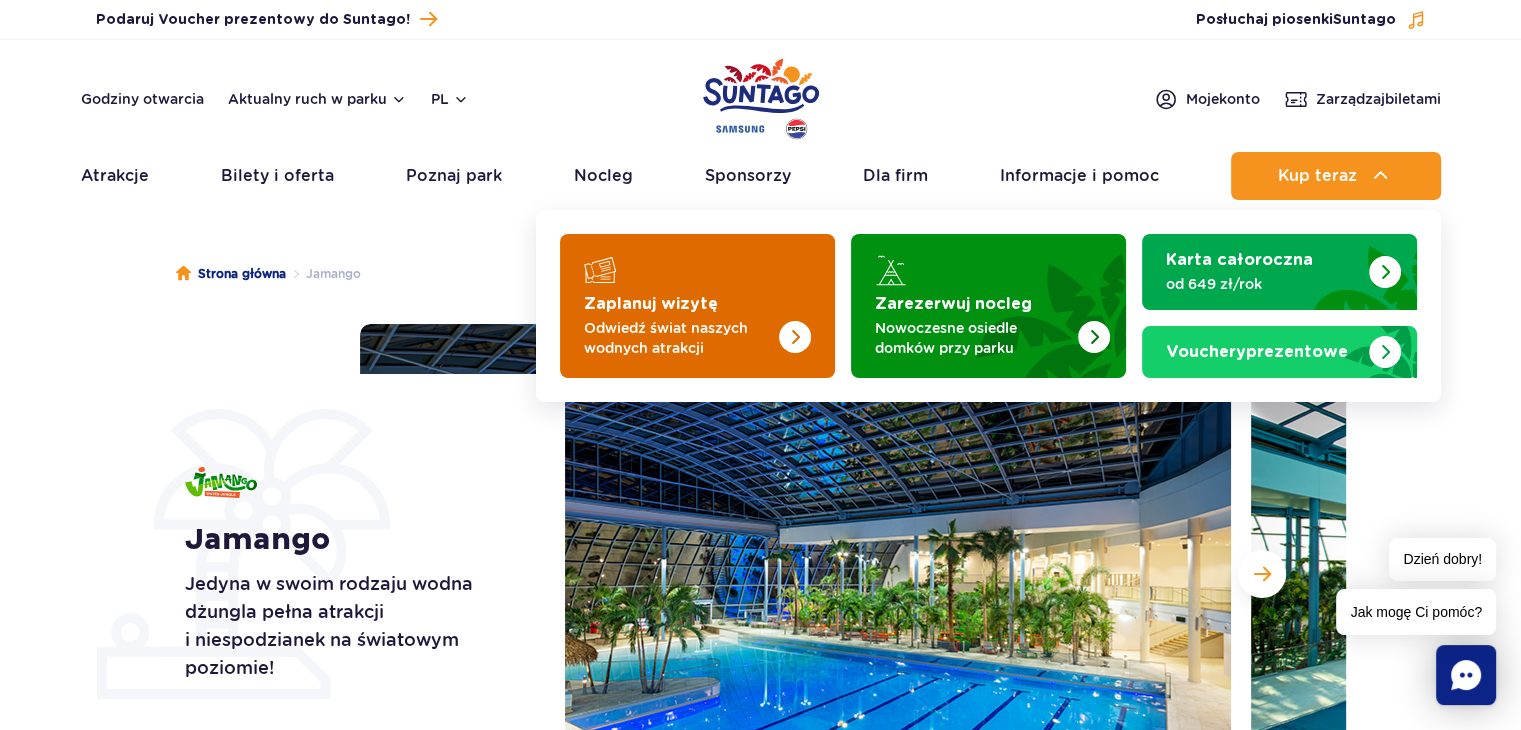 click on "Odwiedź świat naszych wodnych atrakcji" at bounding box center (681, 338) 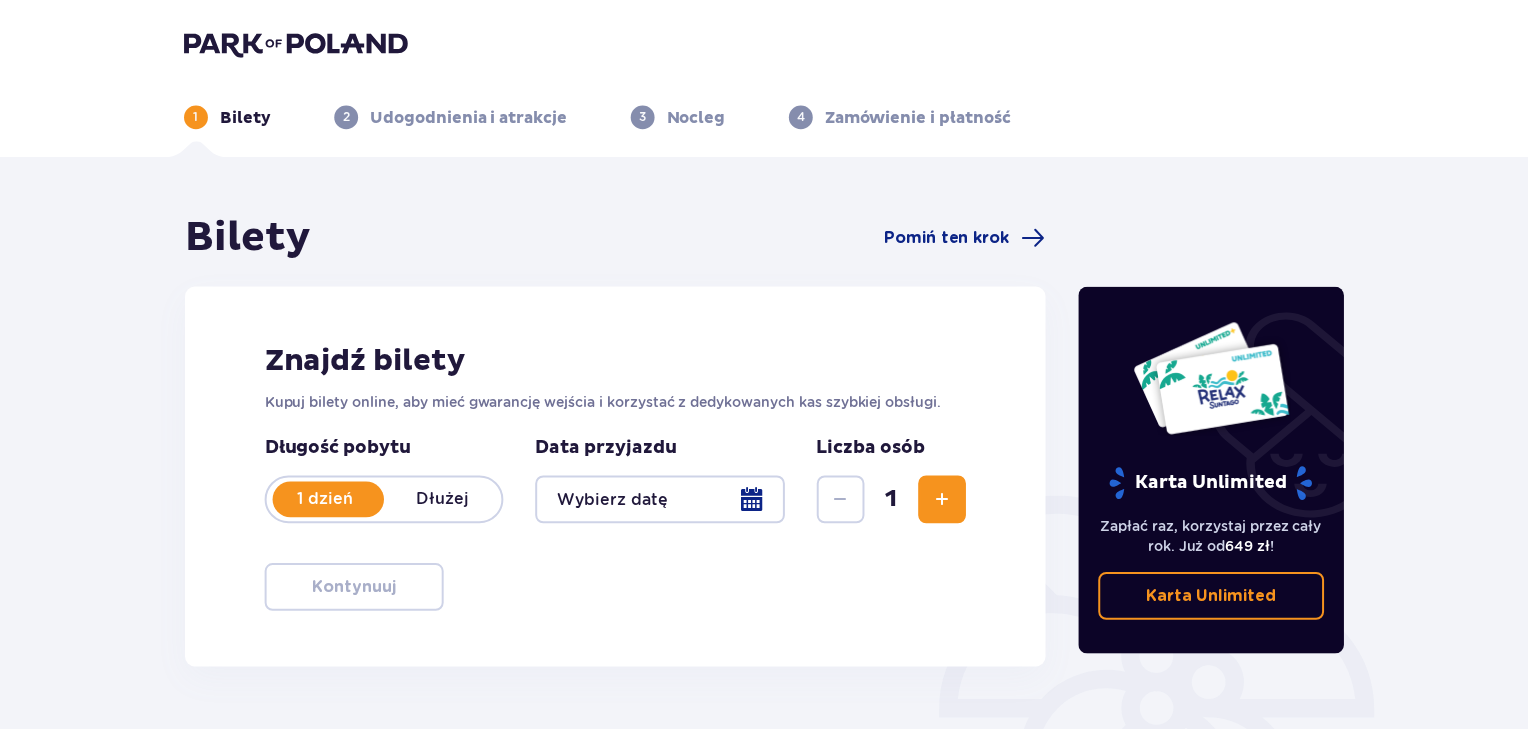 scroll, scrollTop: 0, scrollLeft: 0, axis: both 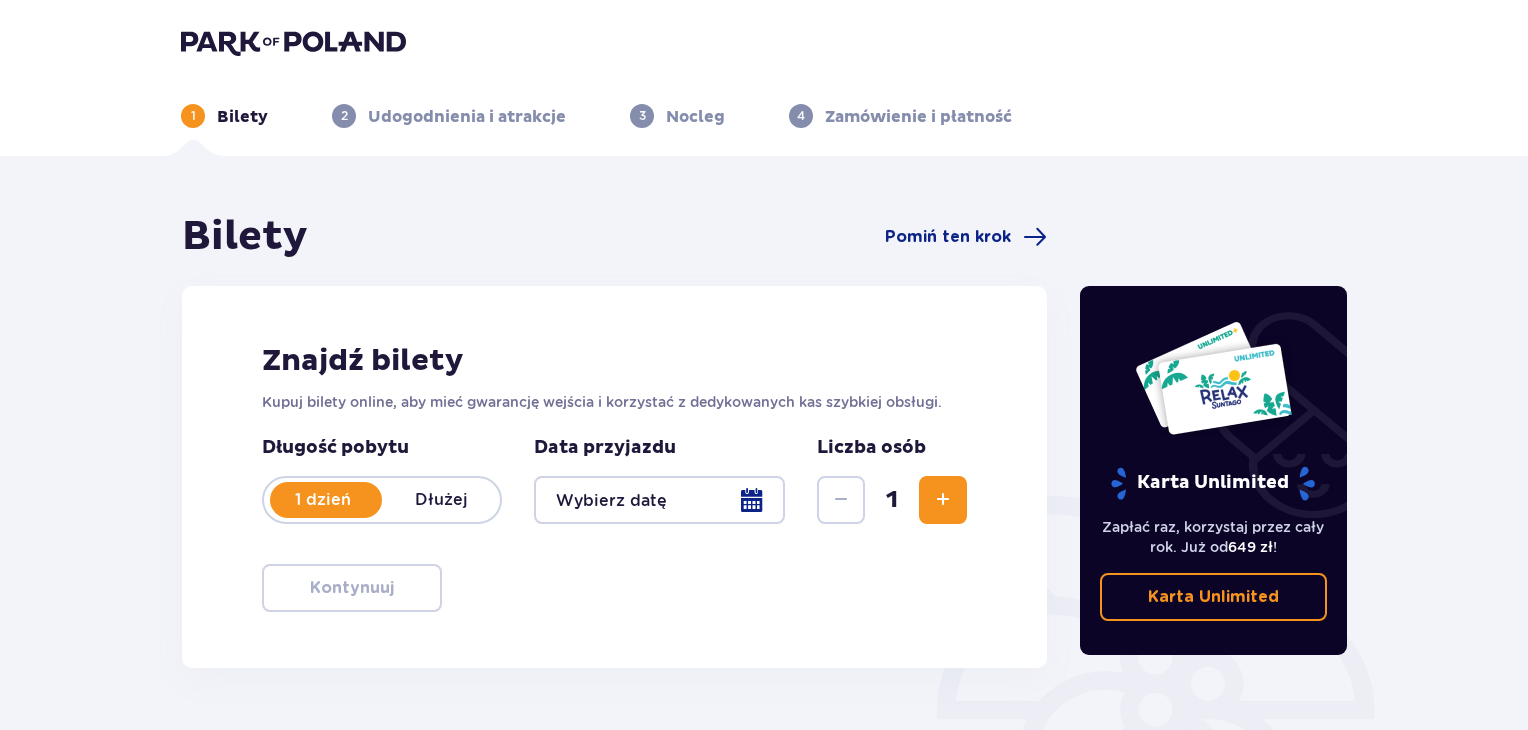 click at bounding box center (659, 500) 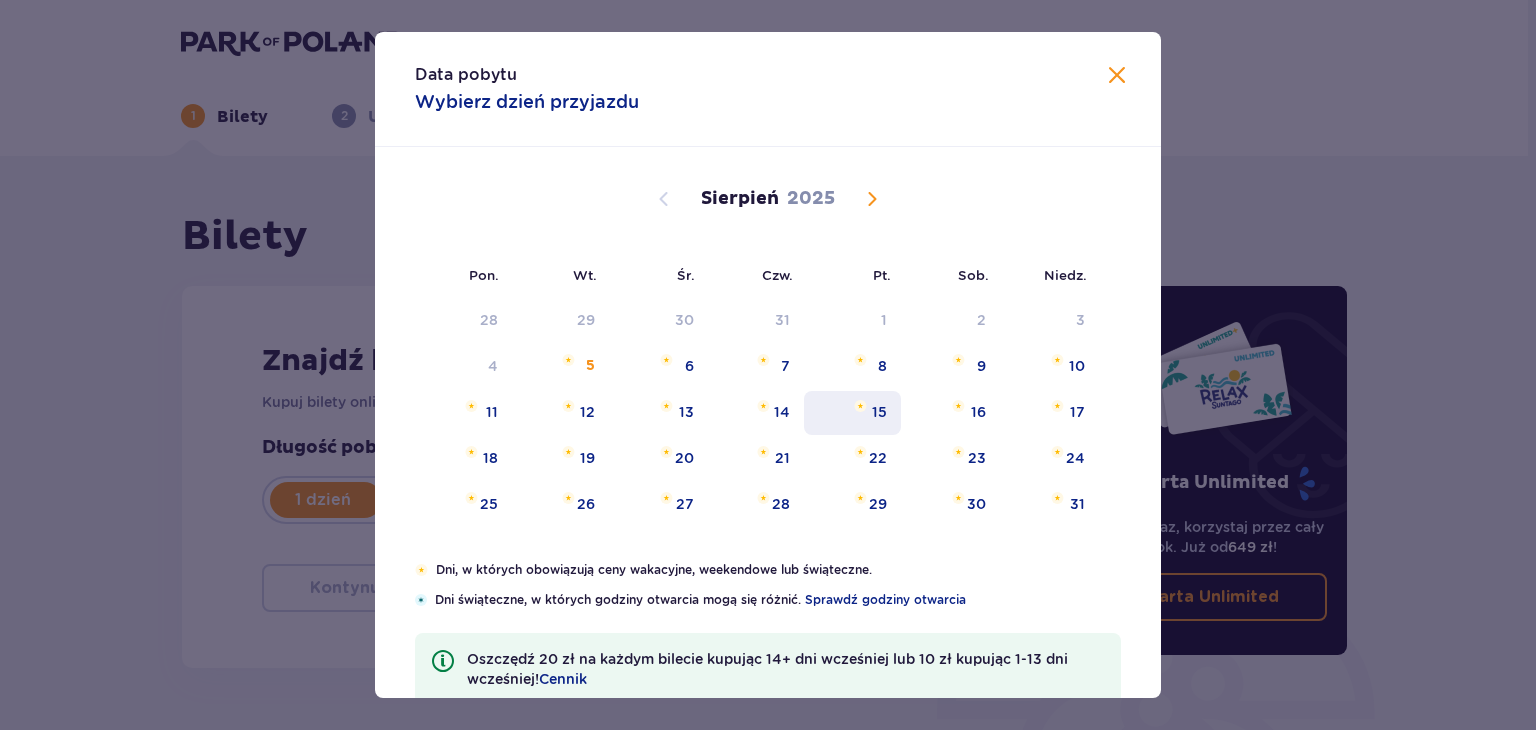 click on "15" at bounding box center (852, 413) 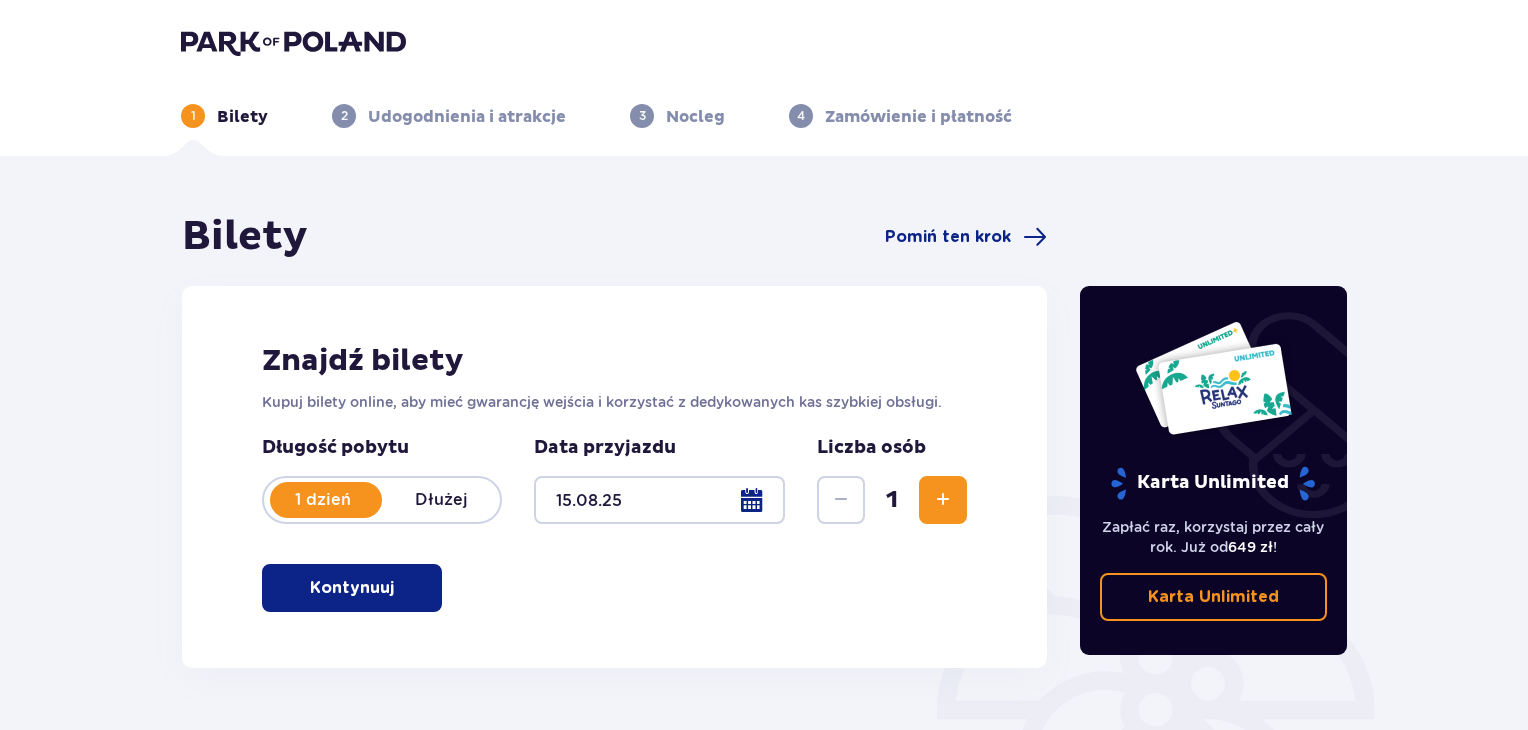 click at bounding box center [943, 500] 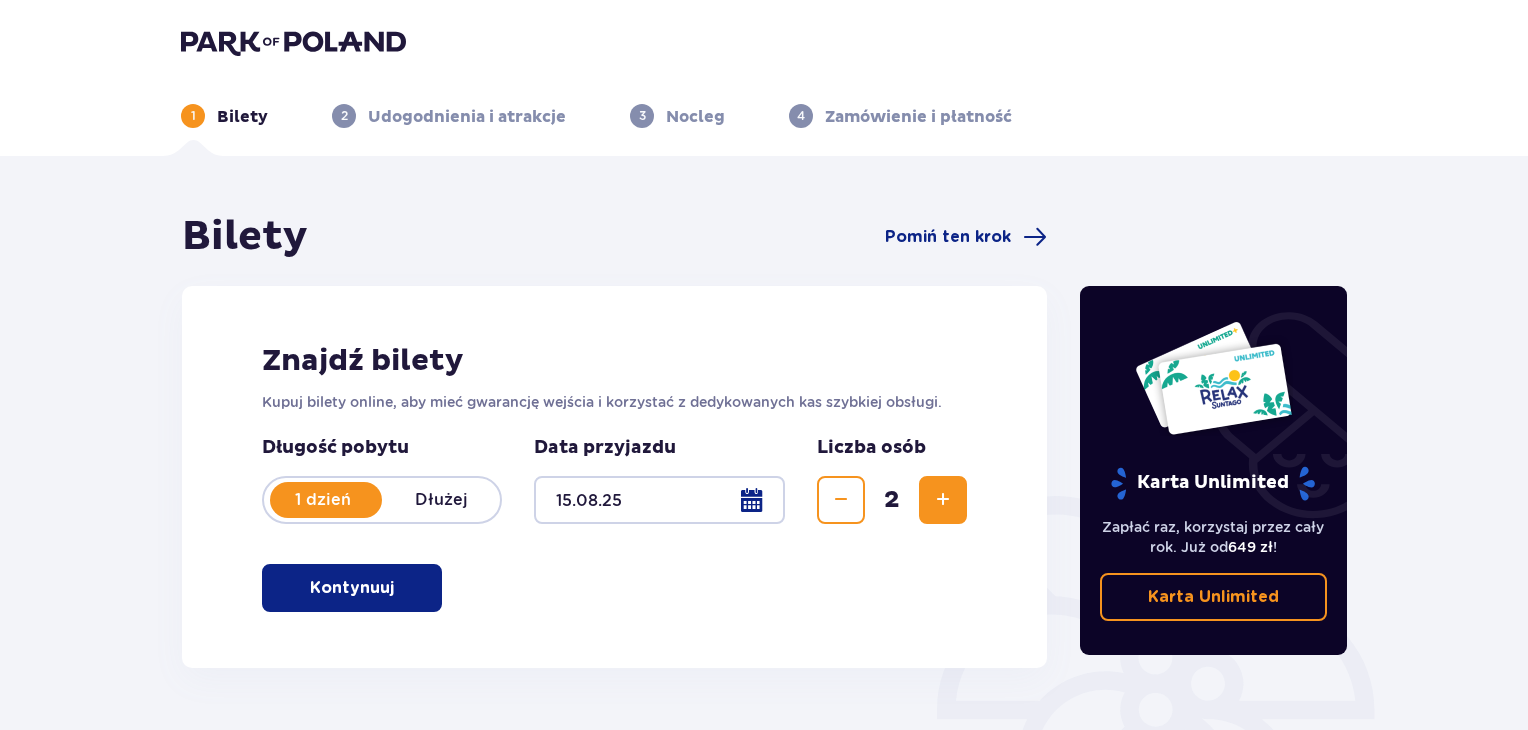 click at bounding box center (943, 500) 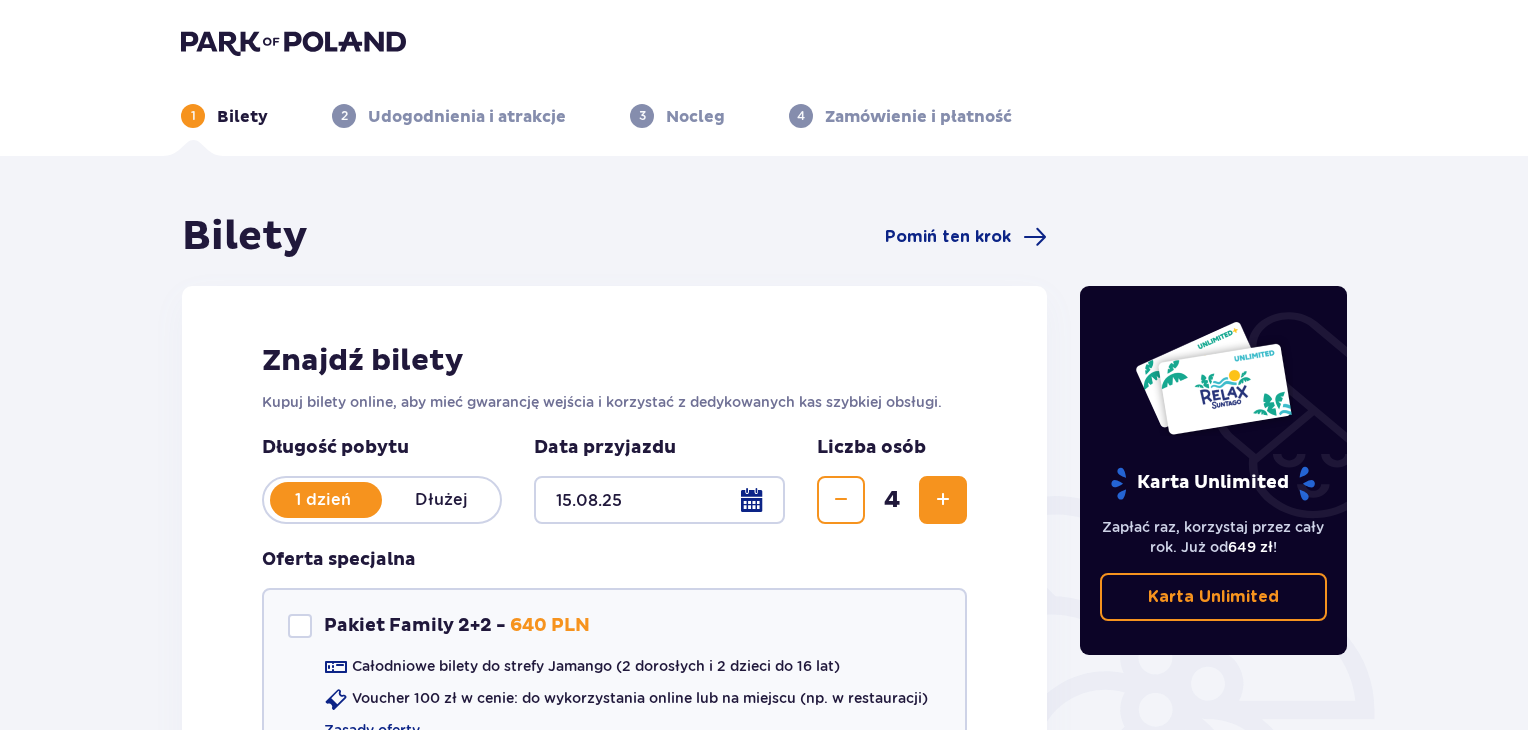 click at bounding box center [943, 500] 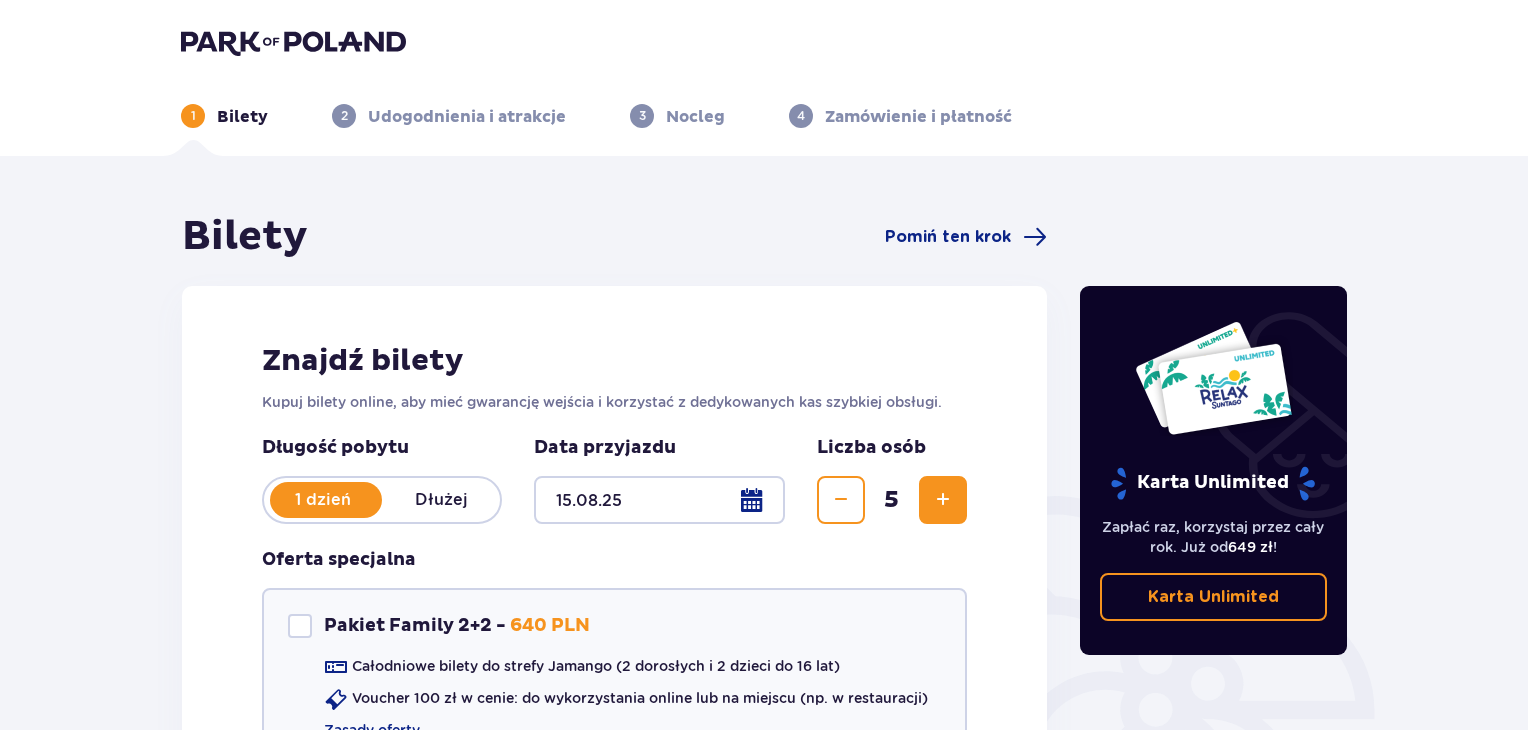 click at bounding box center (841, 500) 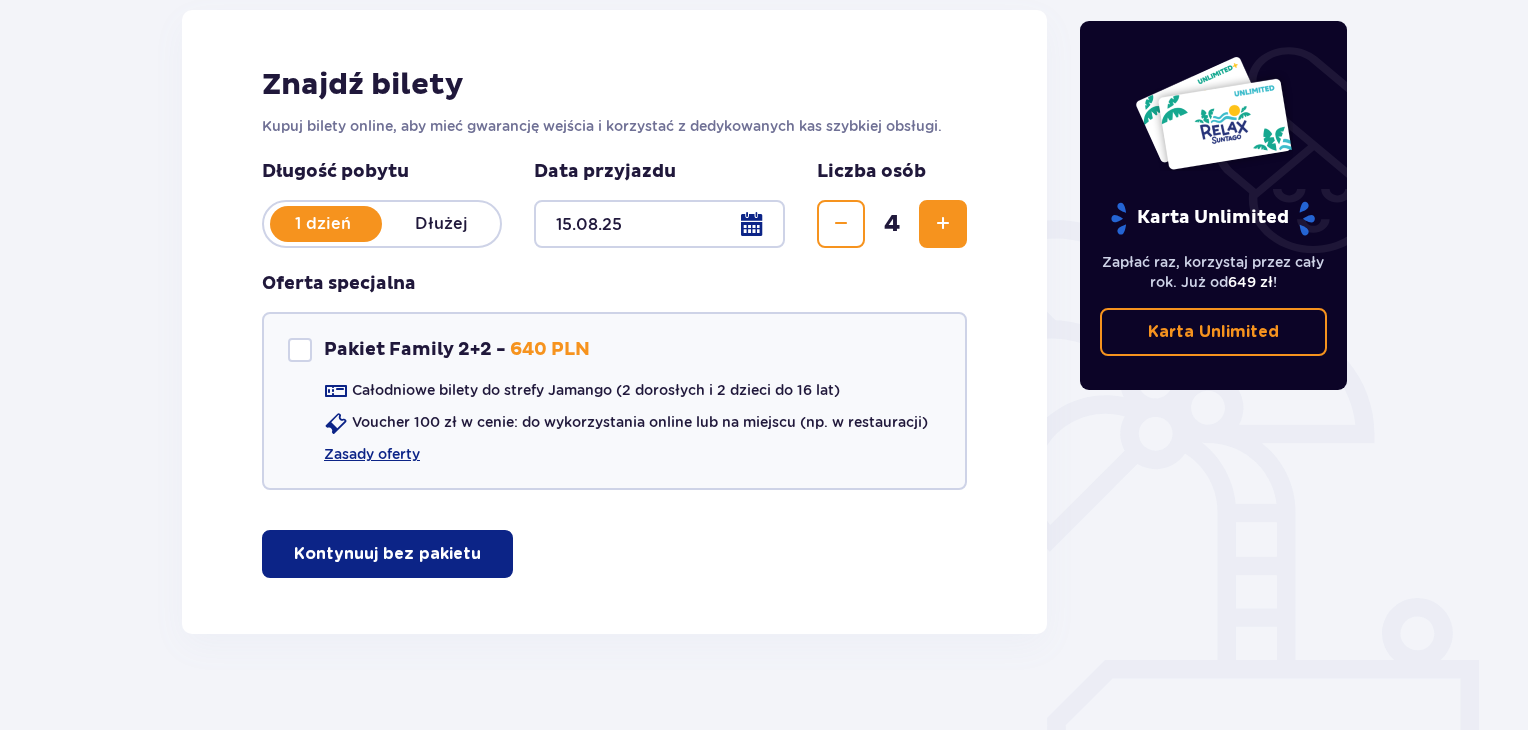 scroll, scrollTop: 300, scrollLeft: 0, axis: vertical 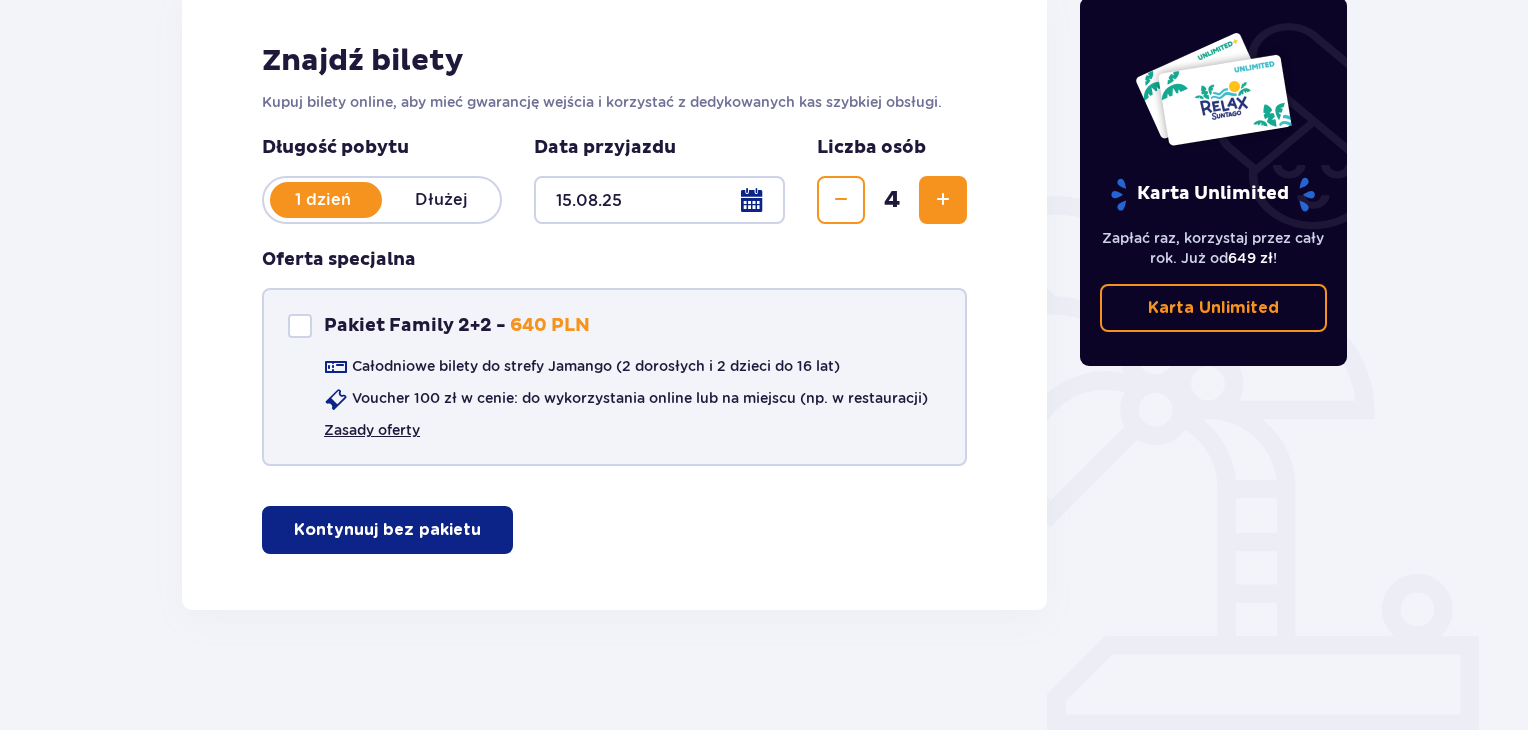 click on "Zasady oferty" at bounding box center (372, 430) 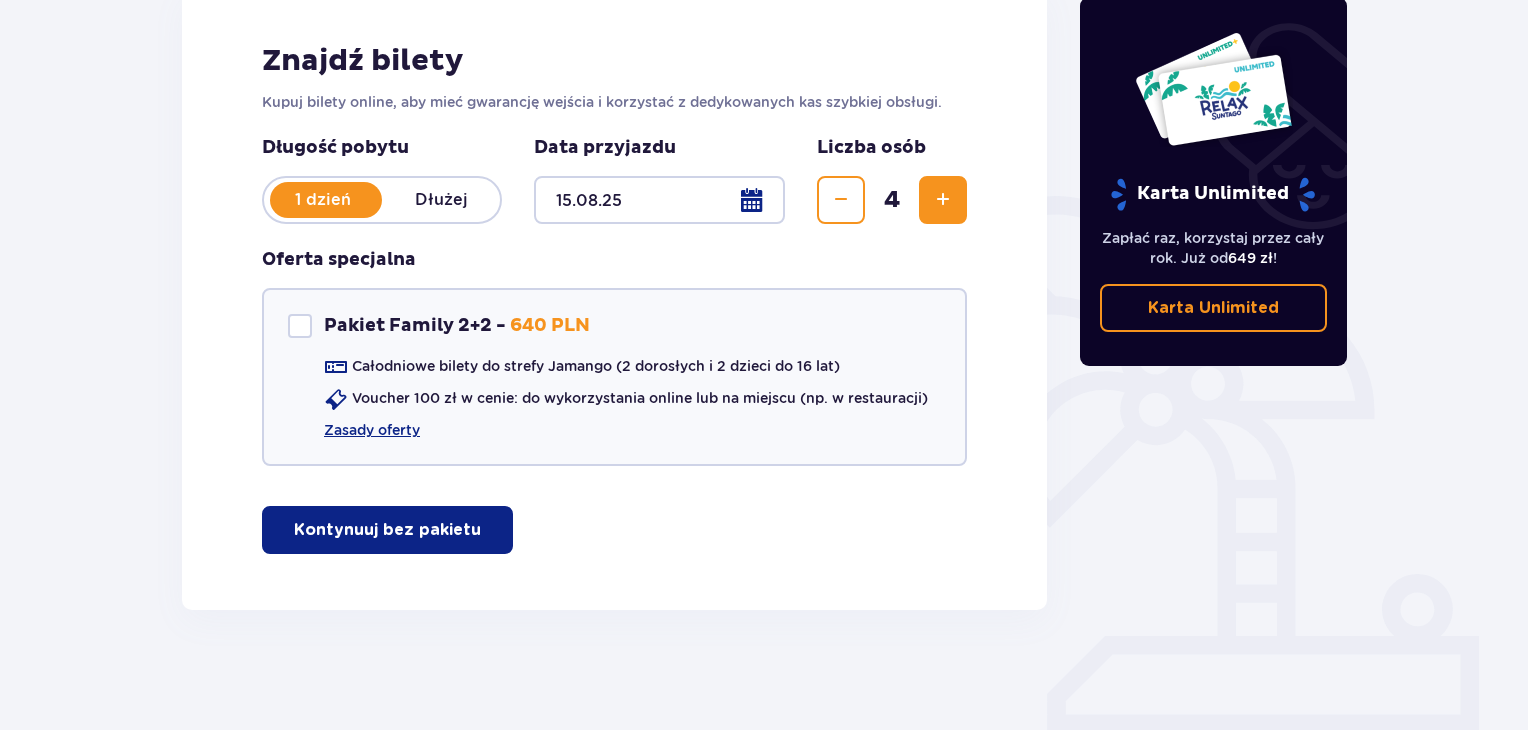 click on "Kontynuuj bez pakietu" at bounding box center (387, 530) 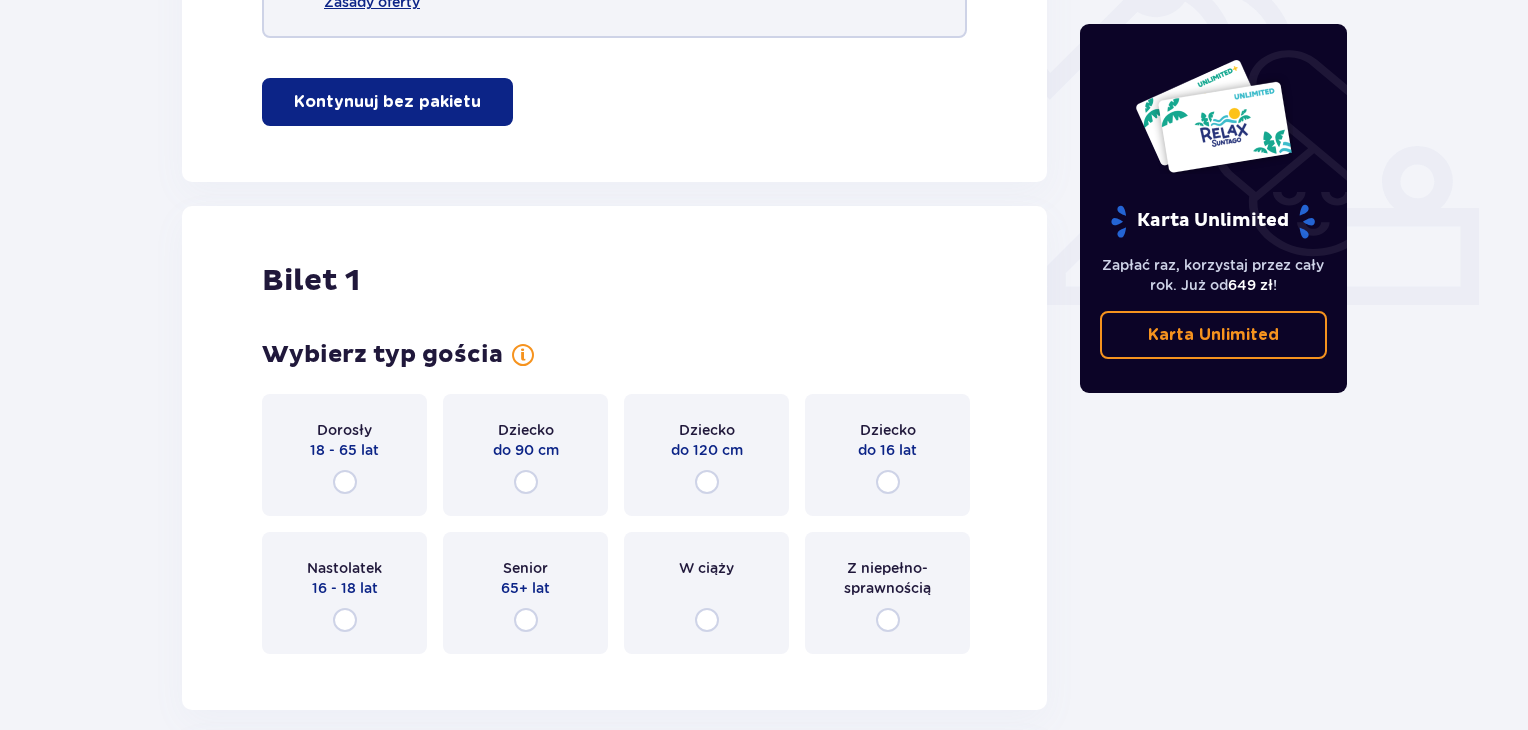 scroll, scrollTop: 812, scrollLeft: 0, axis: vertical 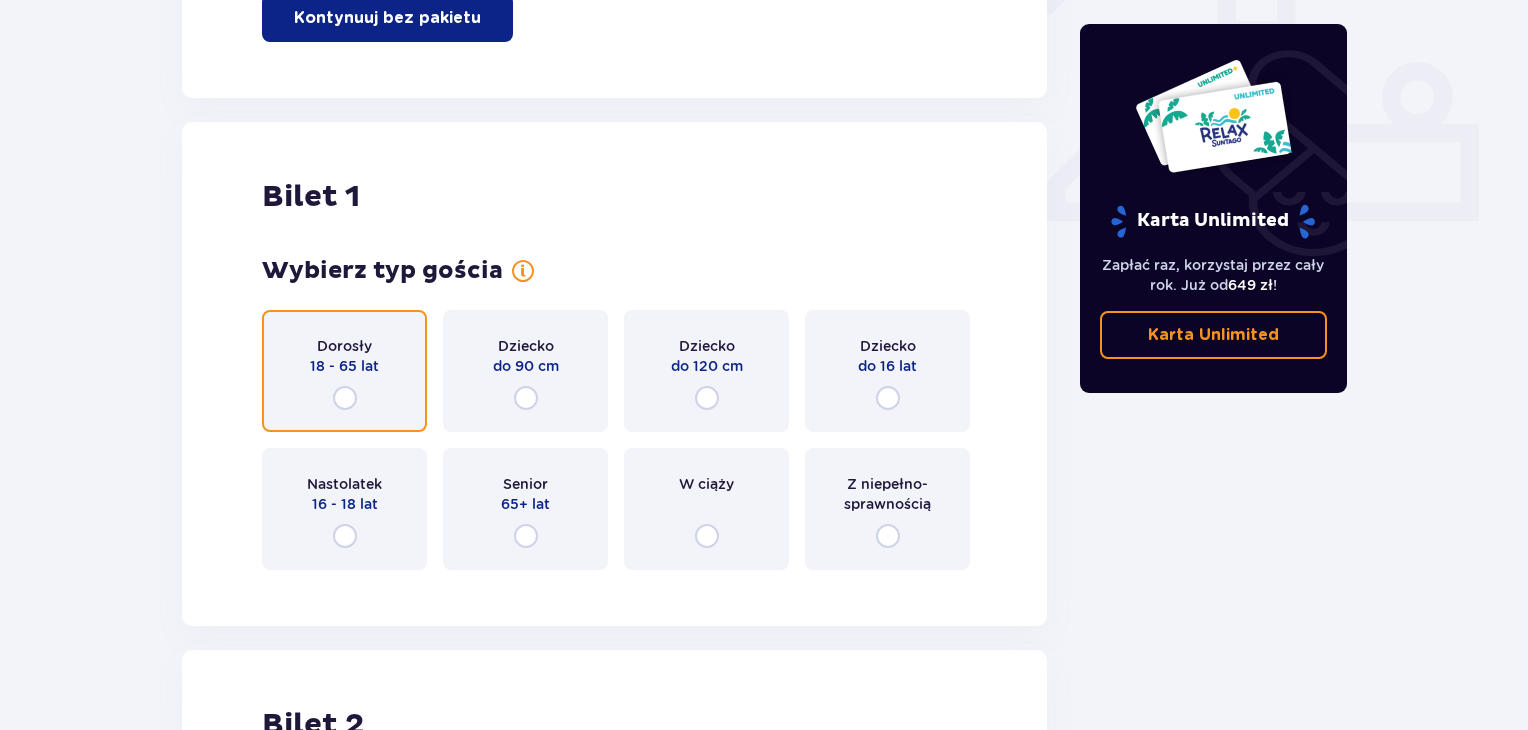 click at bounding box center [345, 398] 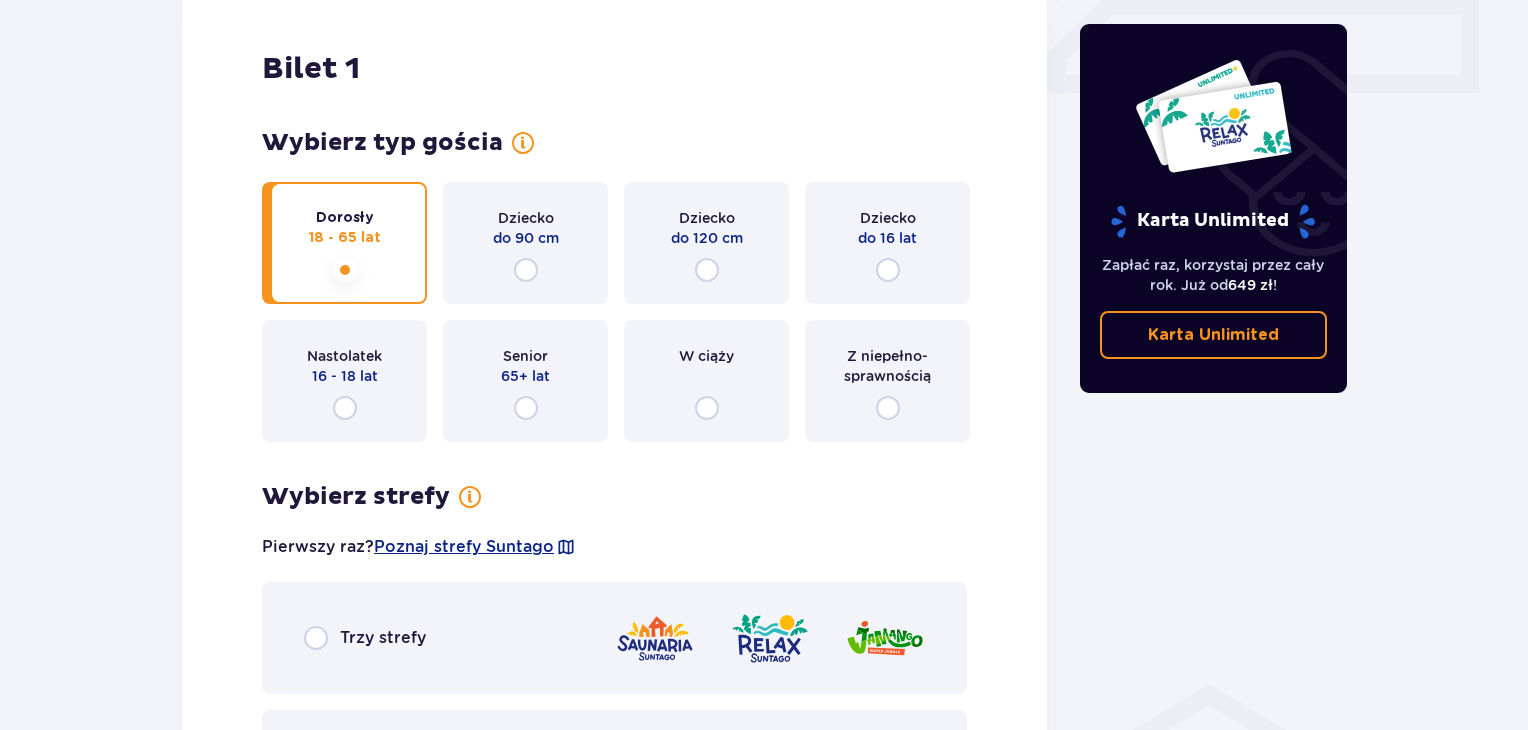 scroll, scrollTop: 977, scrollLeft: 0, axis: vertical 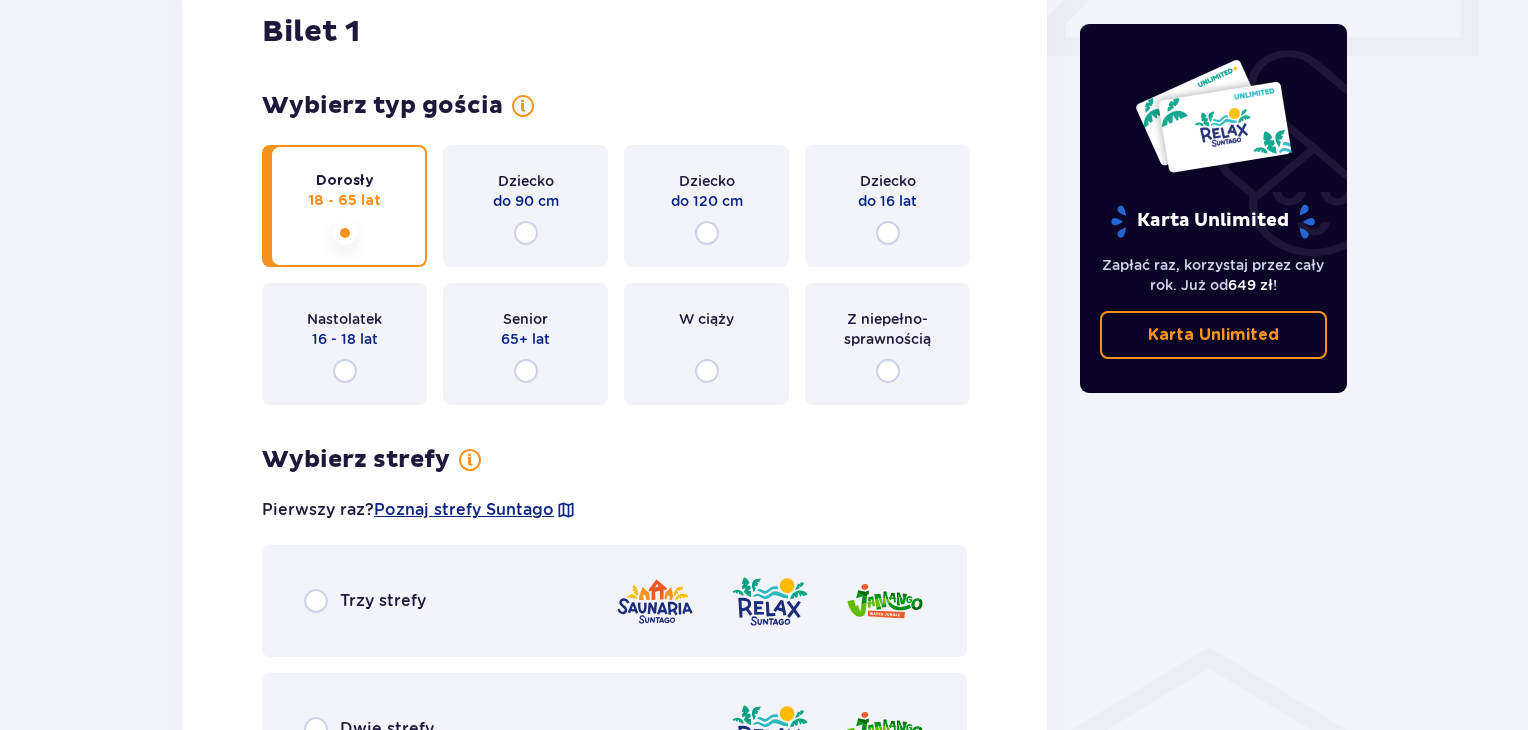 click on "Nastolatek 16 - 18 lat" at bounding box center [344, 344] 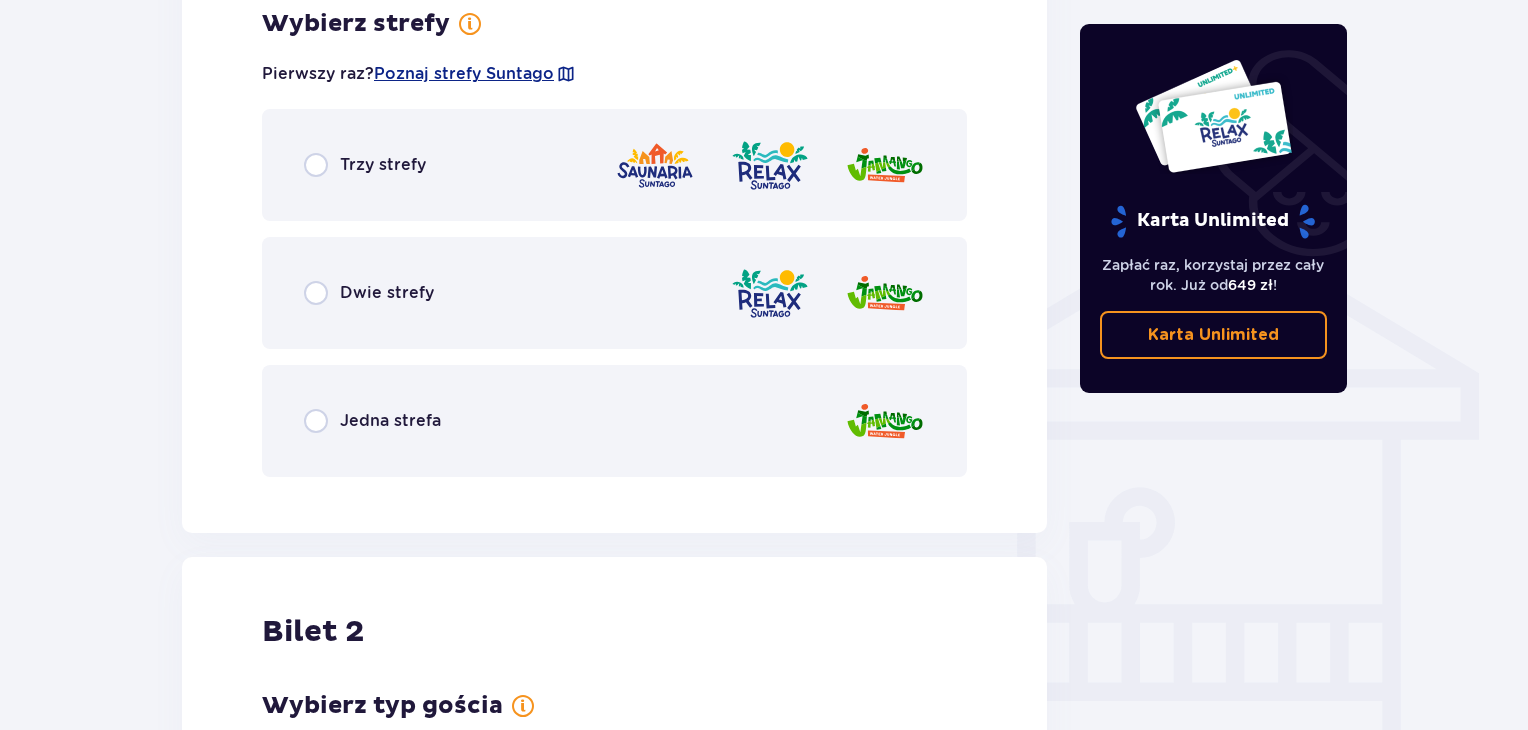 scroll, scrollTop: 1420, scrollLeft: 0, axis: vertical 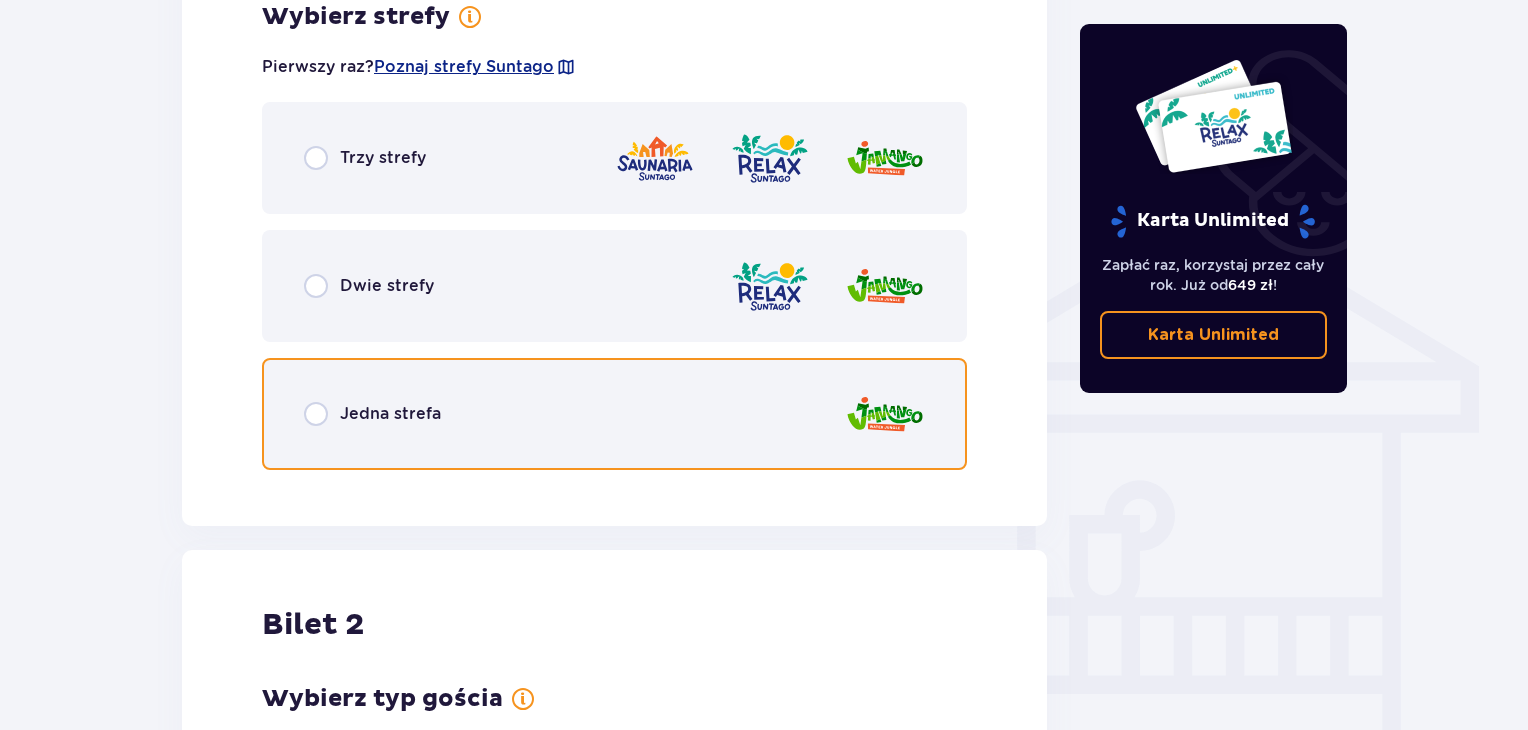 click at bounding box center [316, 414] 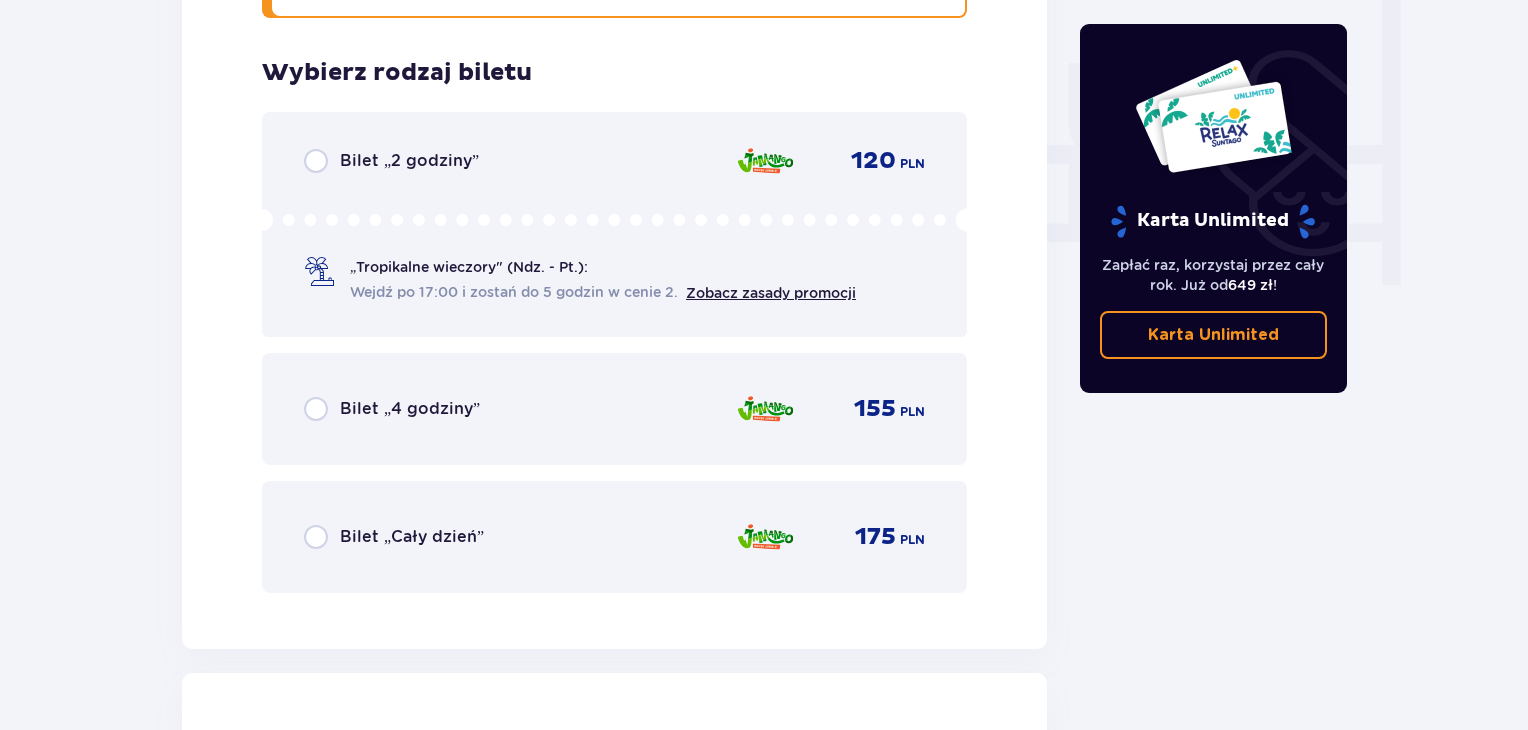 scroll, scrollTop: 1876, scrollLeft: 0, axis: vertical 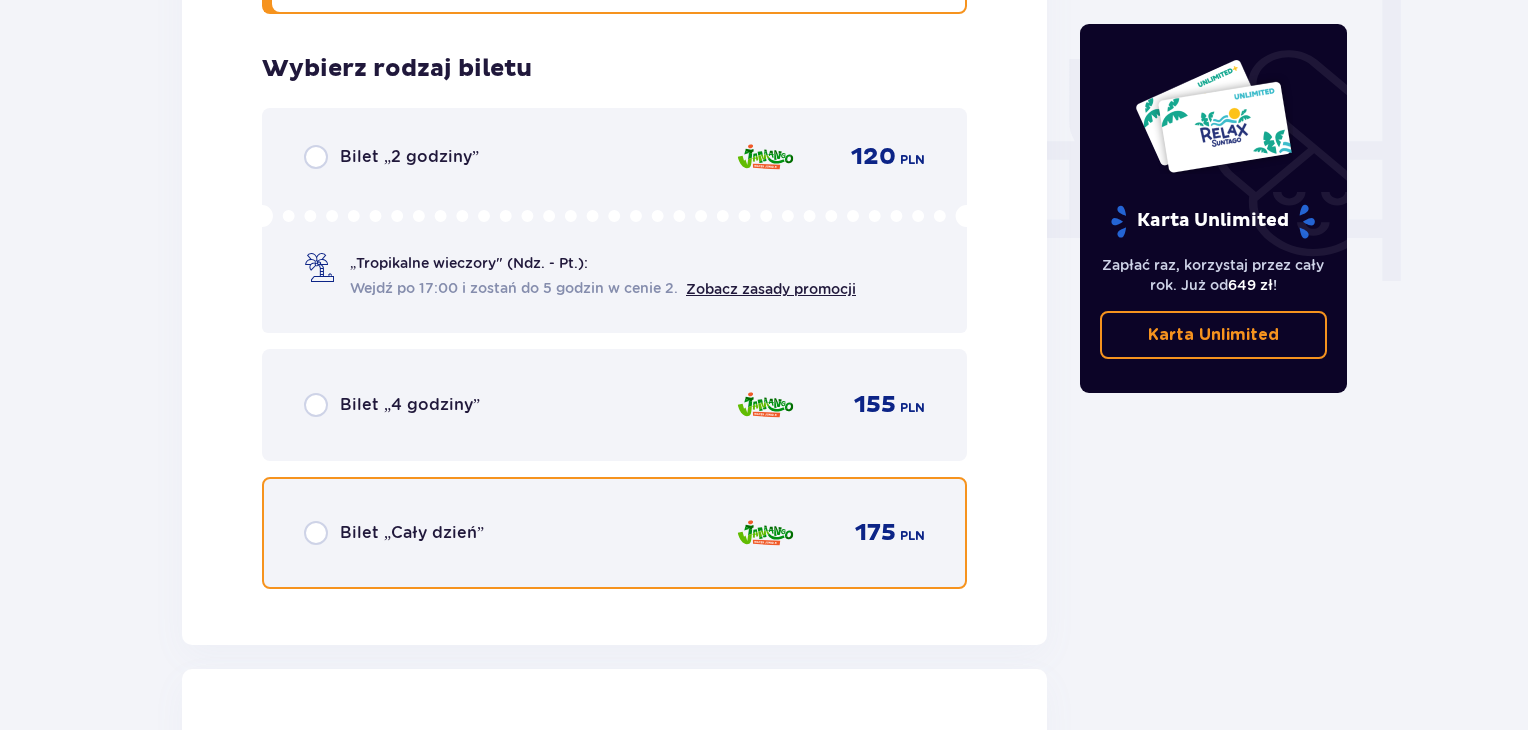 click at bounding box center [316, 533] 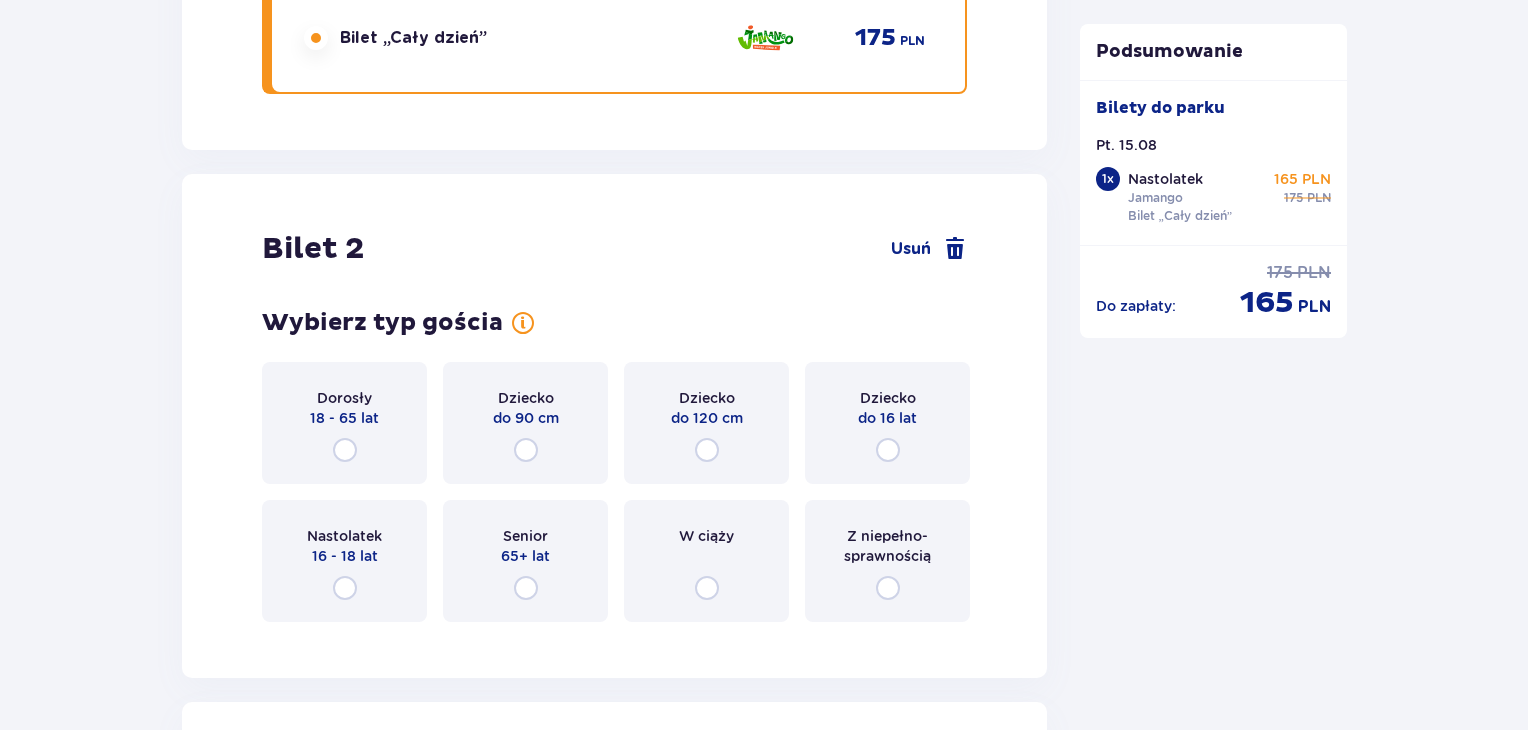 scroll, scrollTop: 2400, scrollLeft: 0, axis: vertical 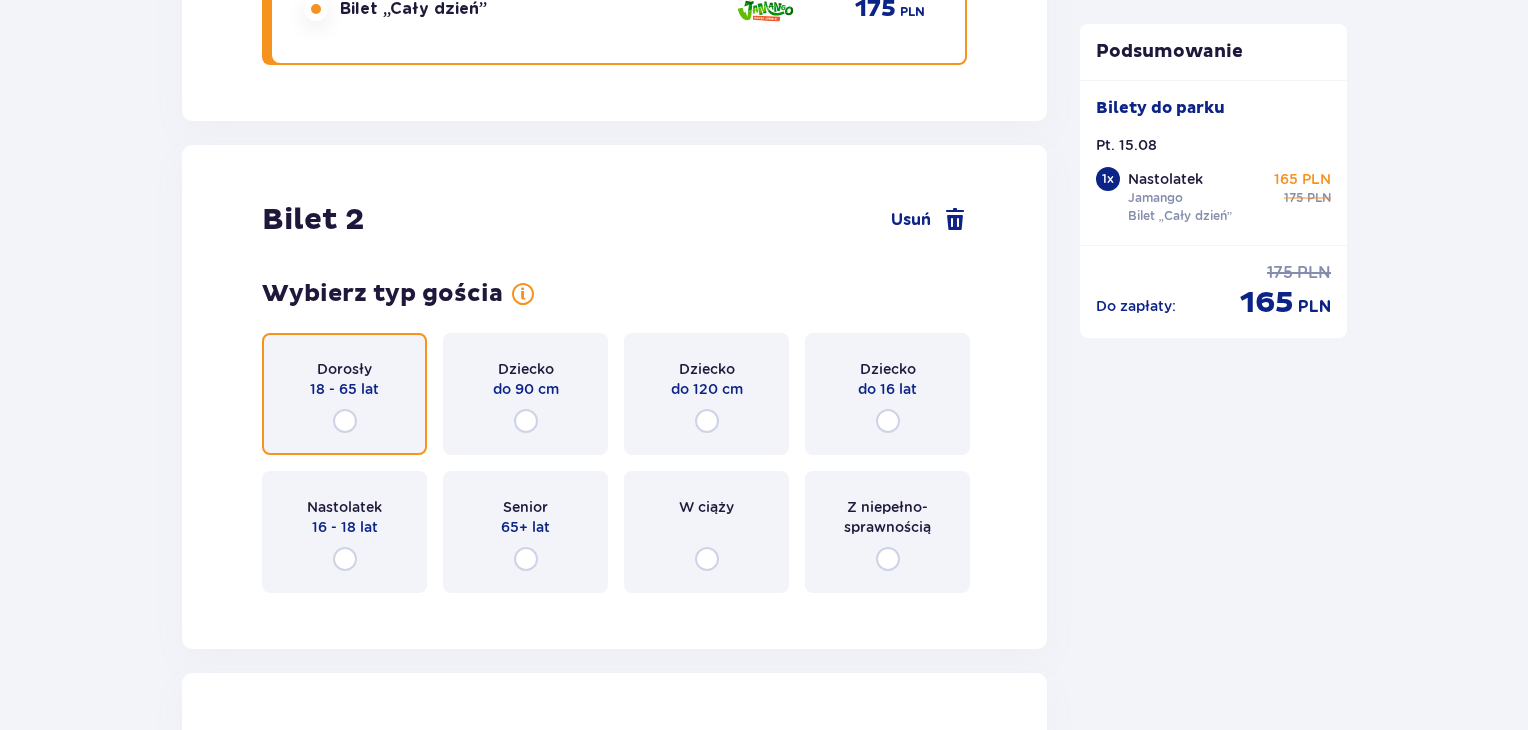 click at bounding box center [345, 421] 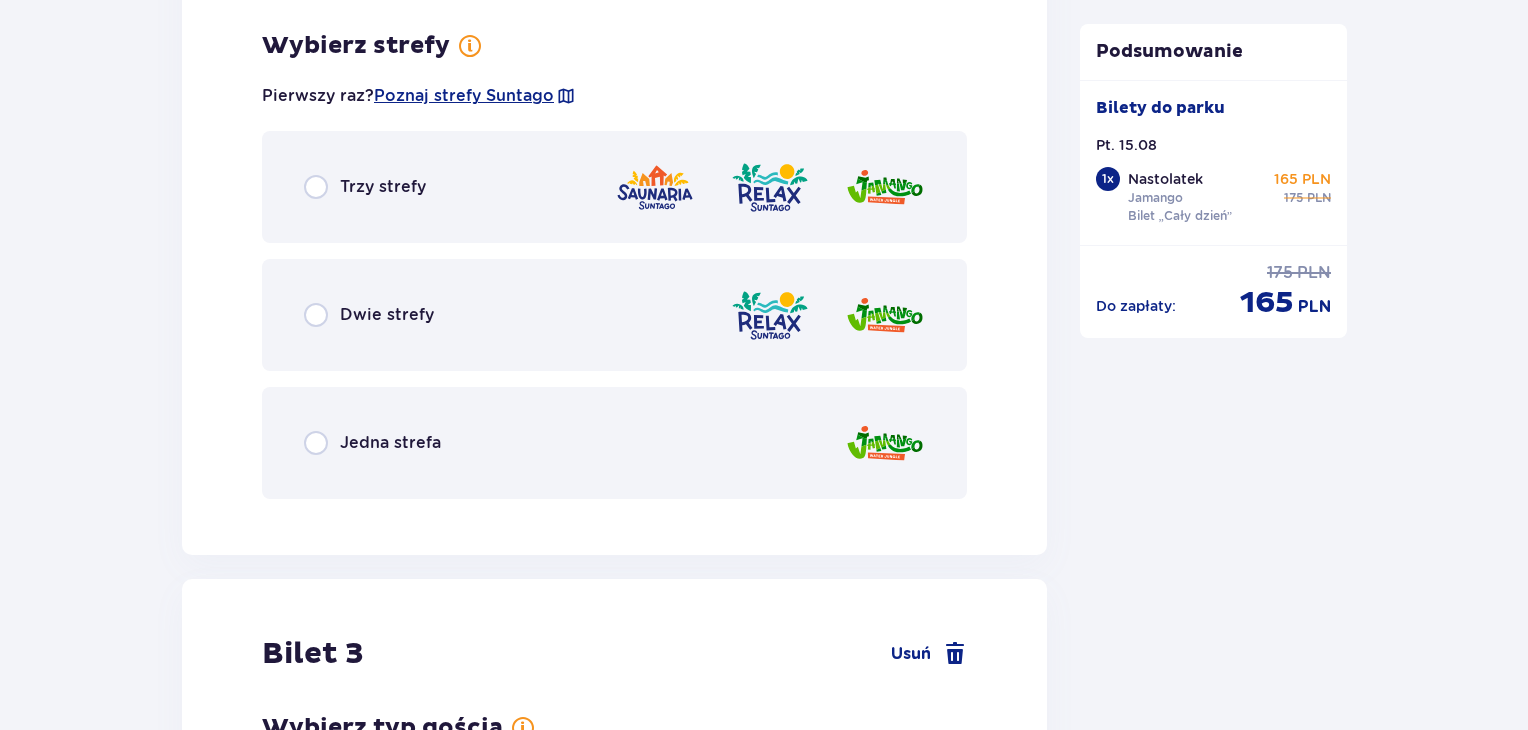 scroll, scrollTop: 3007, scrollLeft: 0, axis: vertical 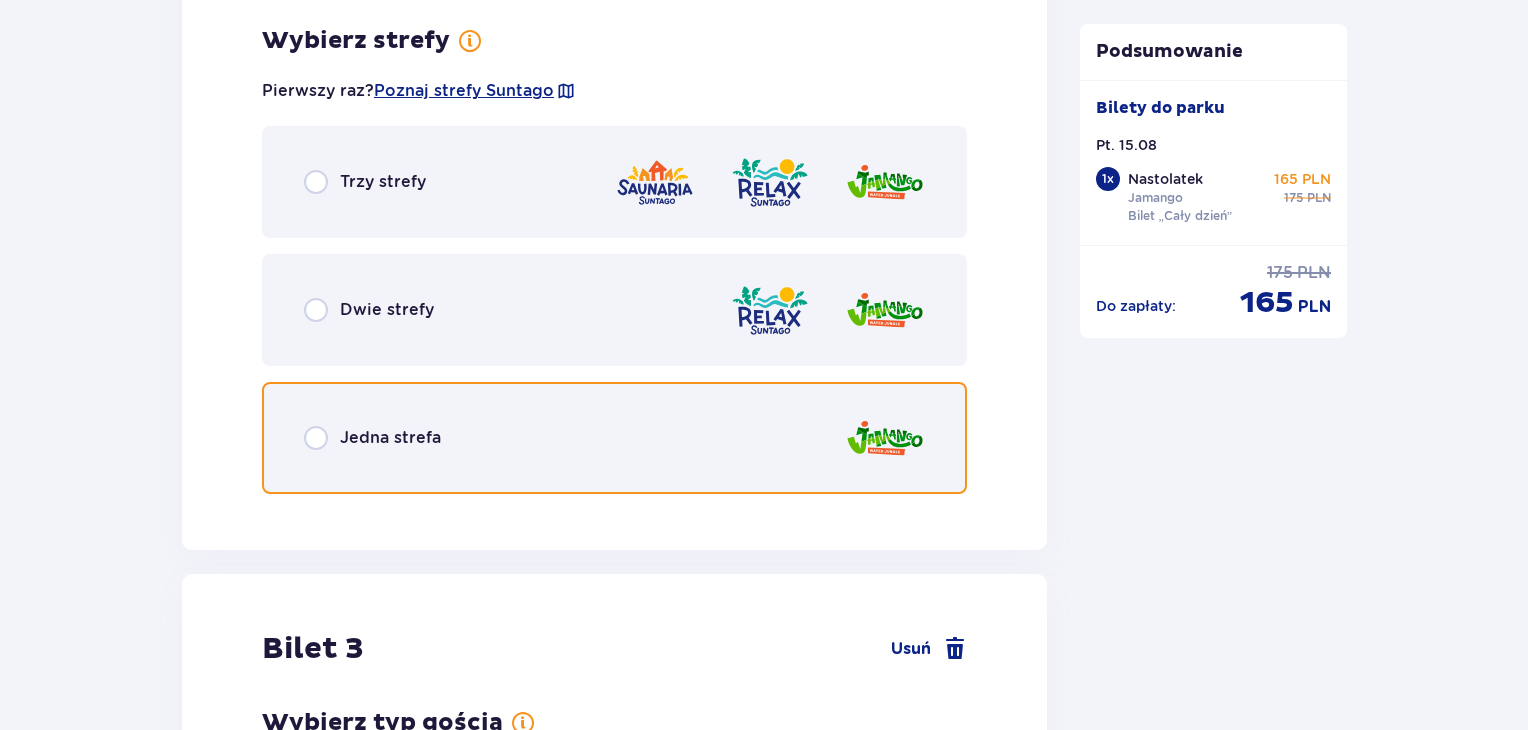 click at bounding box center [316, 438] 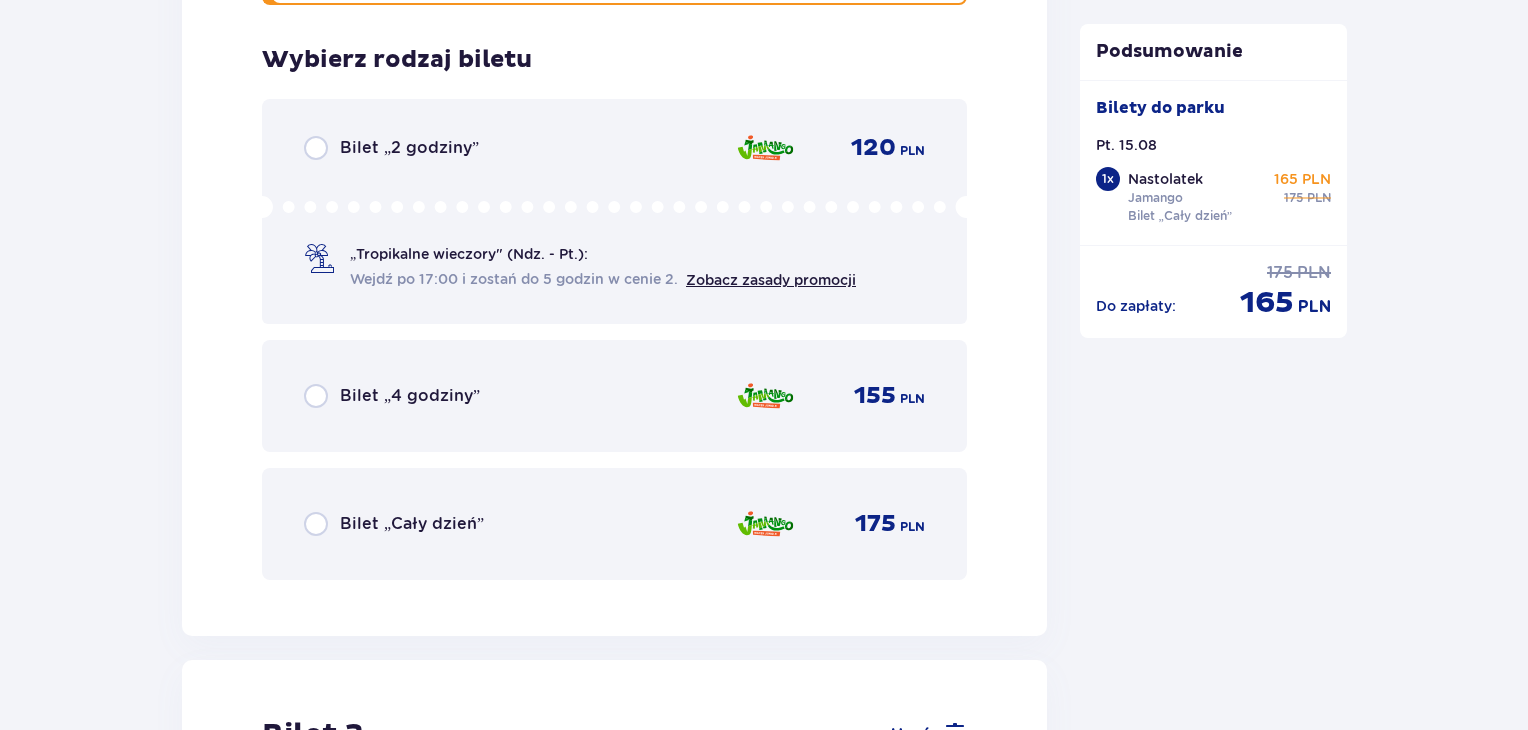 scroll, scrollTop: 3515, scrollLeft: 0, axis: vertical 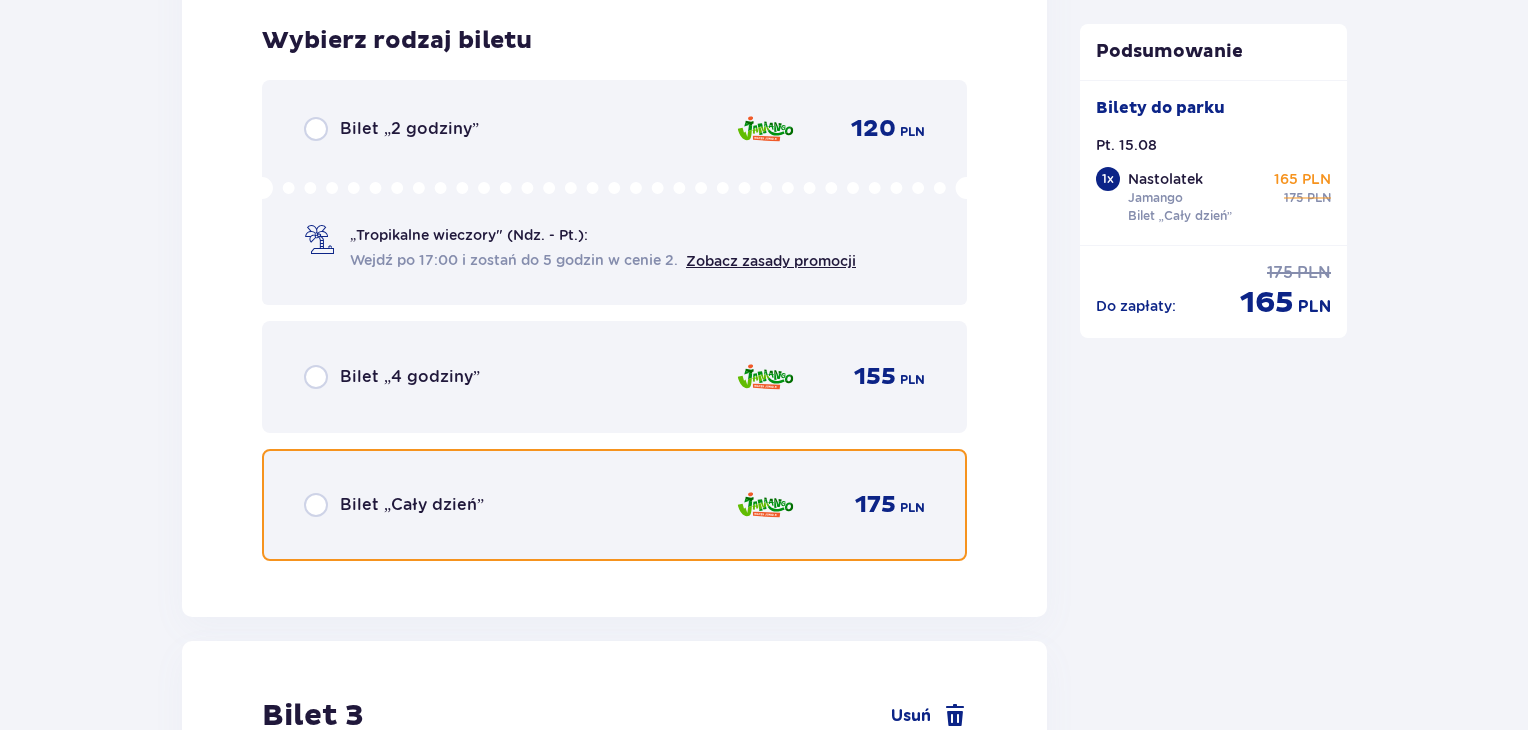 click at bounding box center [316, 505] 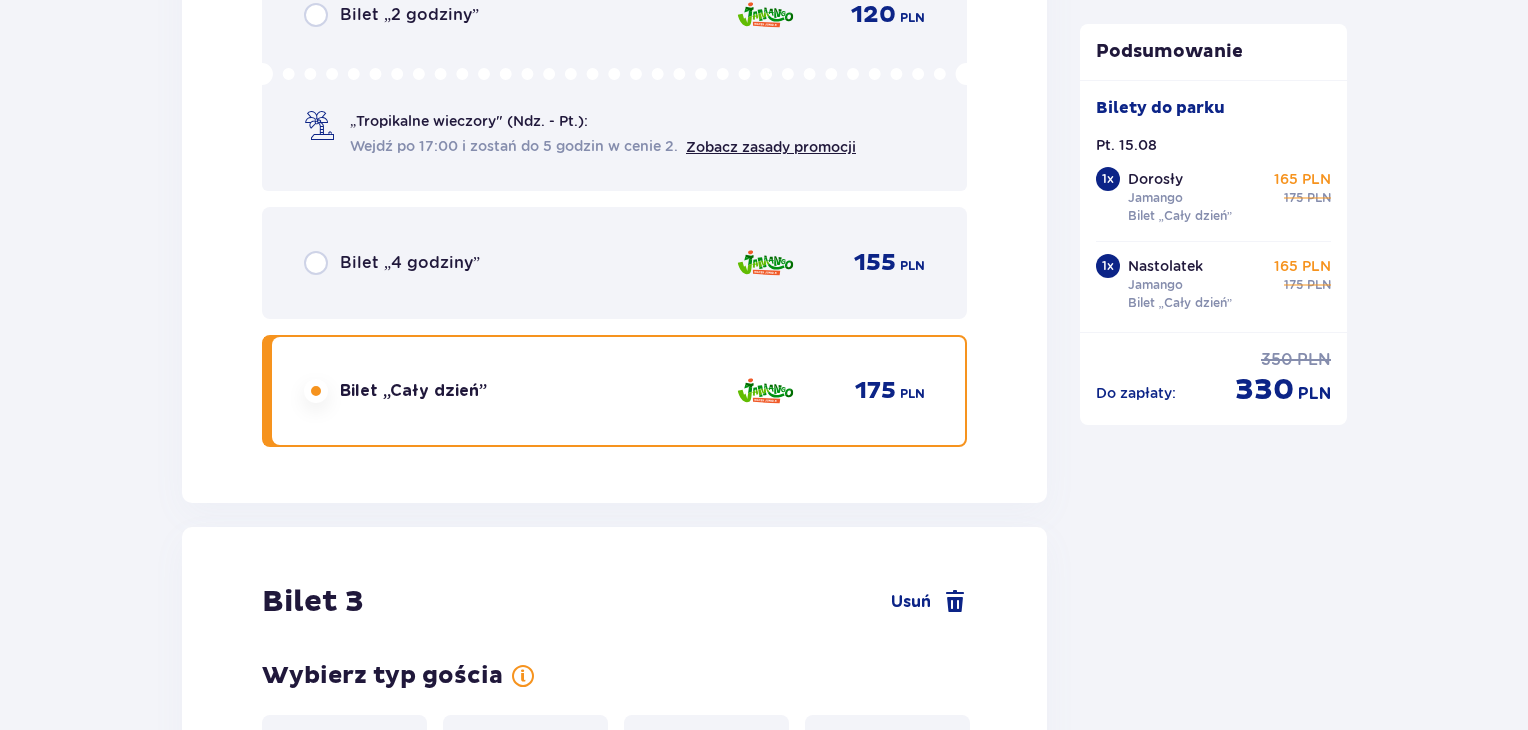 scroll, scrollTop: 4196, scrollLeft: 0, axis: vertical 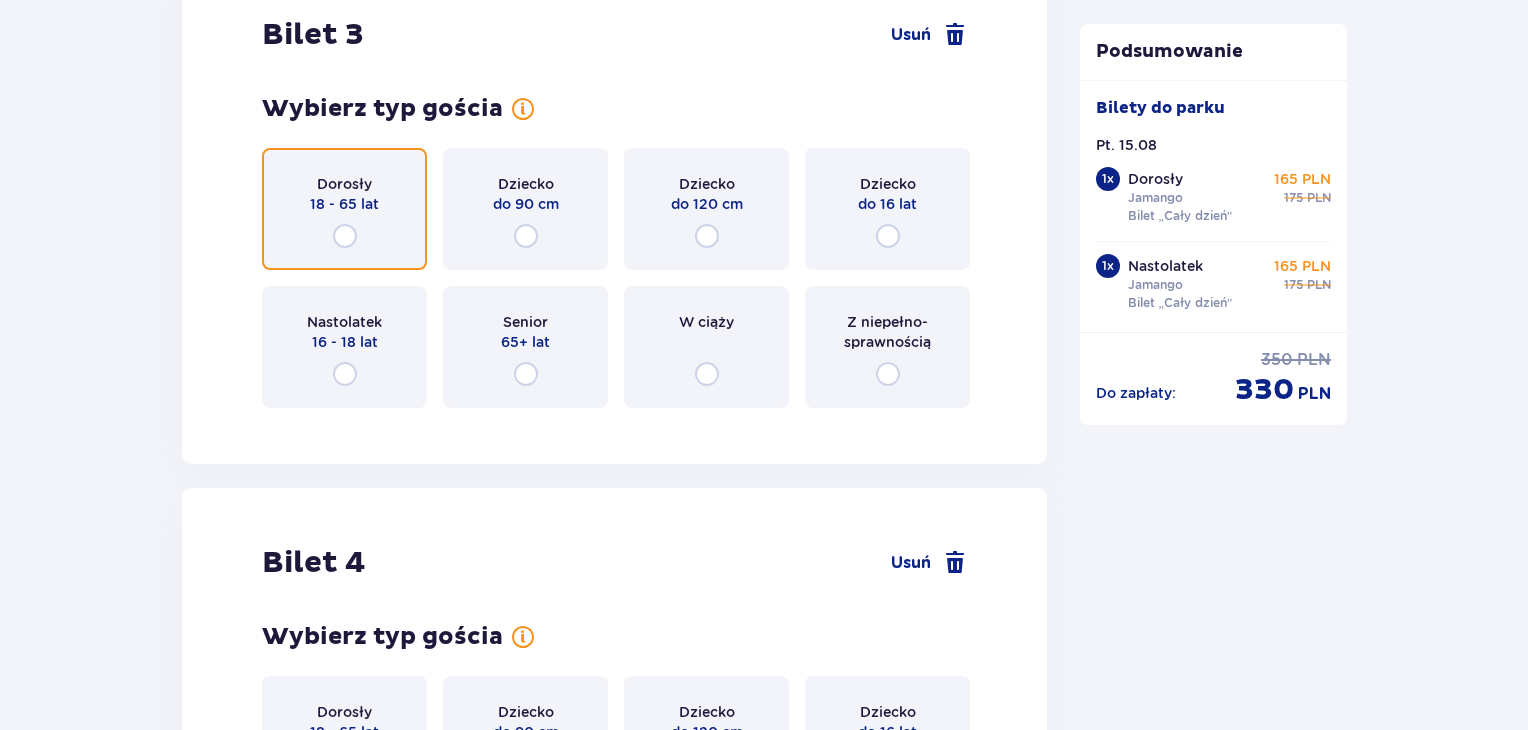 click at bounding box center [345, 236] 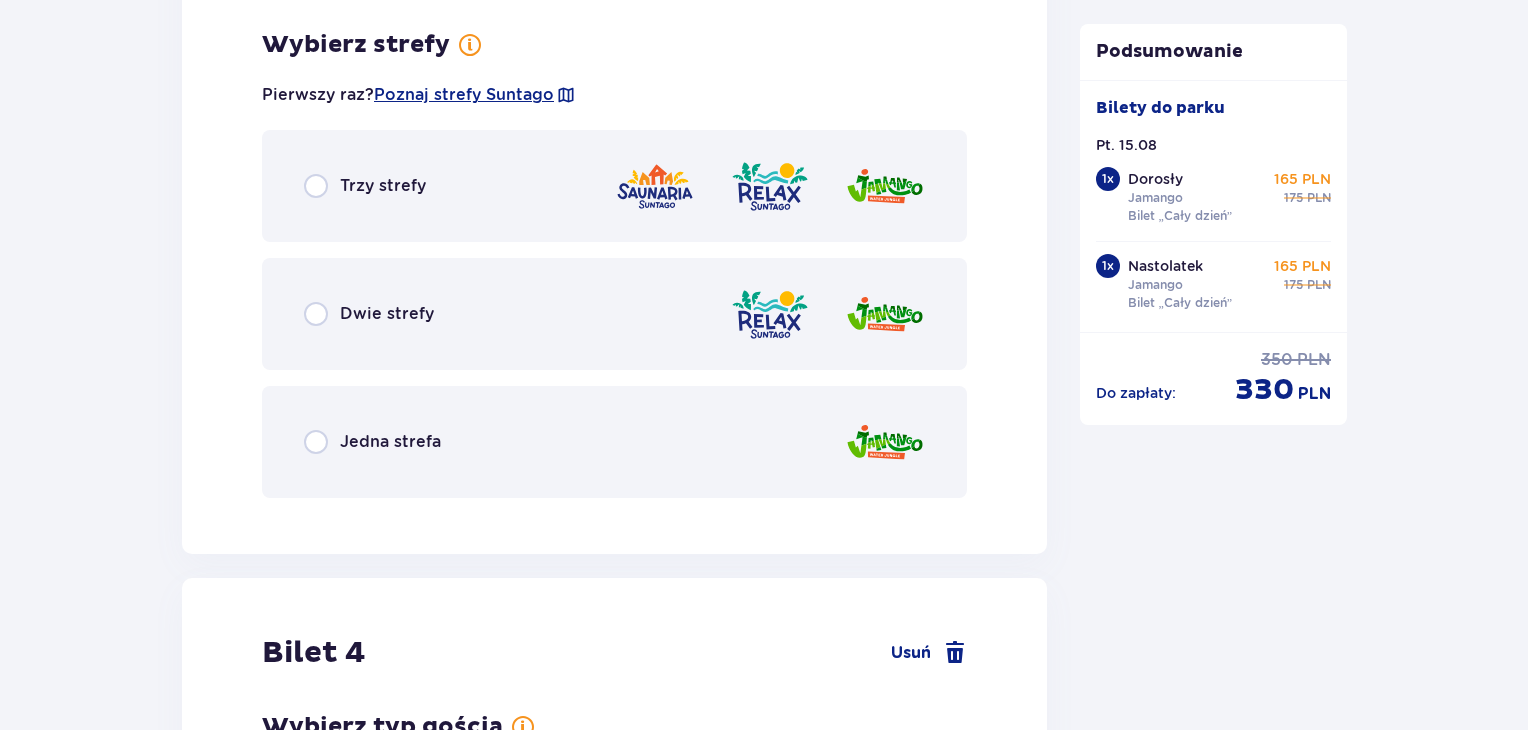 scroll, scrollTop: 4617, scrollLeft: 0, axis: vertical 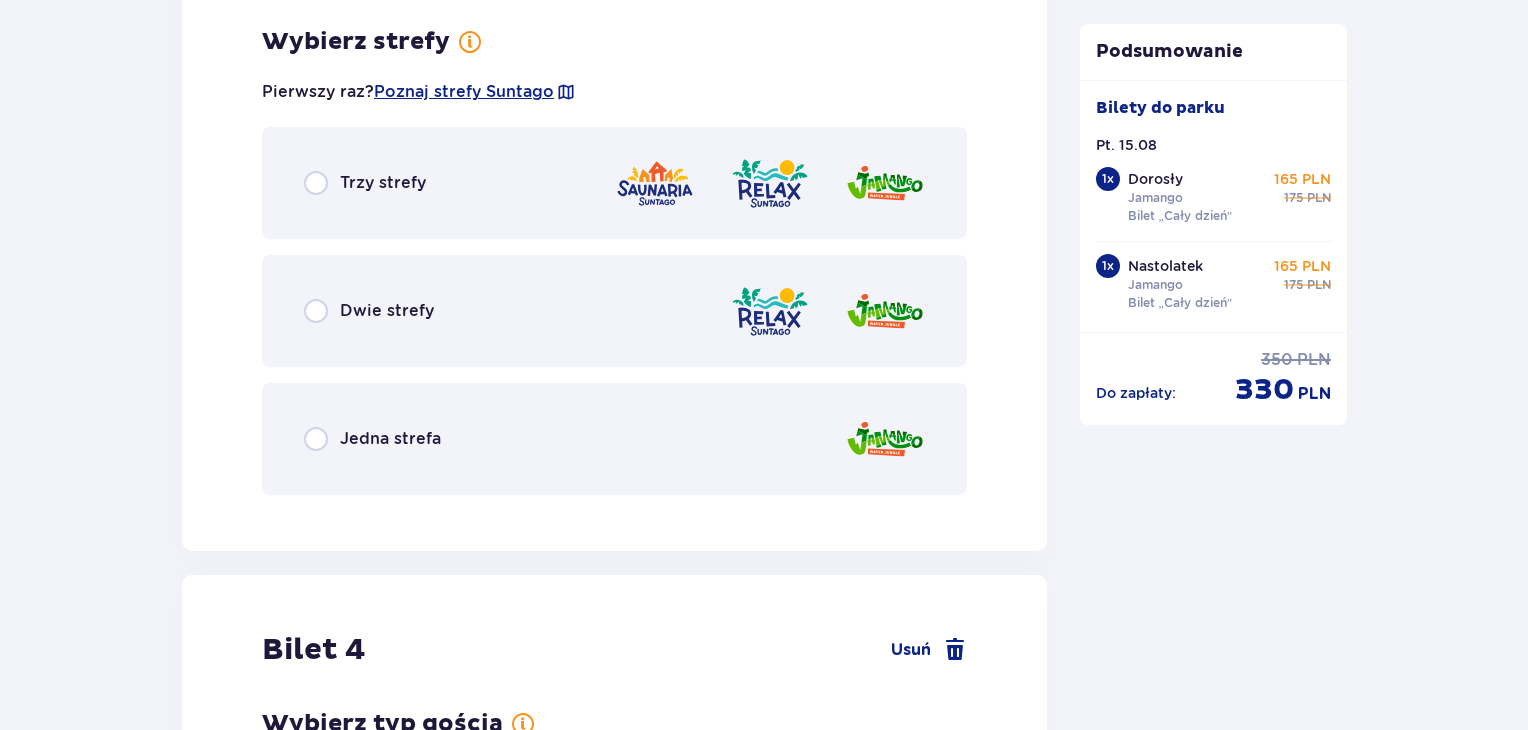 click on "Jedna strefa" at bounding box center (614, 439) 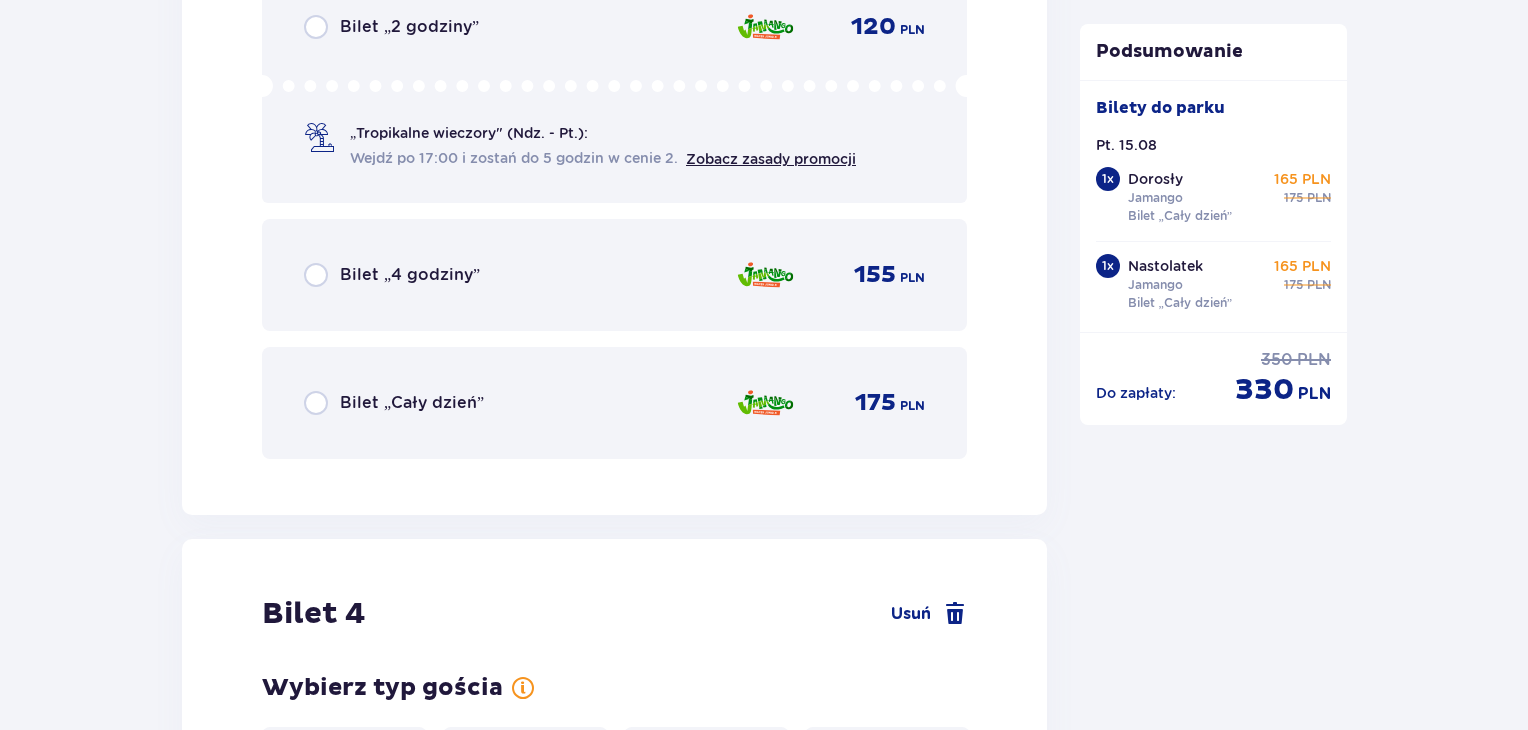 scroll, scrollTop: 5235, scrollLeft: 0, axis: vertical 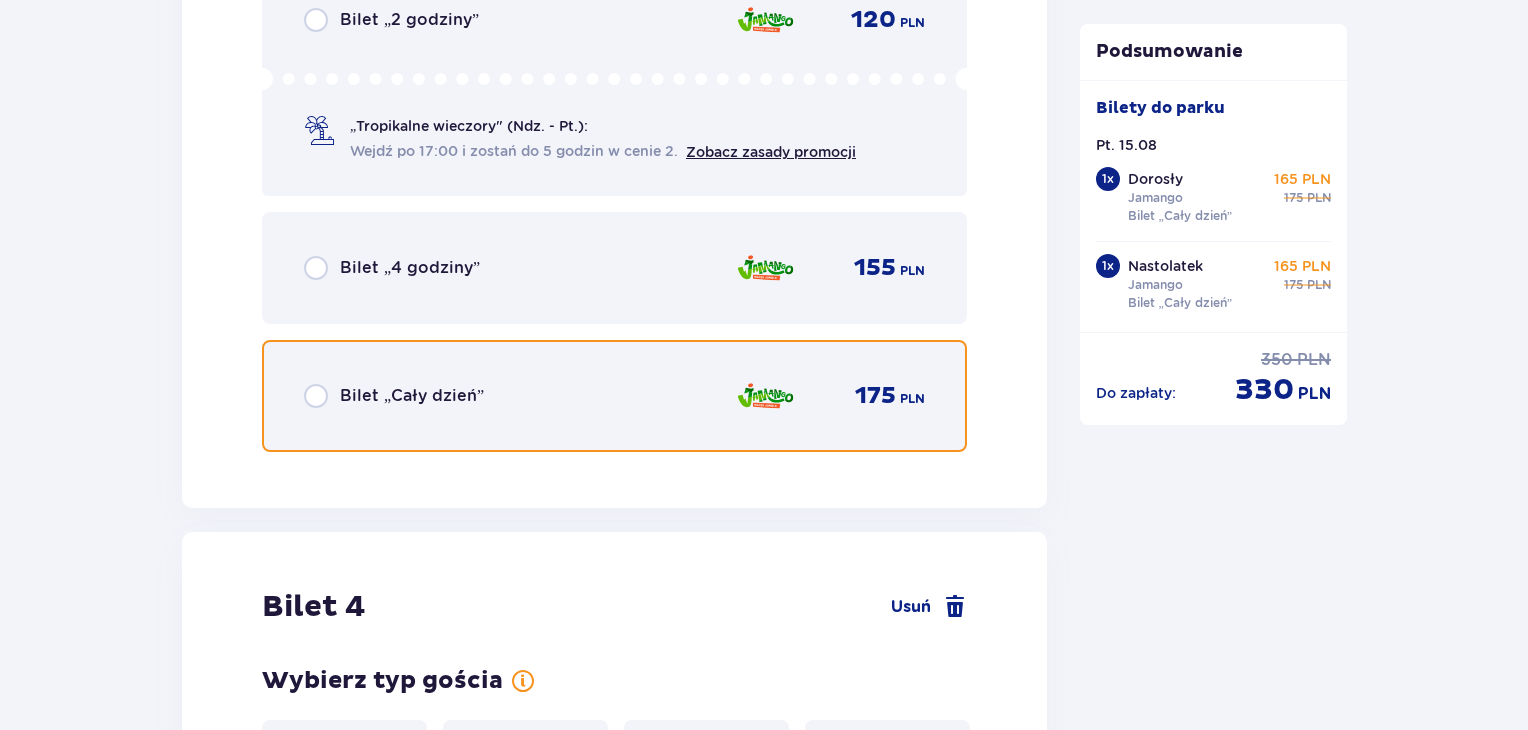 click at bounding box center [316, 396] 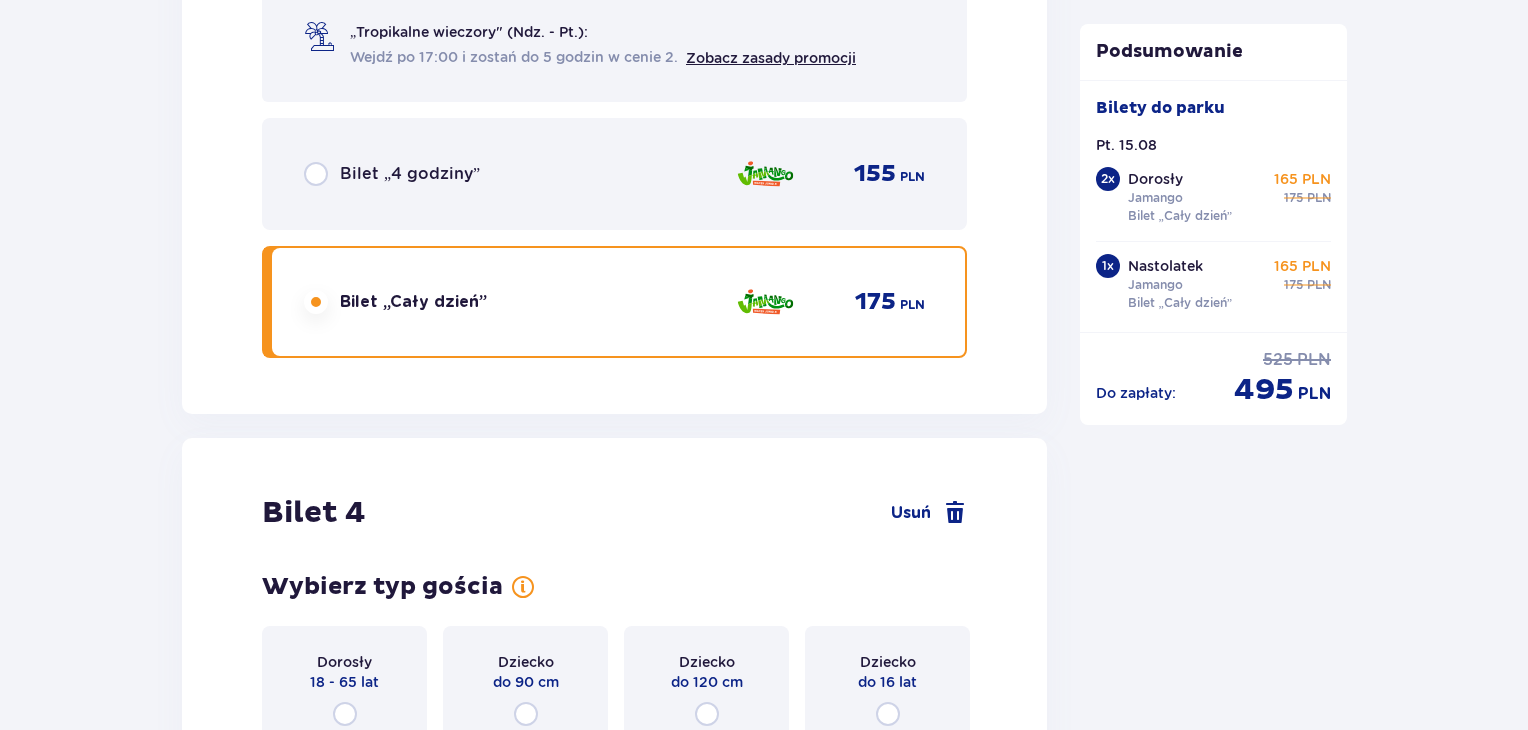 scroll, scrollTop: 5740, scrollLeft: 0, axis: vertical 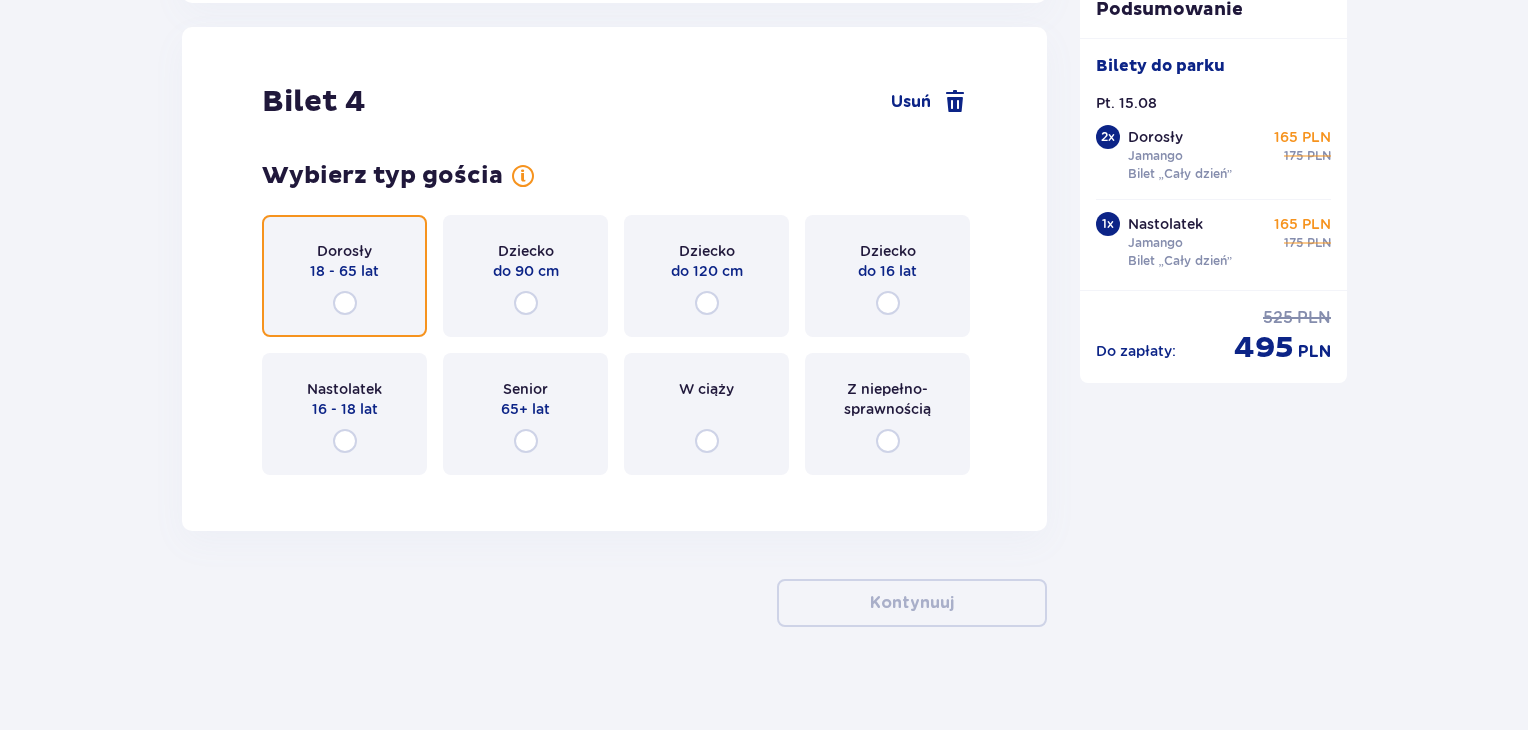 click at bounding box center (345, 303) 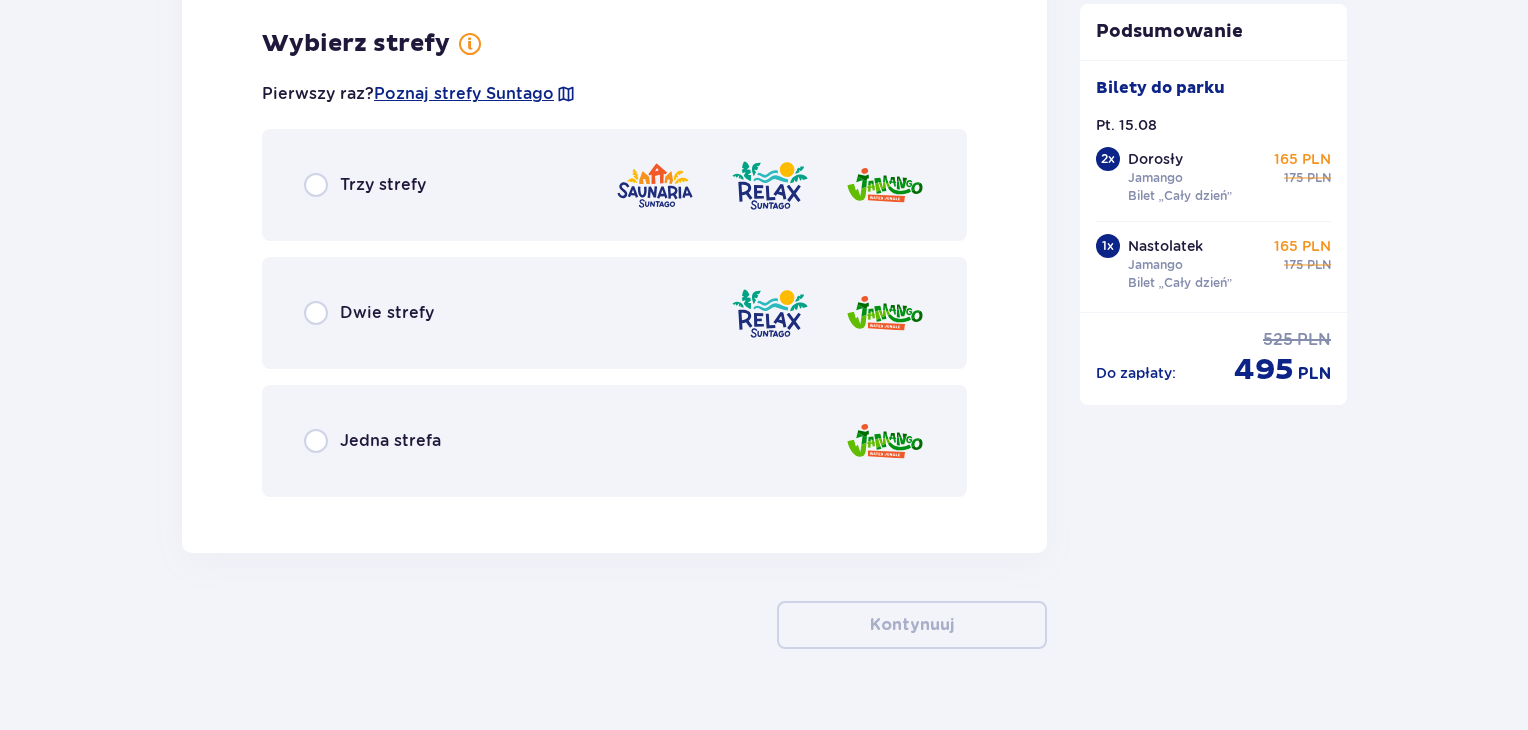 scroll, scrollTop: 6228, scrollLeft: 0, axis: vertical 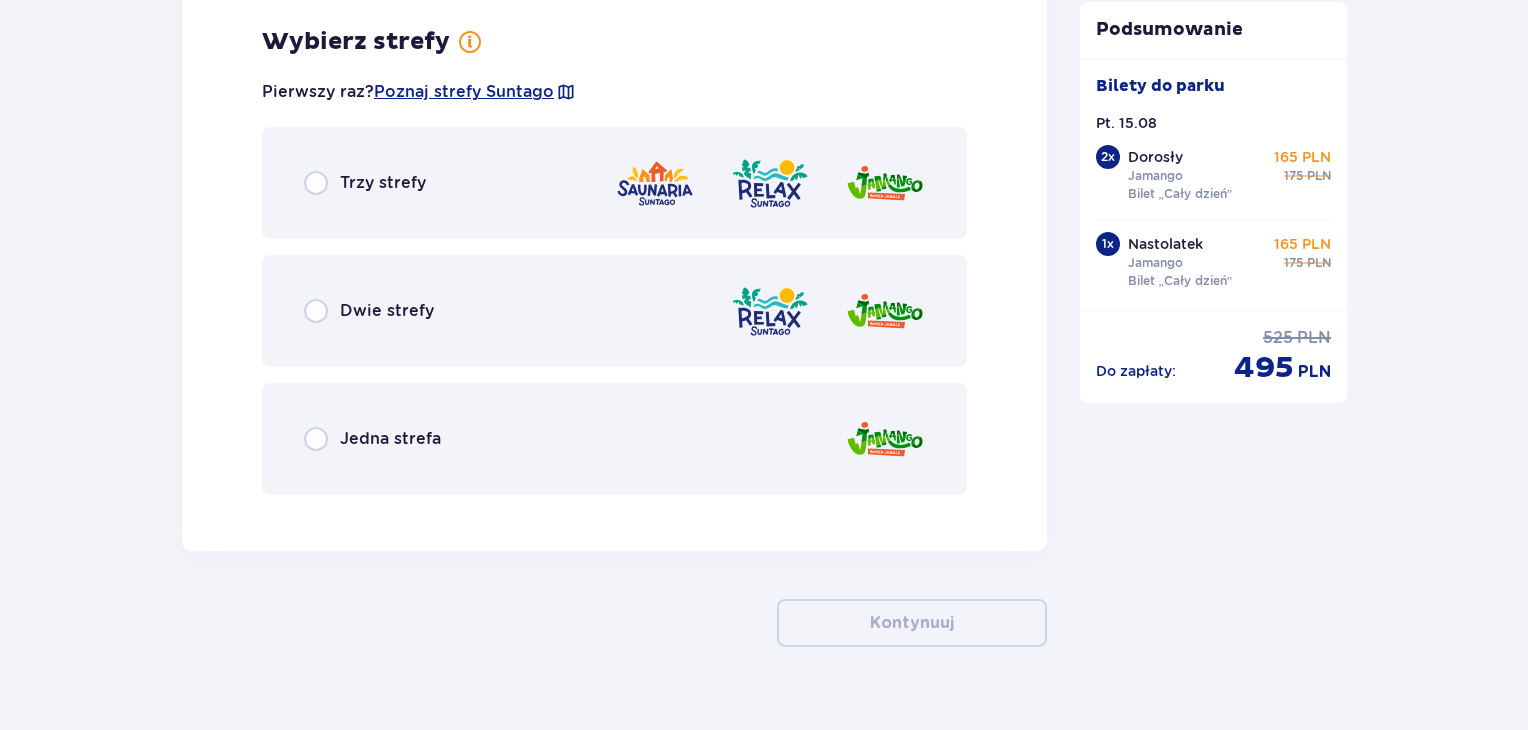 click on "Jedna strefa" at bounding box center (614, 439) 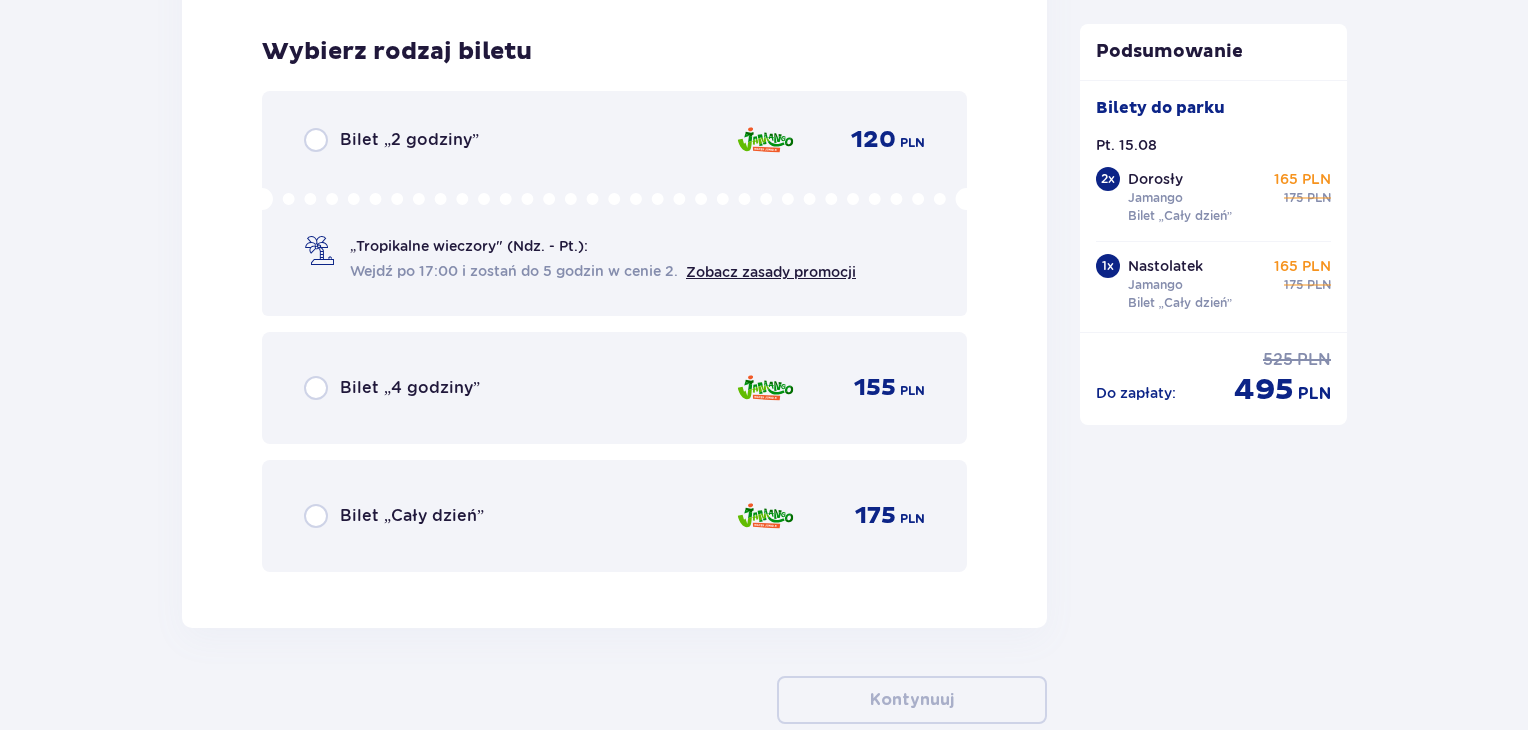 scroll, scrollTop: 6736, scrollLeft: 0, axis: vertical 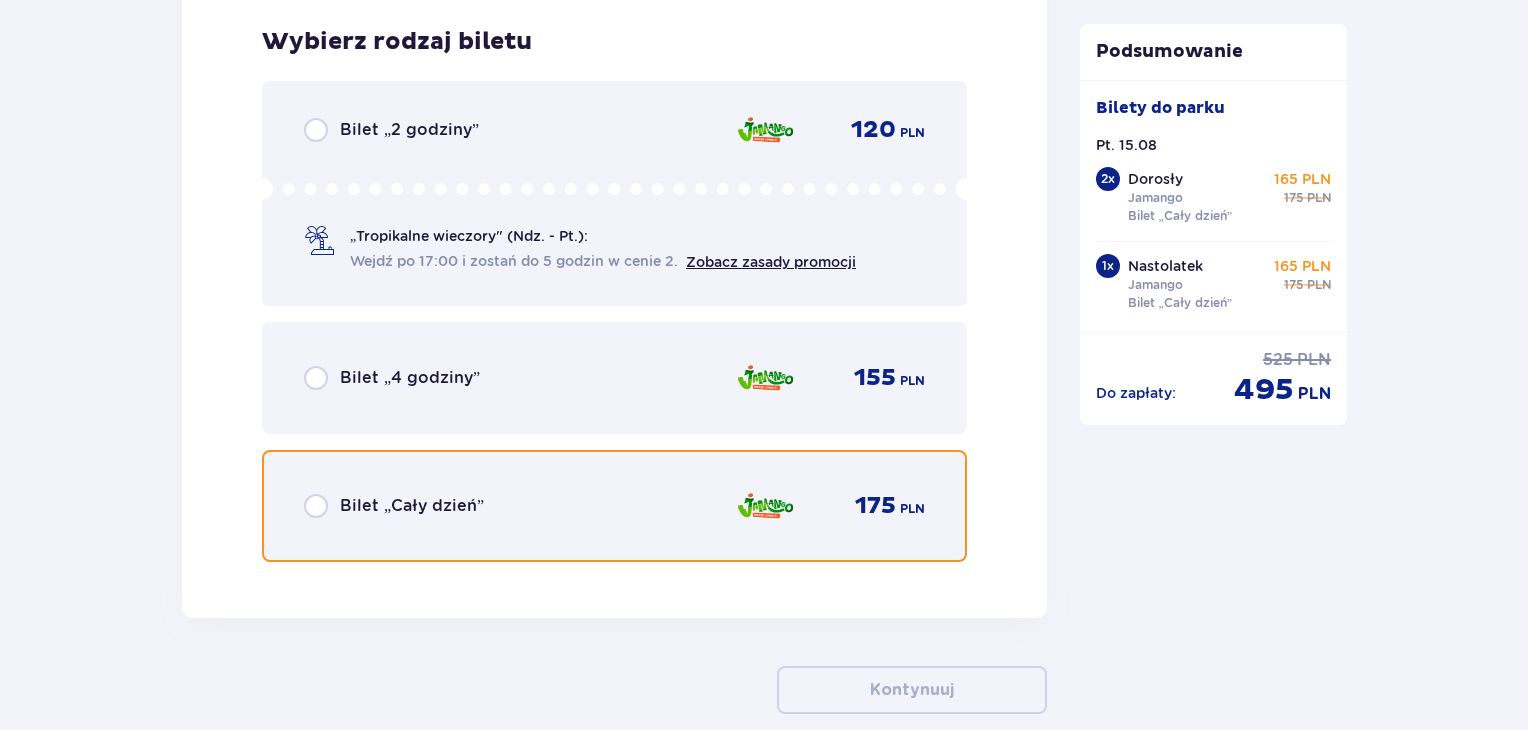 click at bounding box center [316, 506] 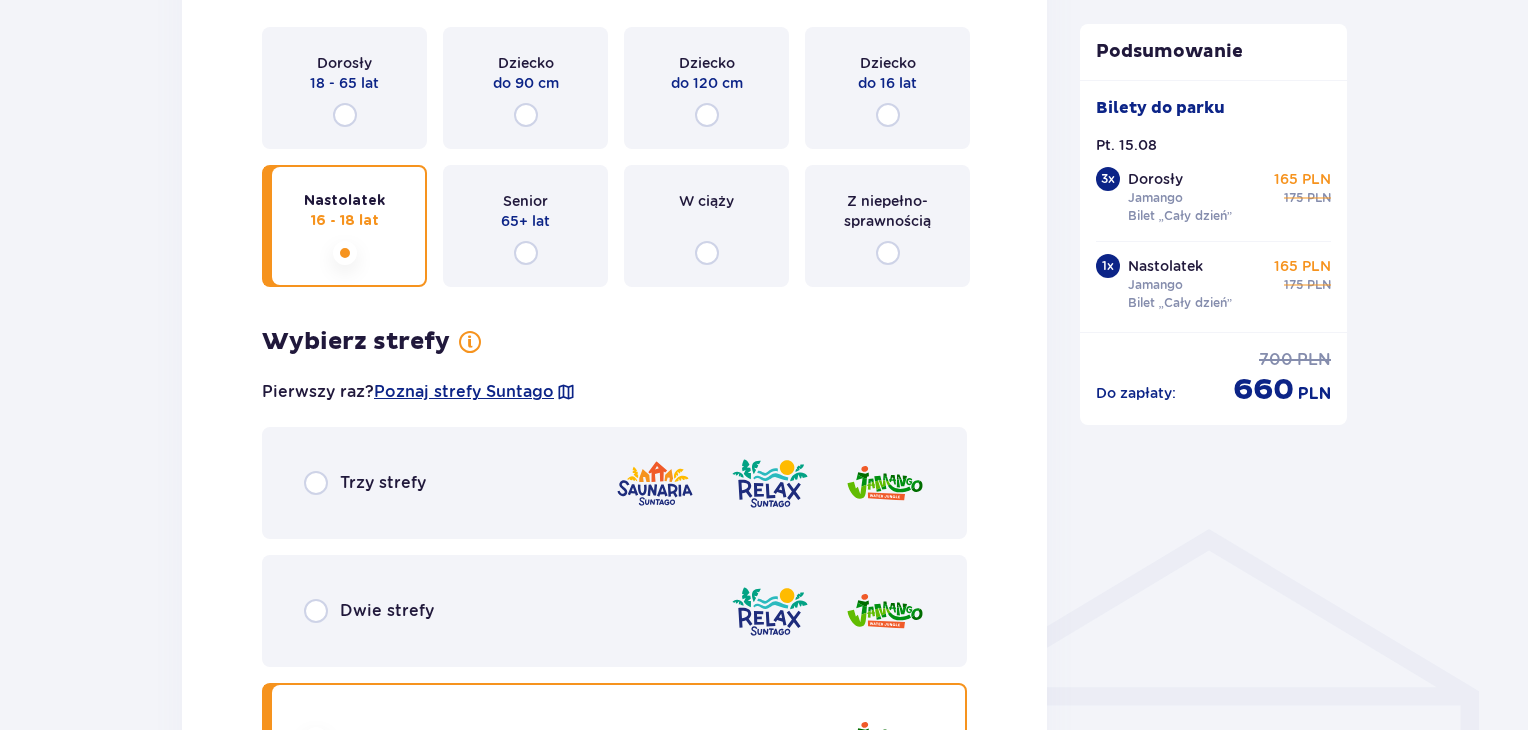 scroll, scrollTop: 1149, scrollLeft: 0, axis: vertical 